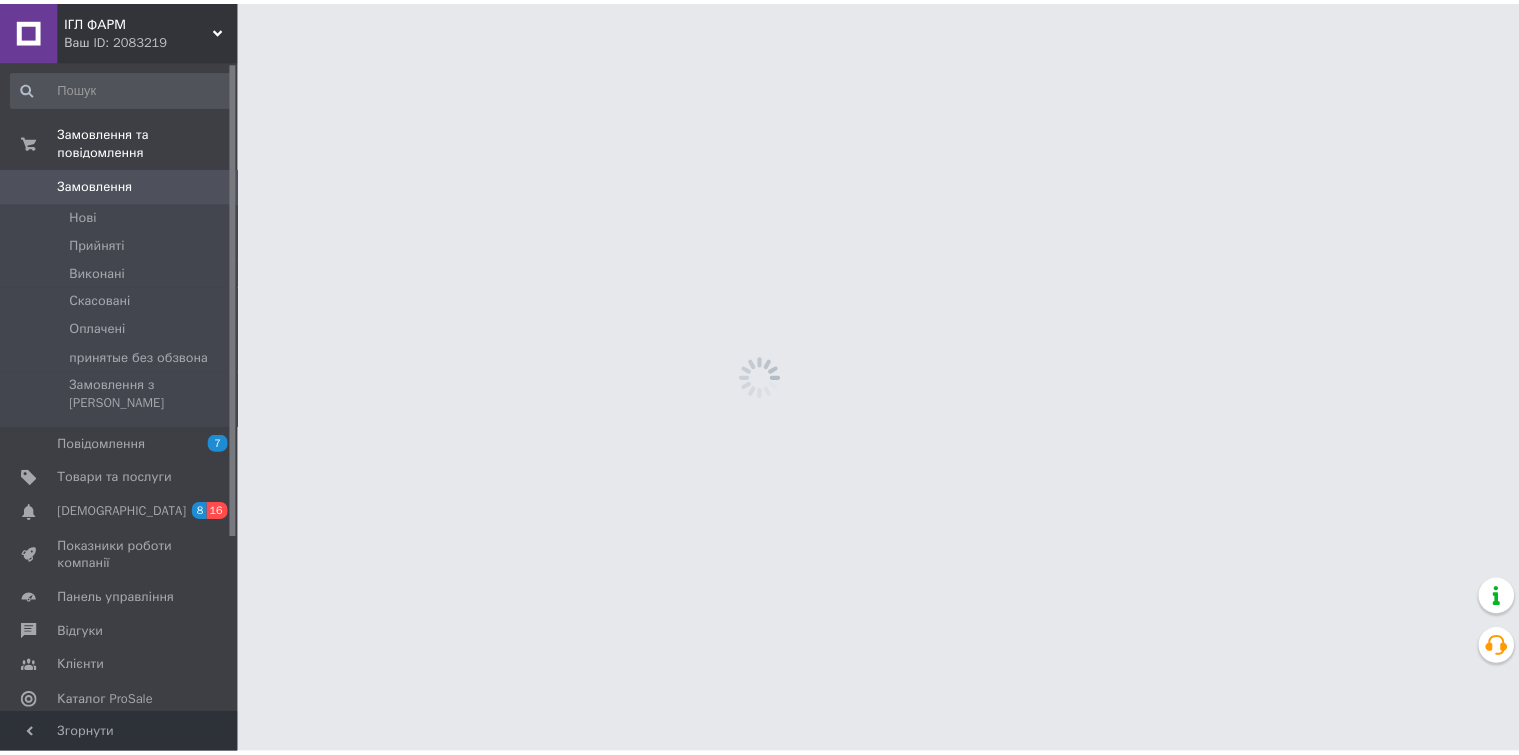 scroll, scrollTop: 0, scrollLeft: 0, axis: both 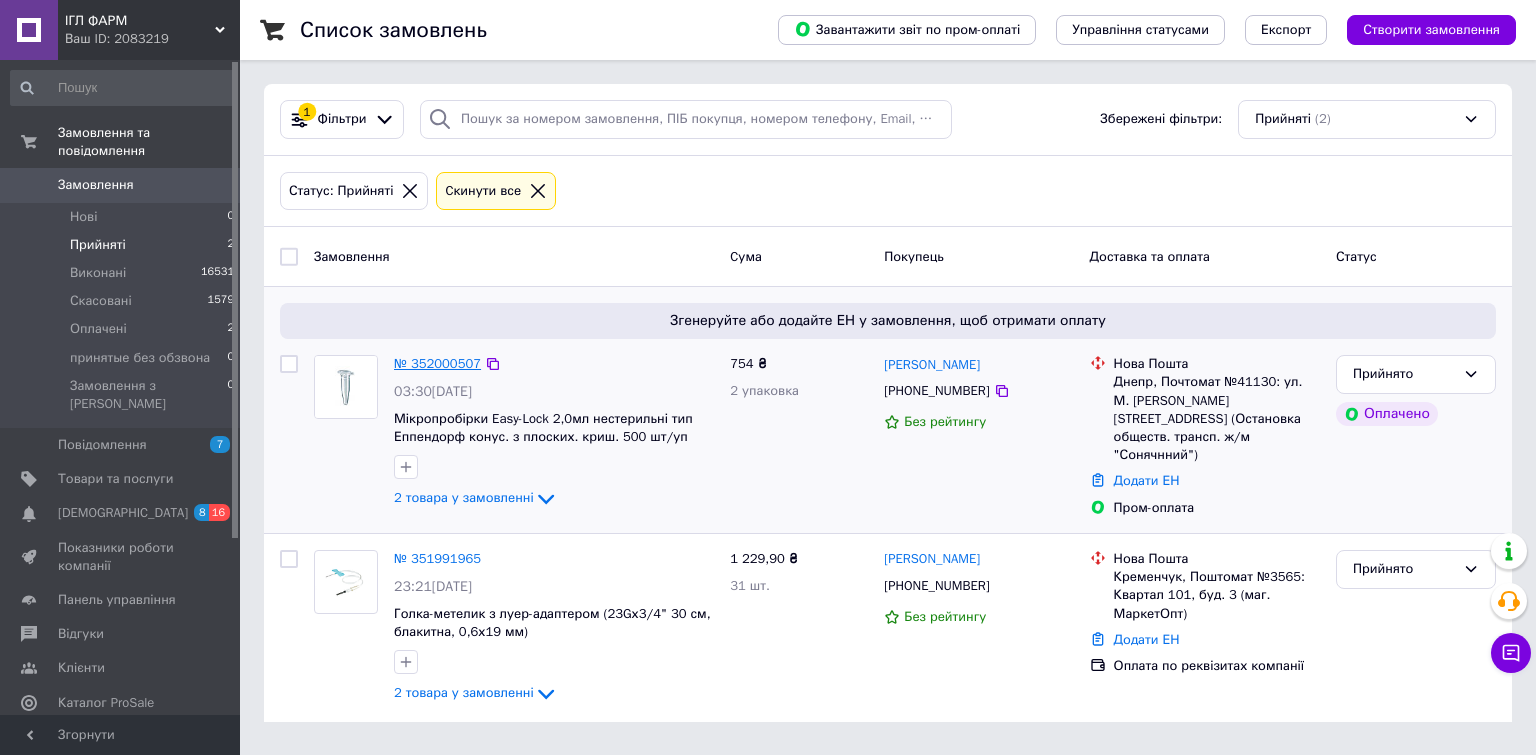click on "№ 352000507" at bounding box center [437, 363] 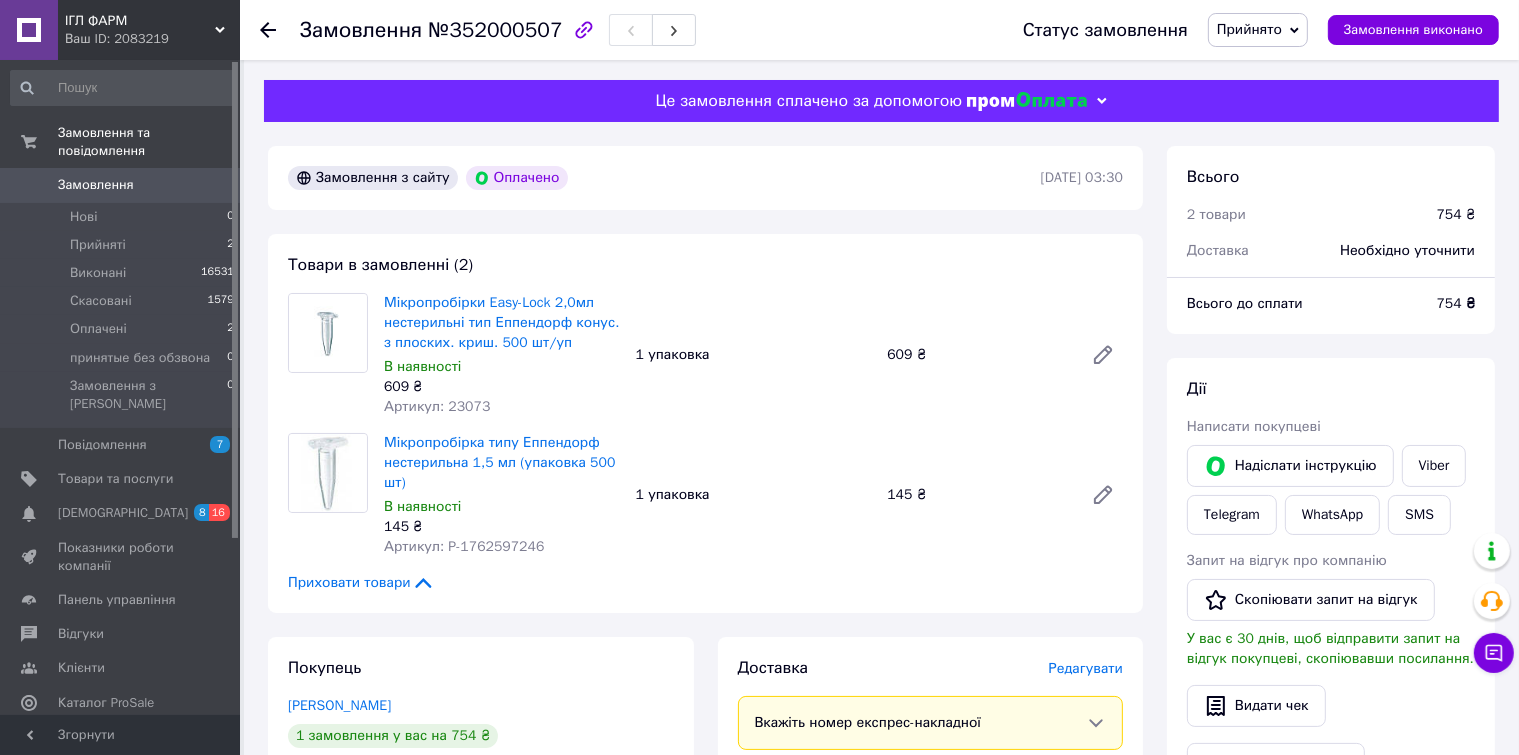 click on "Всього до сплати" at bounding box center (1300, 304) 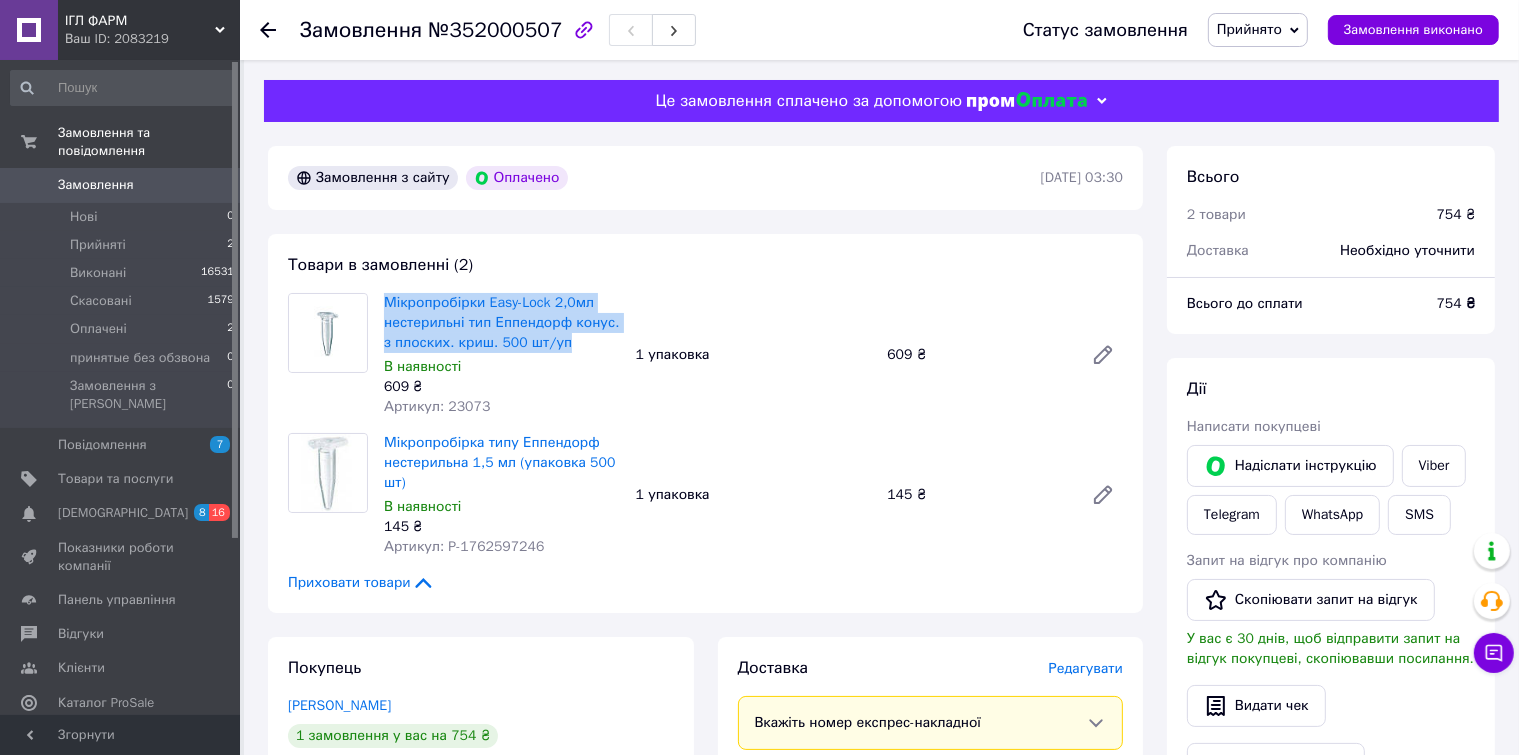 drag, startPoint x: 586, startPoint y: 346, endPoint x: 376, endPoint y: 298, distance: 215.41588 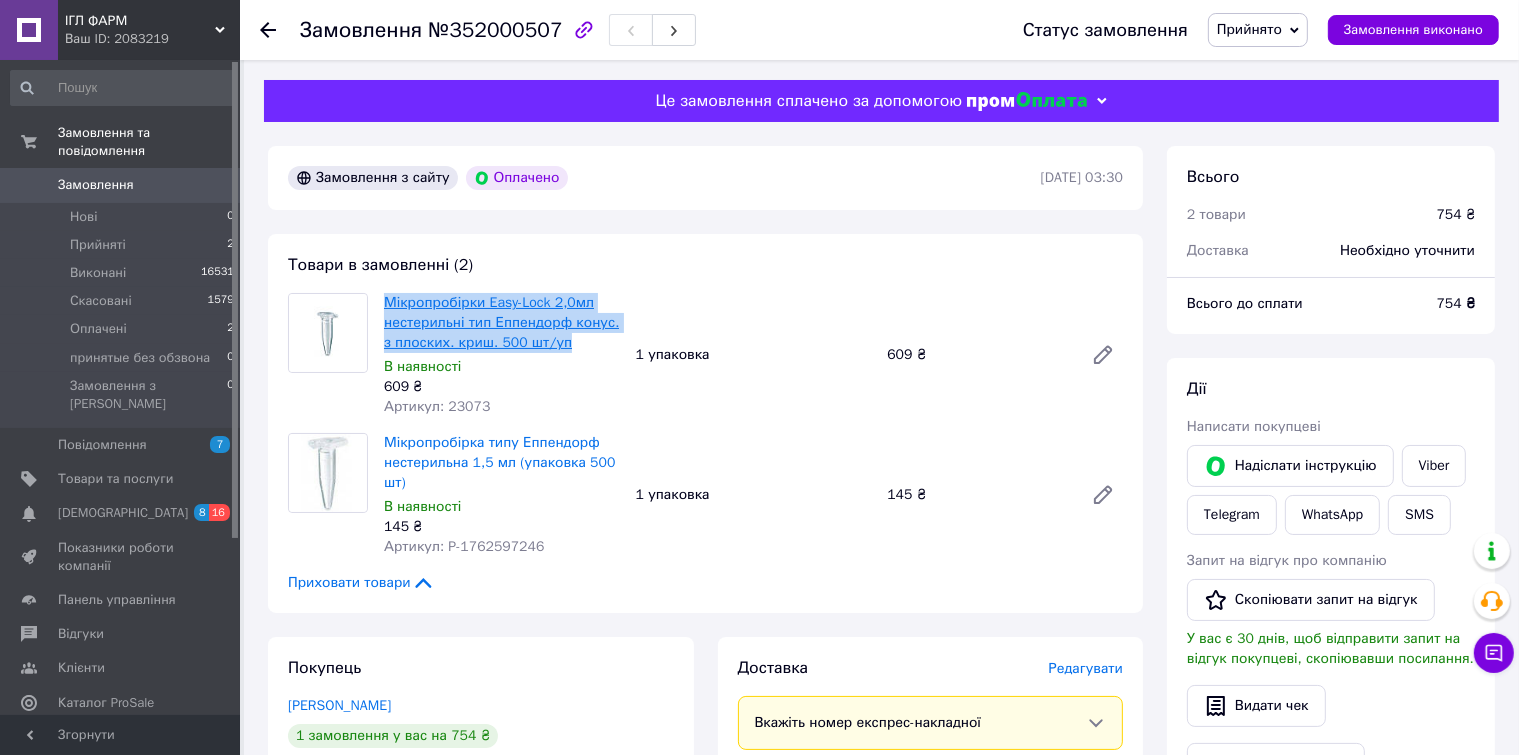 copy on "Мікропробірки Easy-Lock 2,0мл нестерильні тип Еппендорф конус. з плоских. криш. 500 шт/уп" 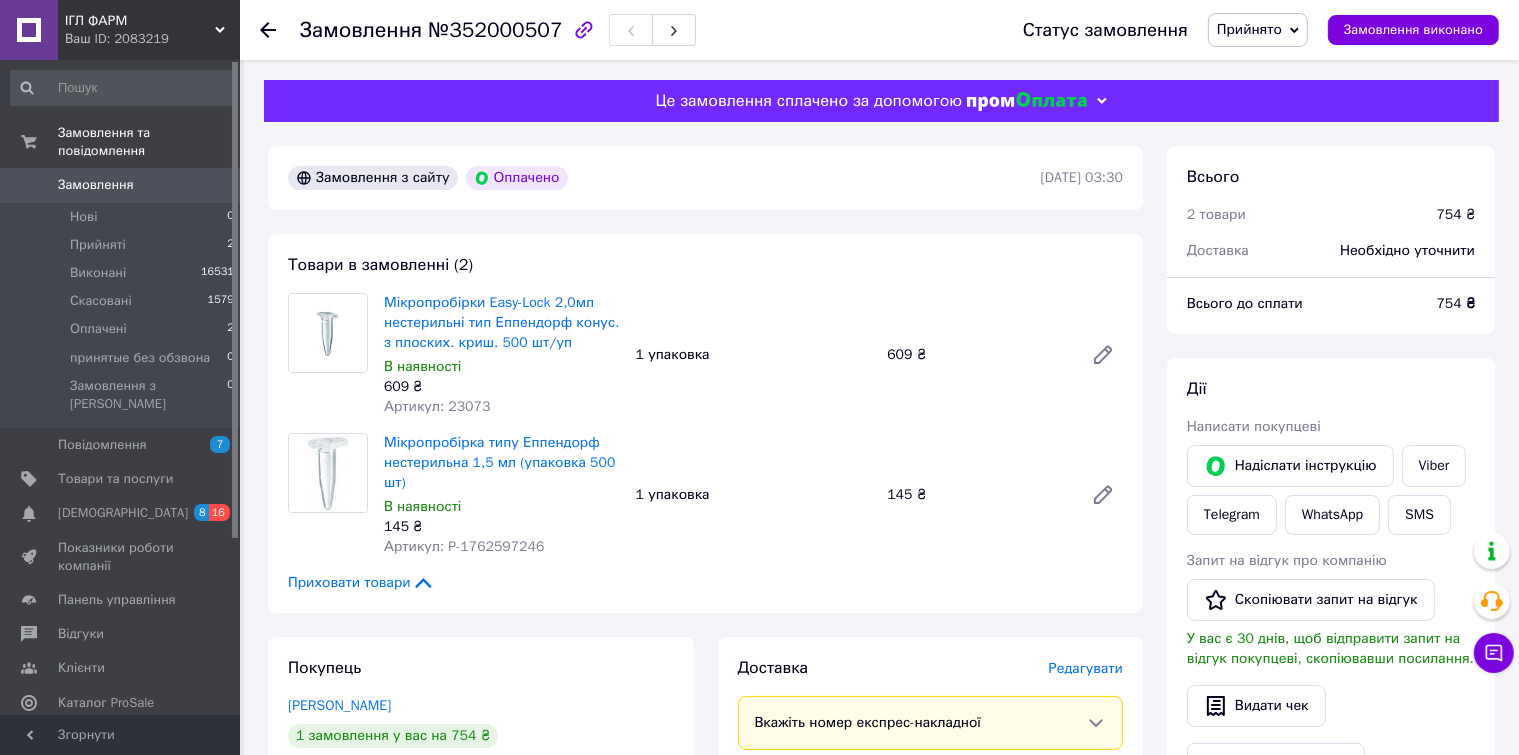 click on "[PERSON_NAME] покупцеві   [PERSON_NAME] інструкцію Viber Telegram WhatsApp SMS Запит на відгук про компанію   Скопіювати запит на відгук У вас є 30 днів, щоб відправити запит на відгук покупцеві, скопіювавши посилання.   Видати чек   Завантажити PDF   Друк PDF   Повернути гроші покупцеві" at bounding box center (1331, 635) 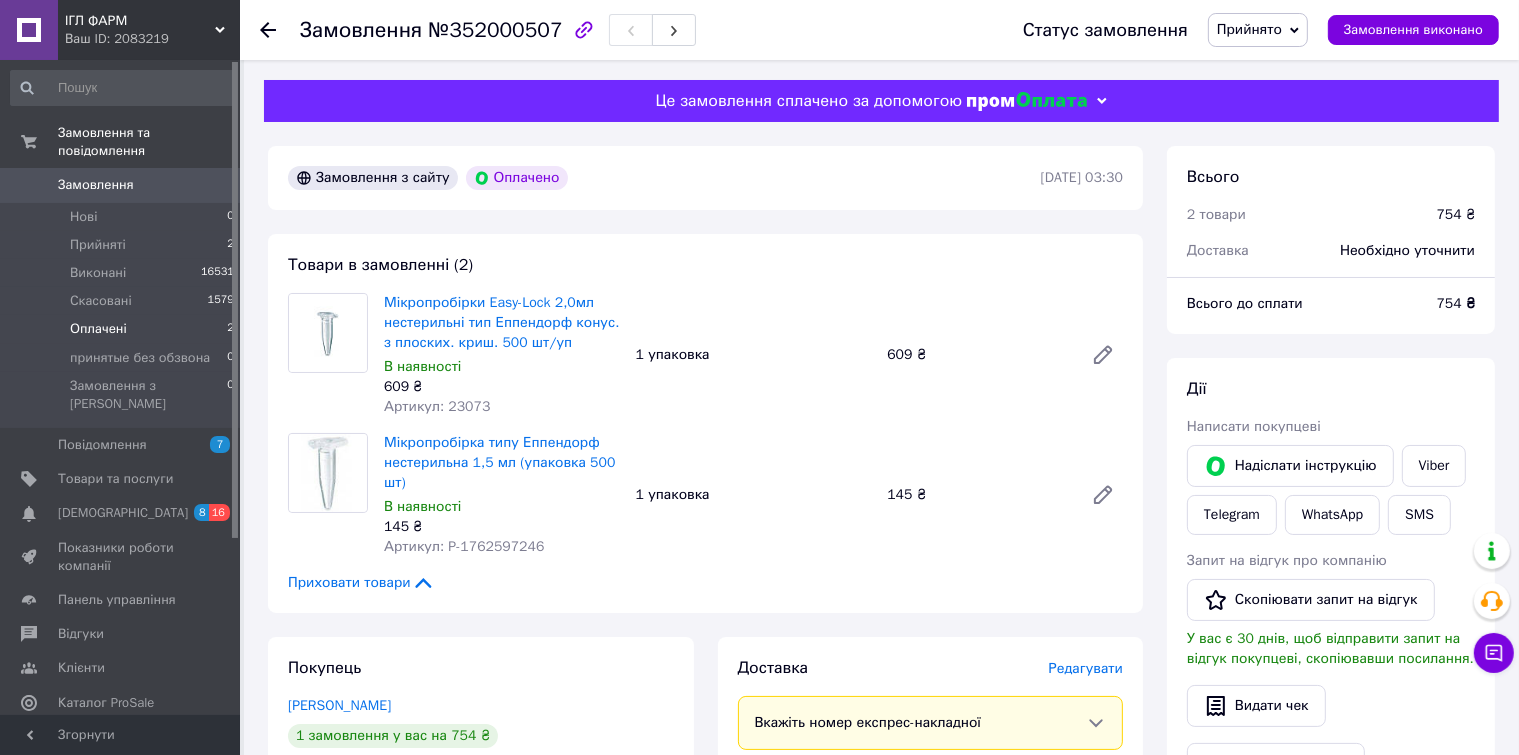 click on "Оплачені 2" at bounding box center [123, 329] 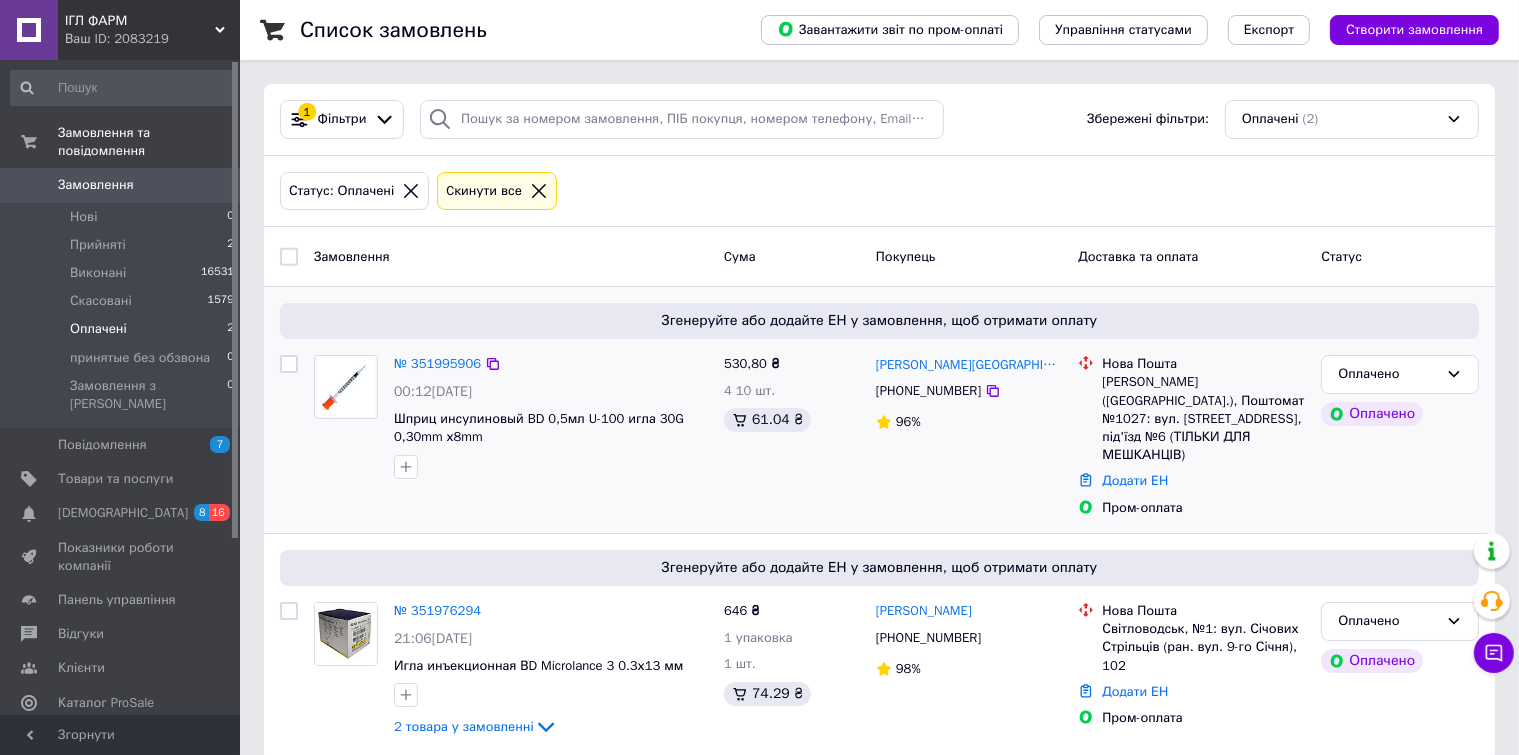 scroll, scrollTop: 4, scrollLeft: 0, axis: vertical 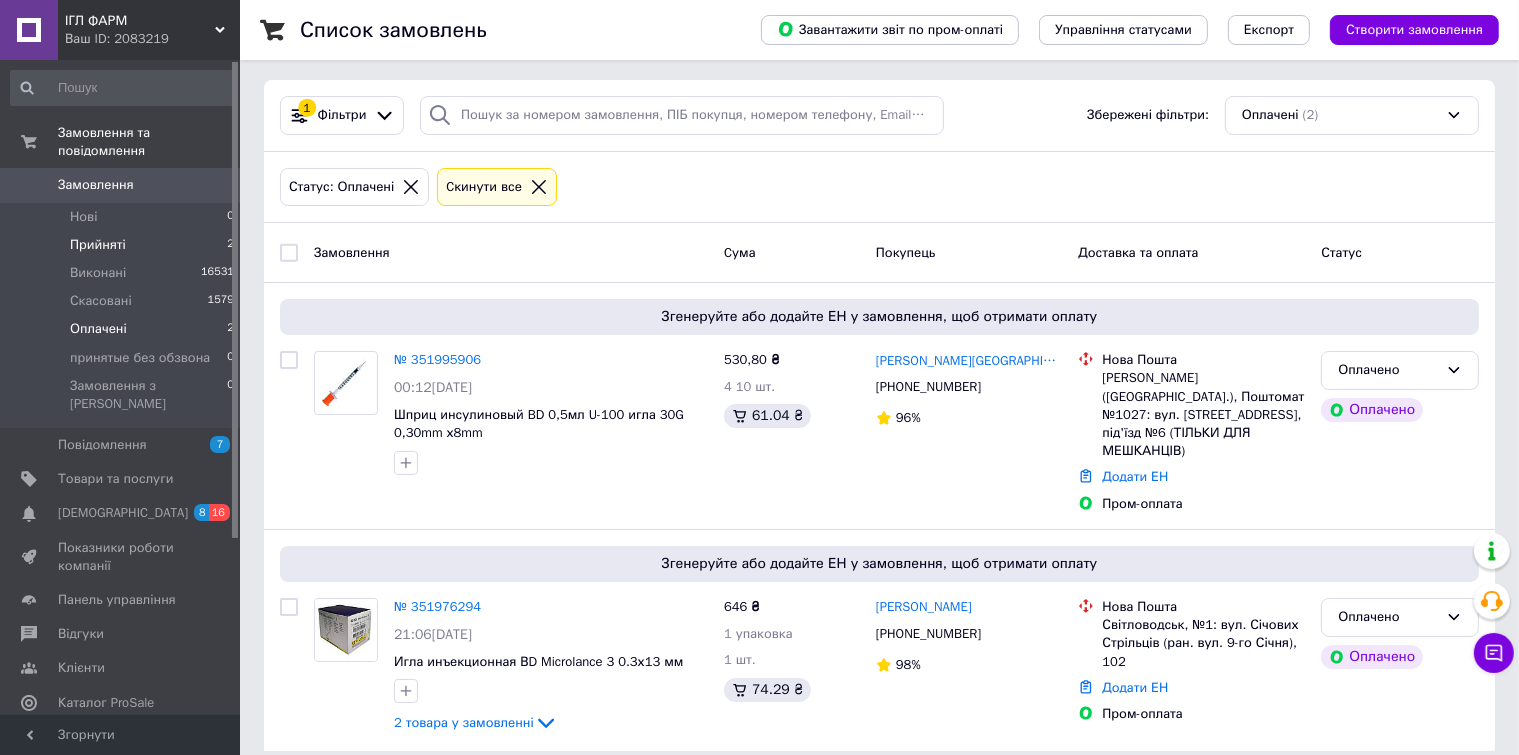 click on "Прийняті" at bounding box center [98, 245] 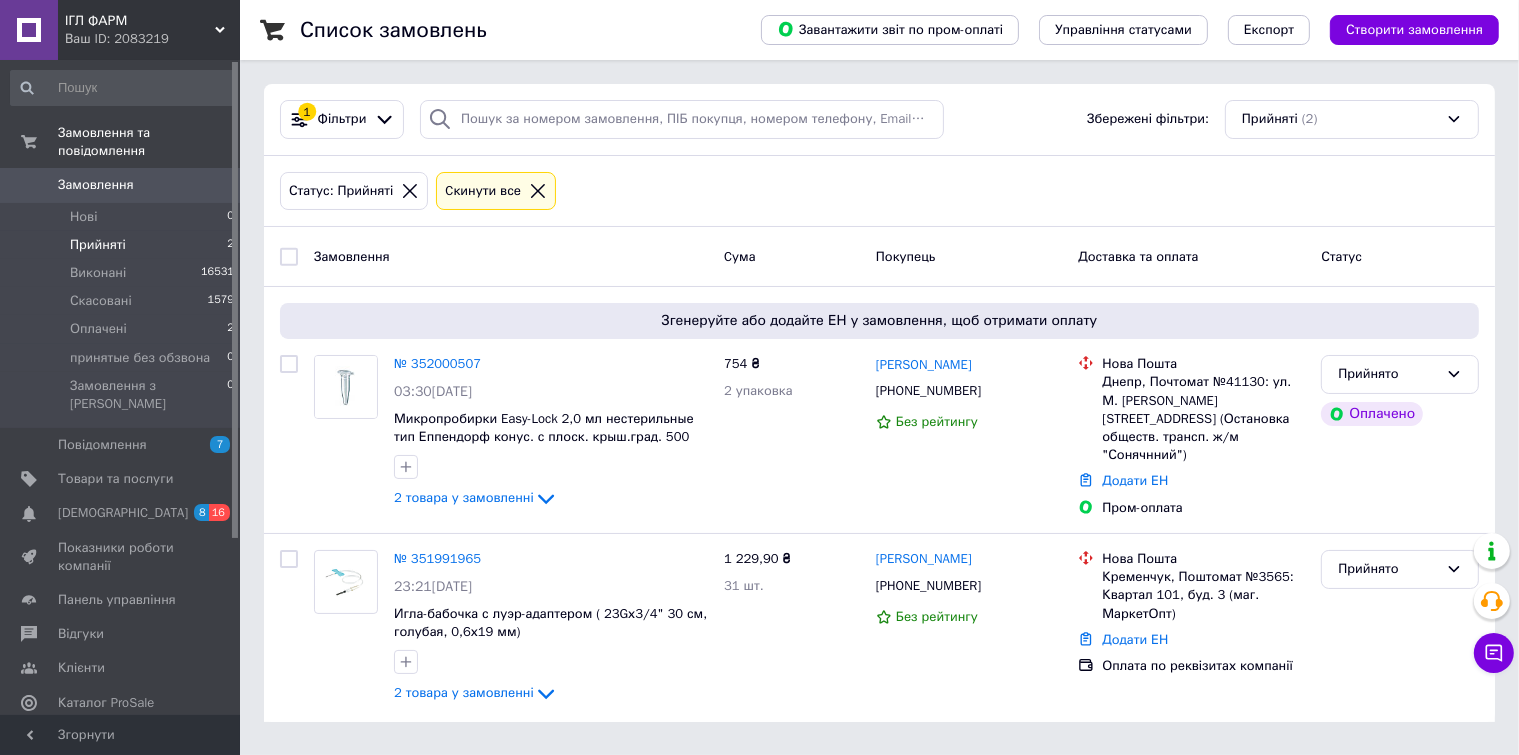 scroll, scrollTop: 0, scrollLeft: 0, axis: both 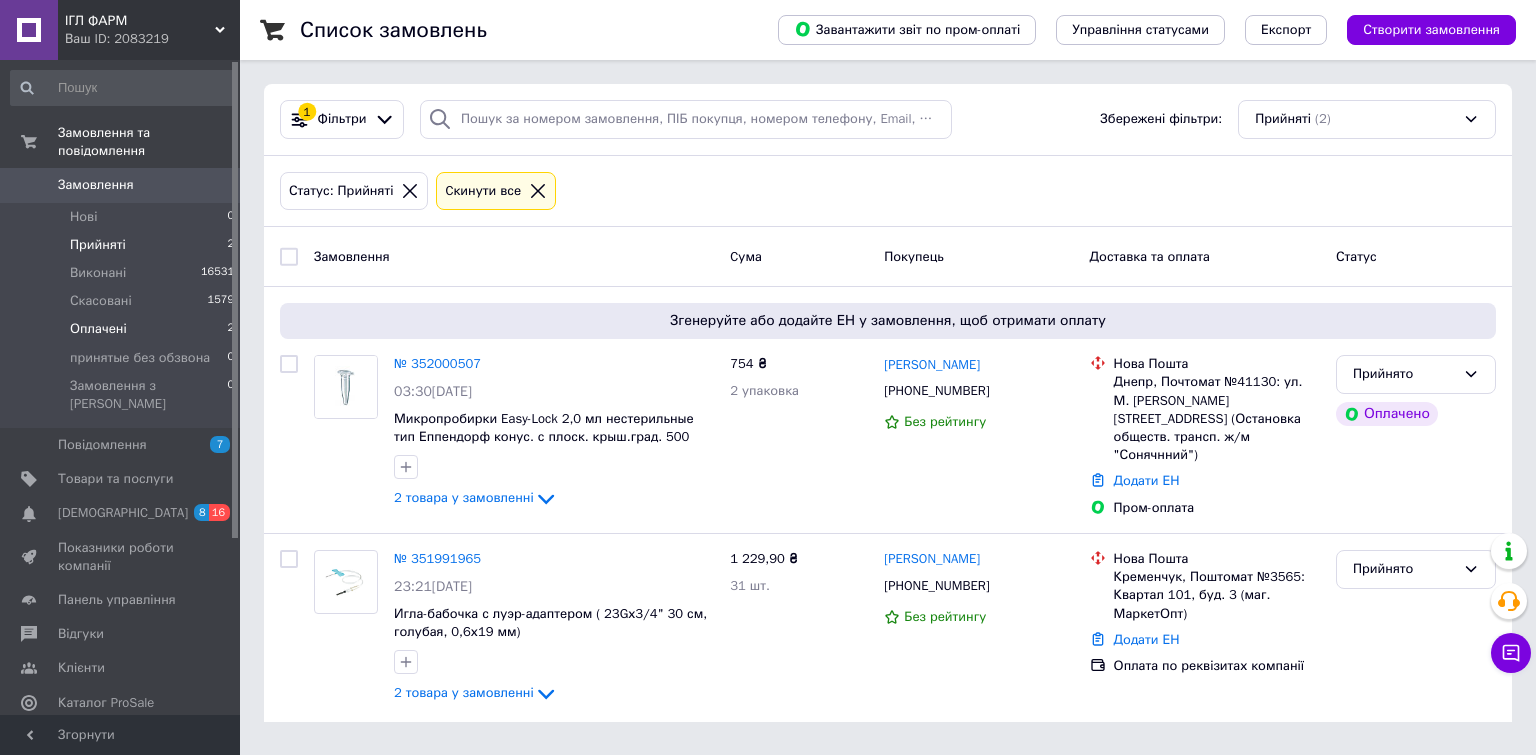 click on "Оплачені" at bounding box center [98, 329] 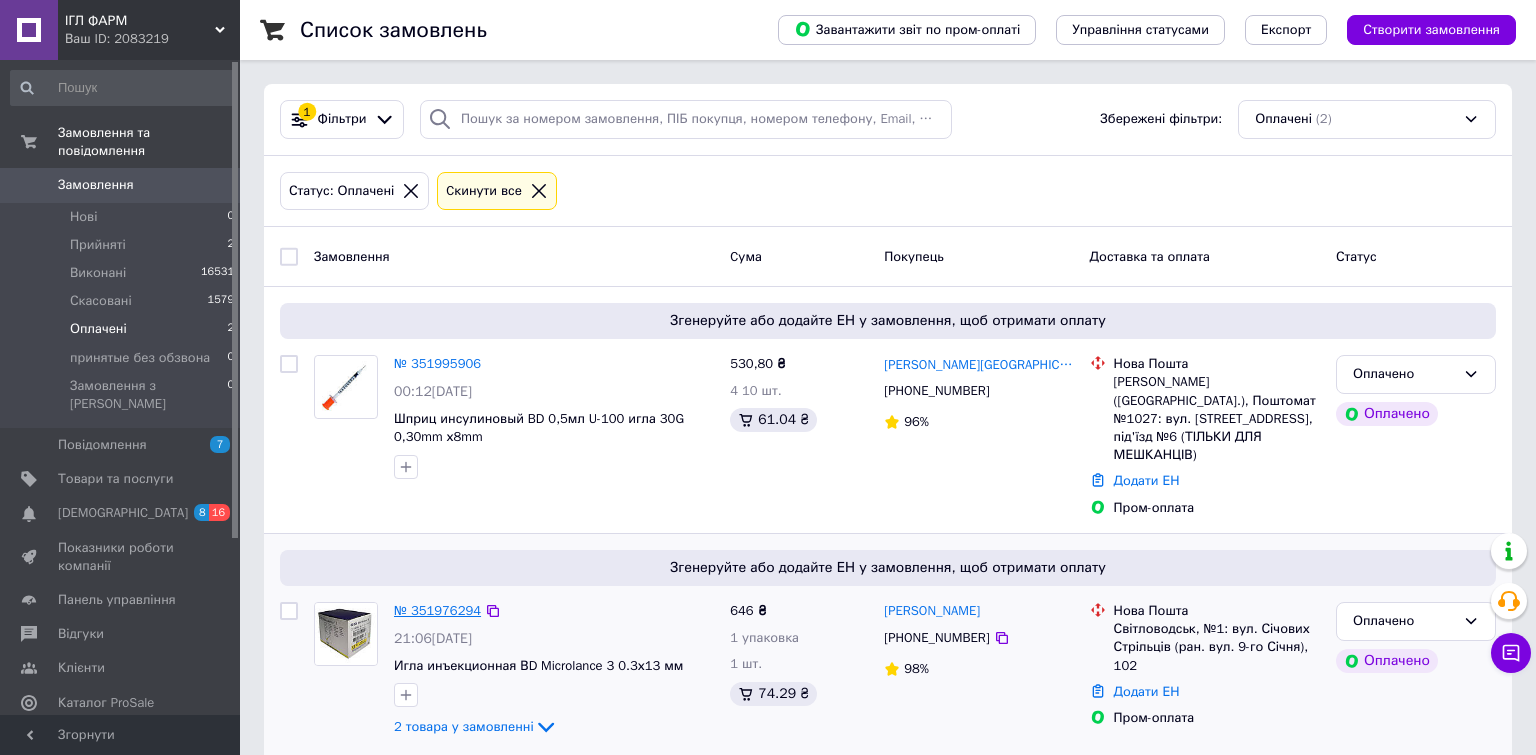 click on "№ 351976294" at bounding box center (437, 610) 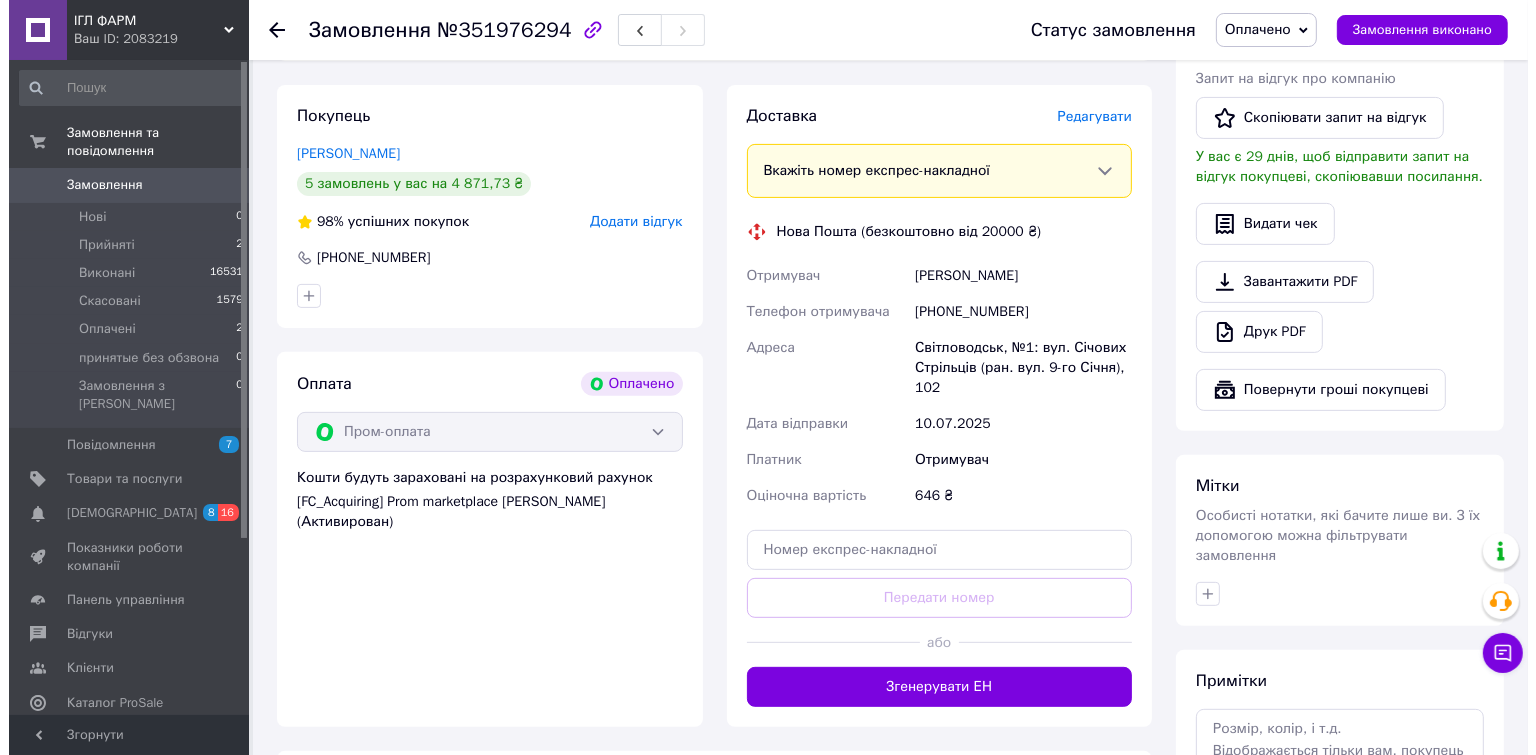 scroll, scrollTop: 836, scrollLeft: 0, axis: vertical 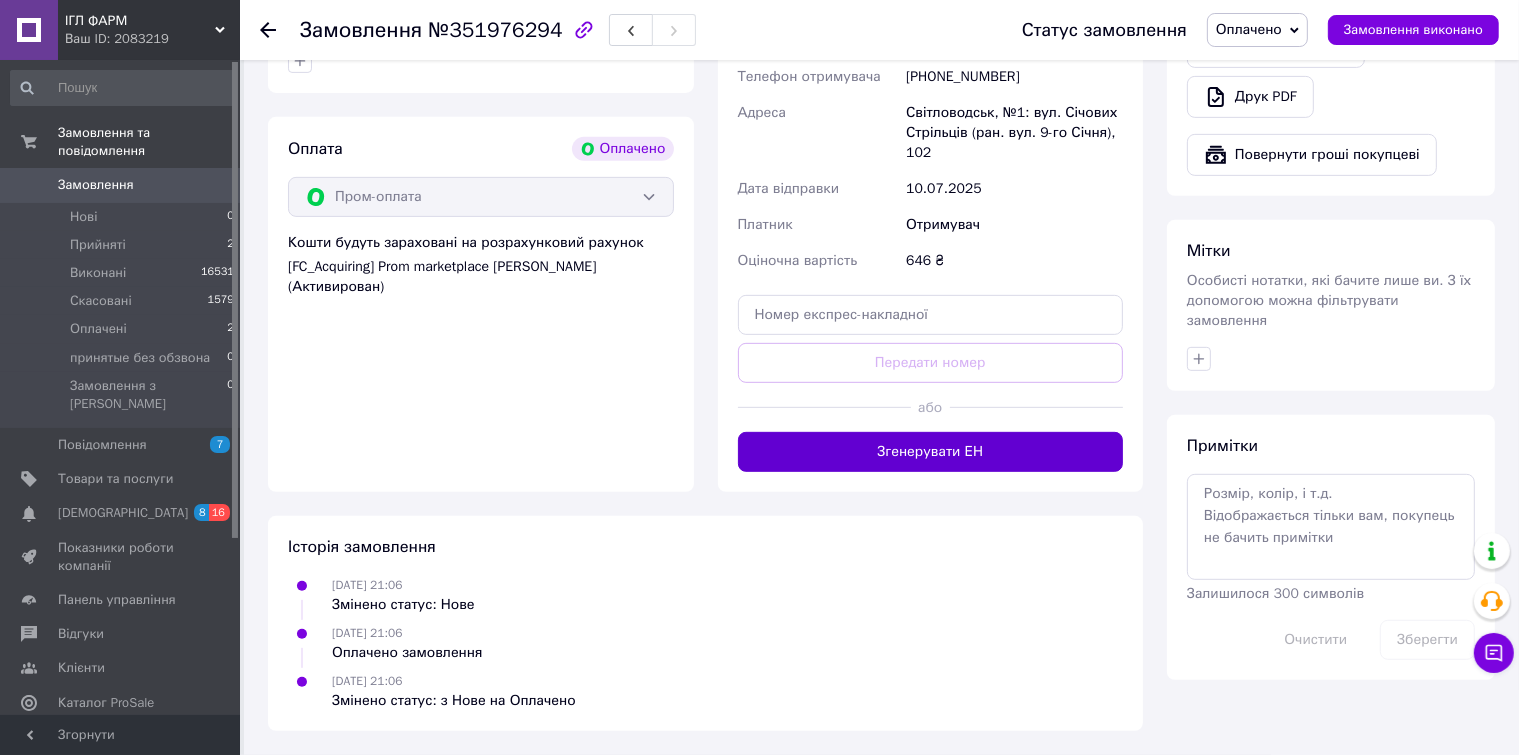 click on "Згенерувати ЕН" at bounding box center (931, 452) 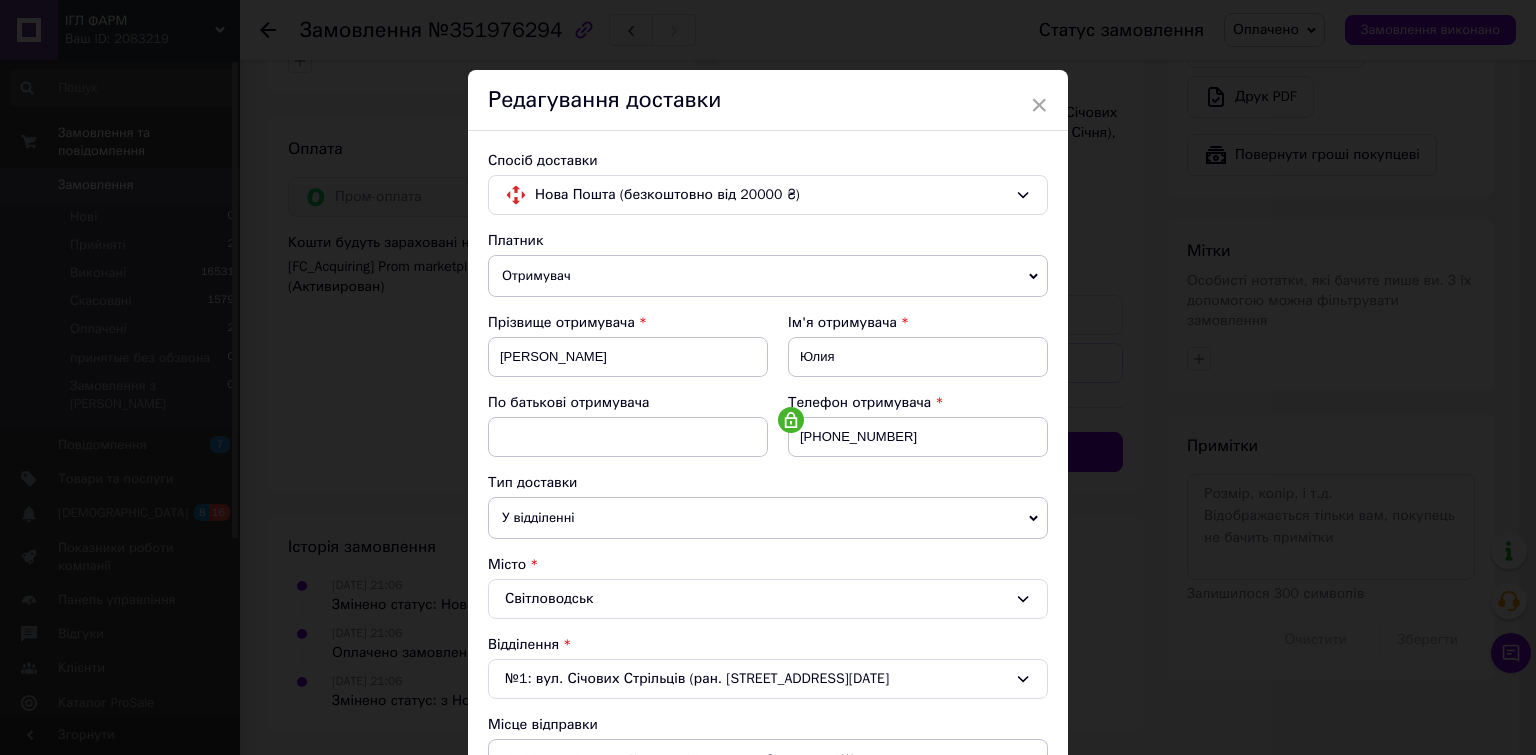 scroll, scrollTop: 800, scrollLeft: 0, axis: vertical 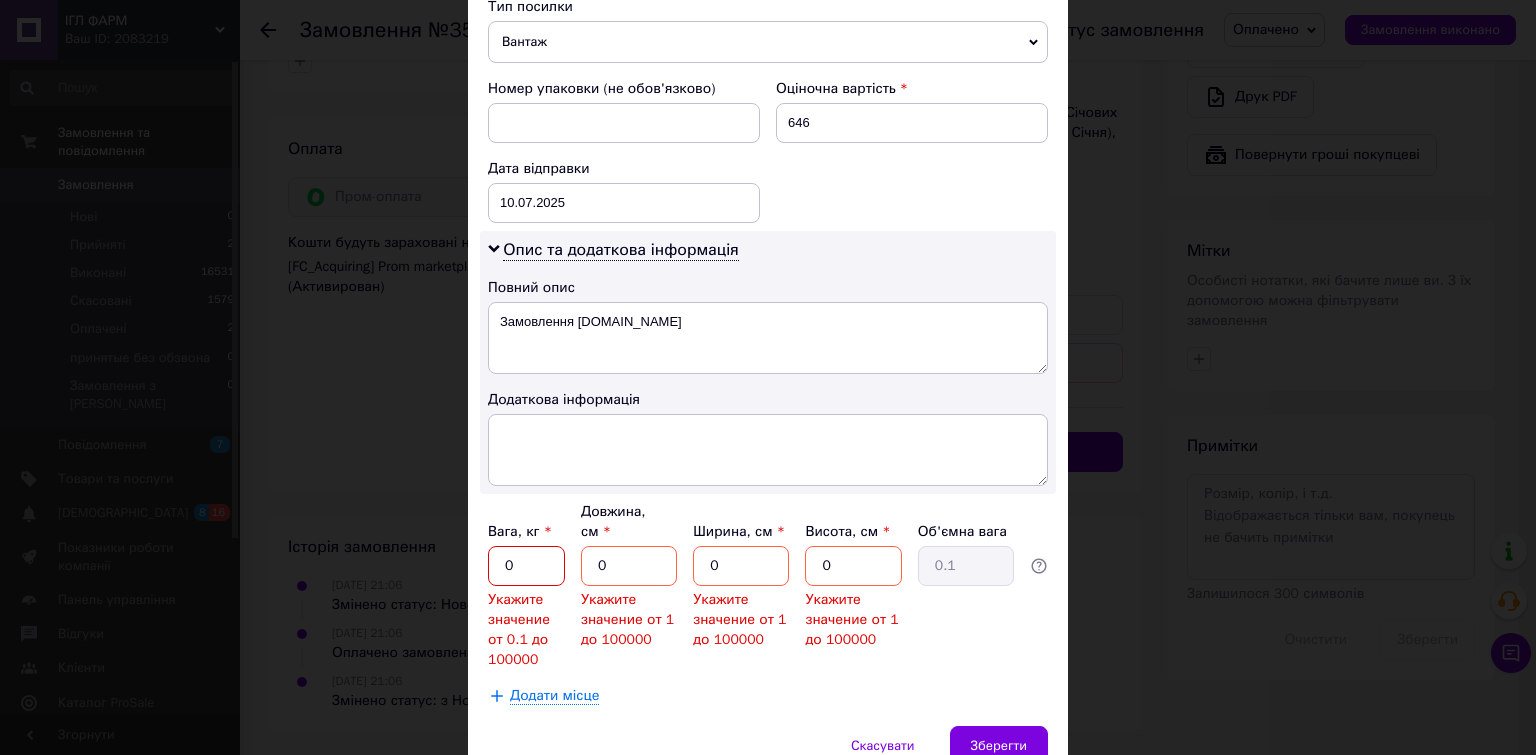 click on "0" at bounding box center (526, 566) 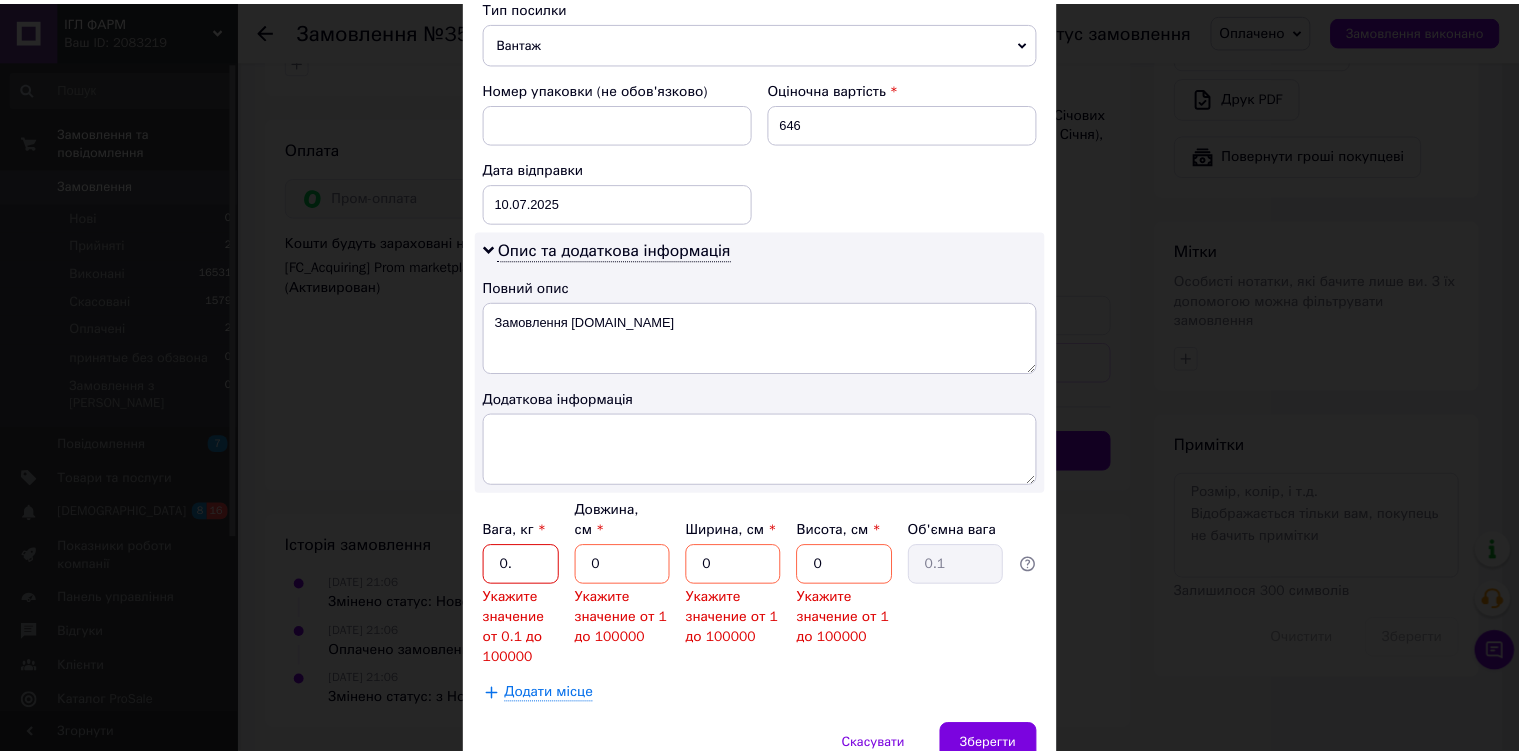 scroll, scrollTop: 790, scrollLeft: 0, axis: vertical 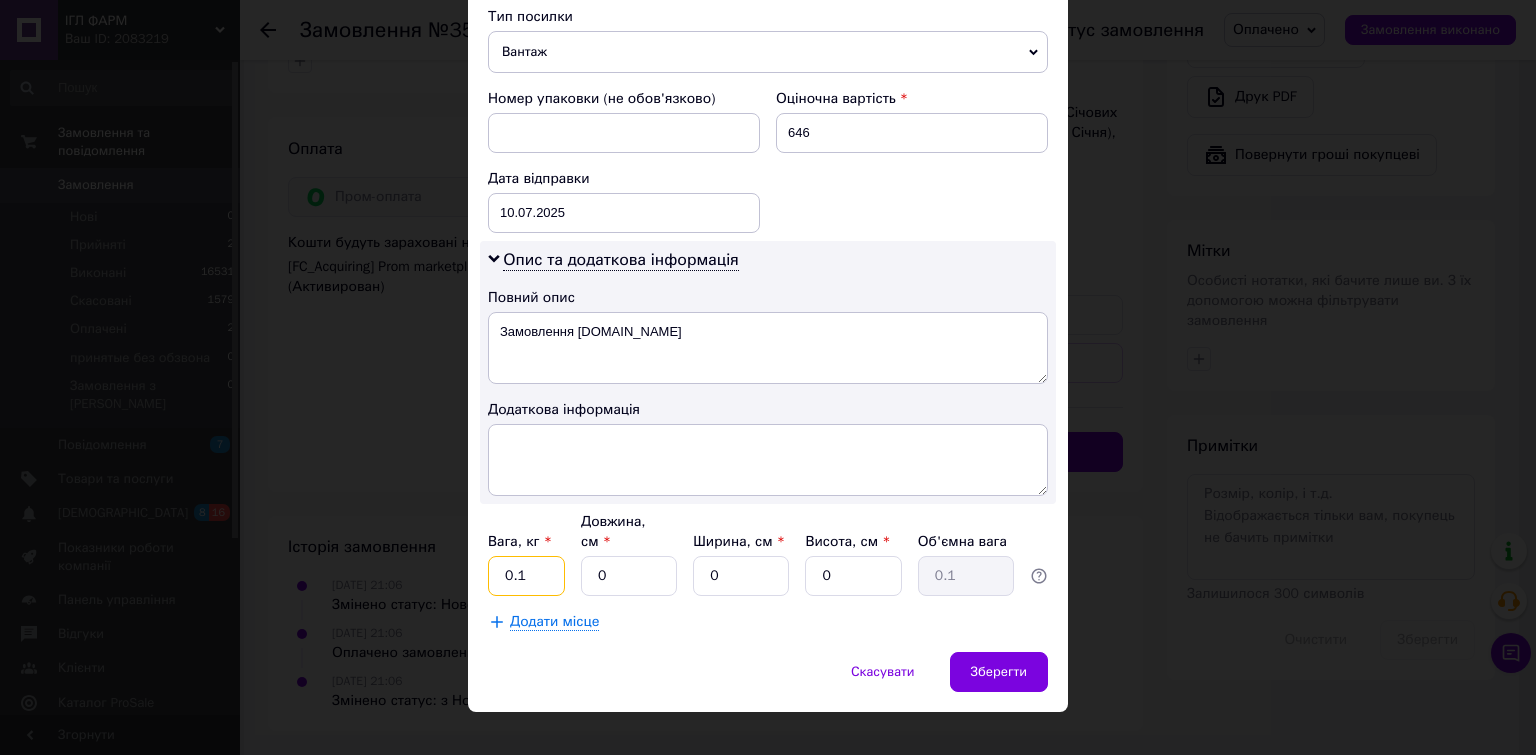 type on "0.1" 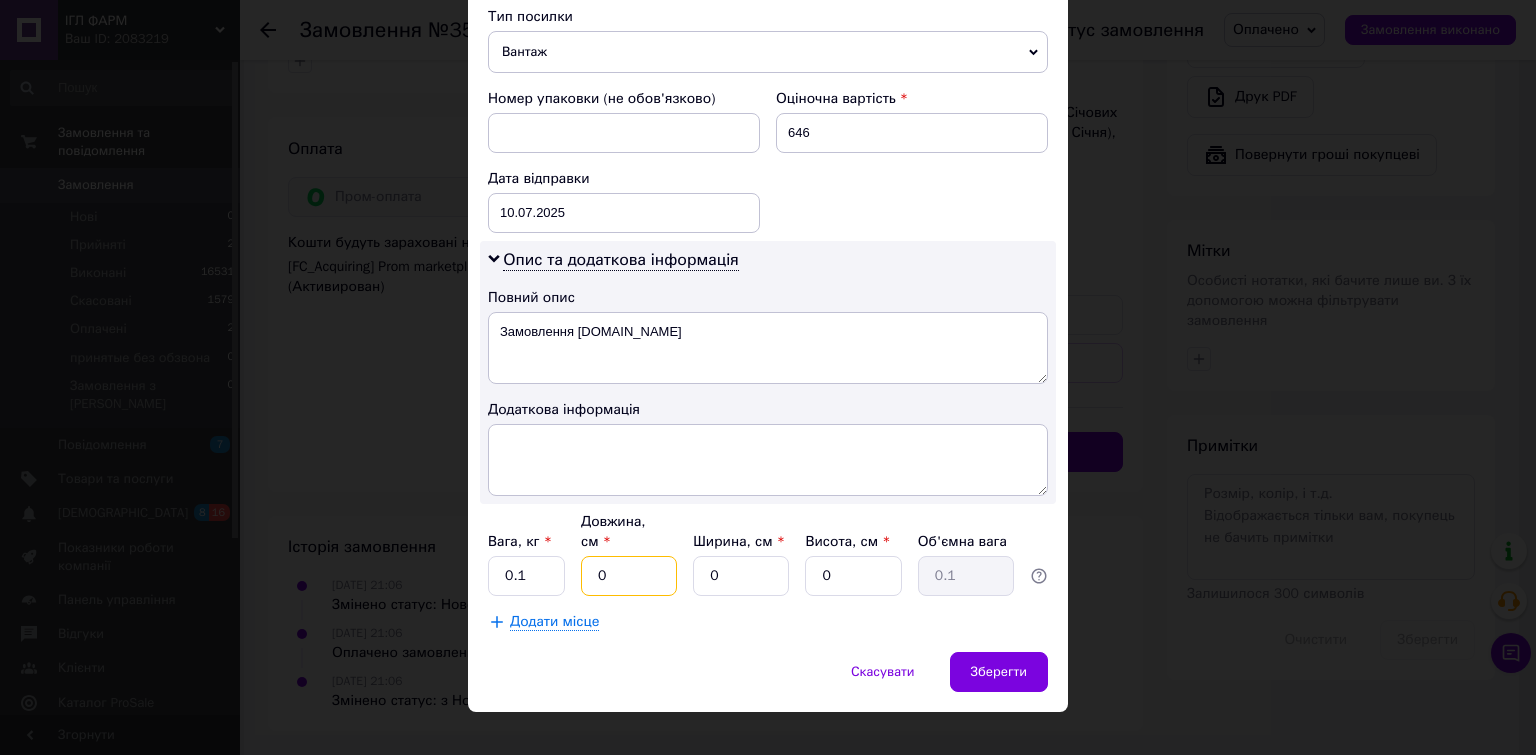 click on "0" at bounding box center (629, 576) 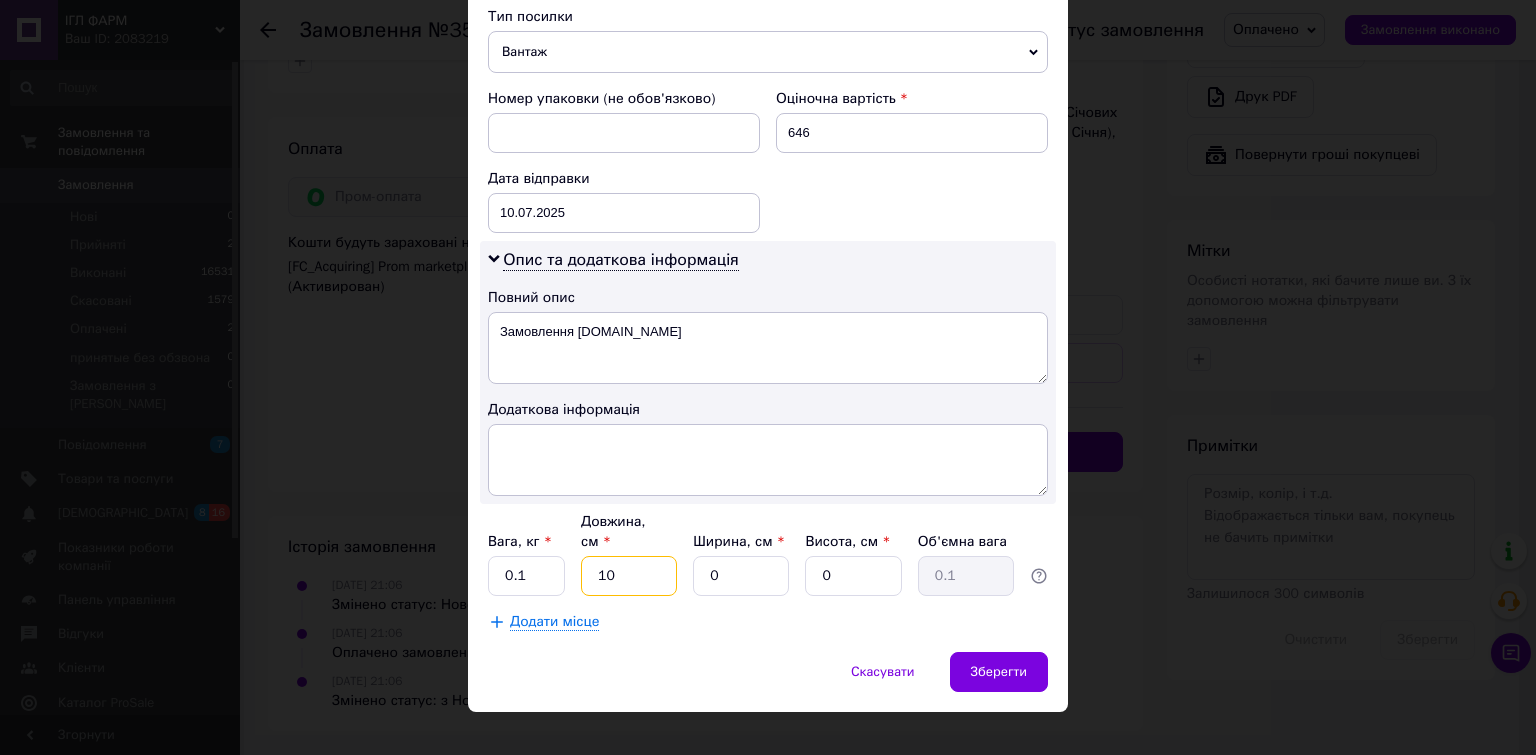 type on "10" 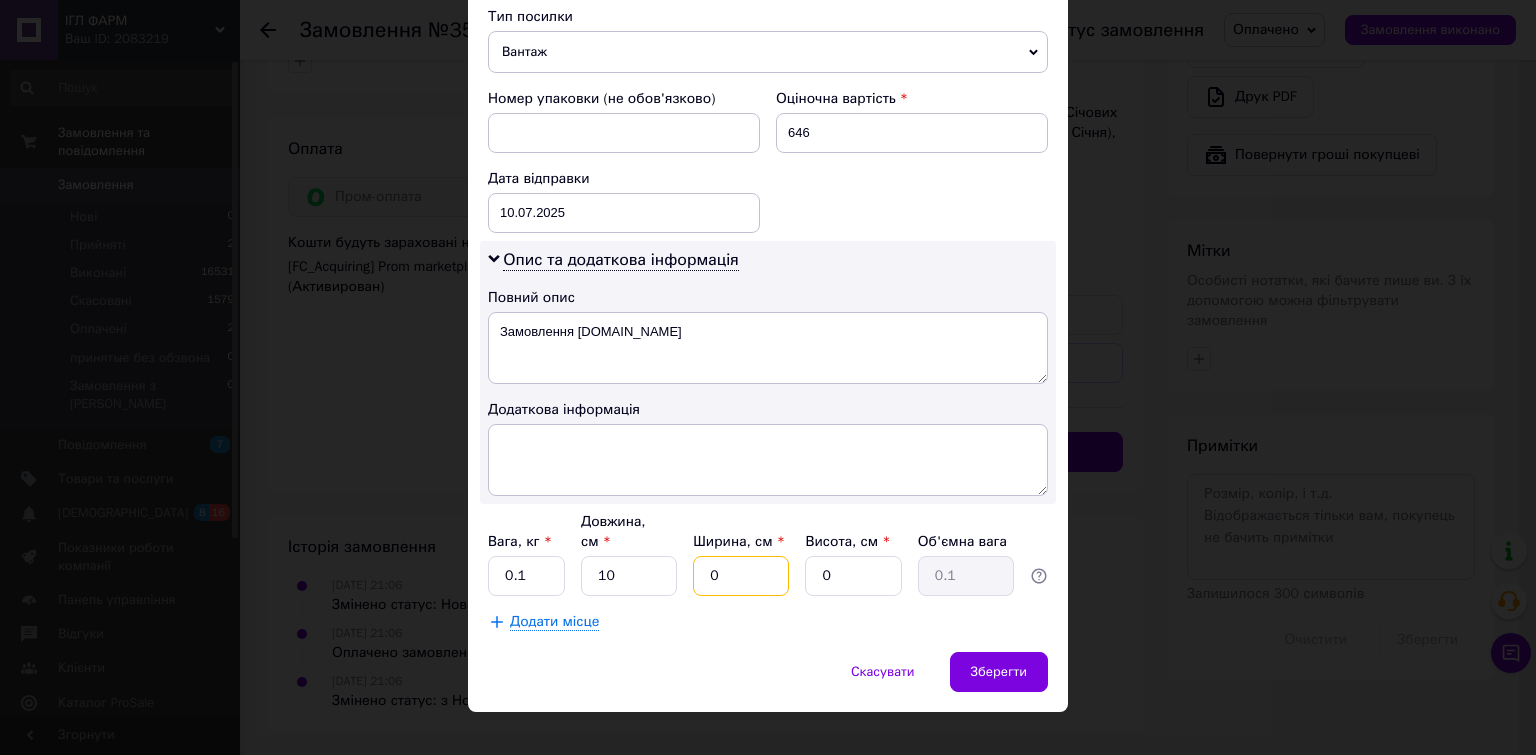 click on "0" at bounding box center [741, 576] 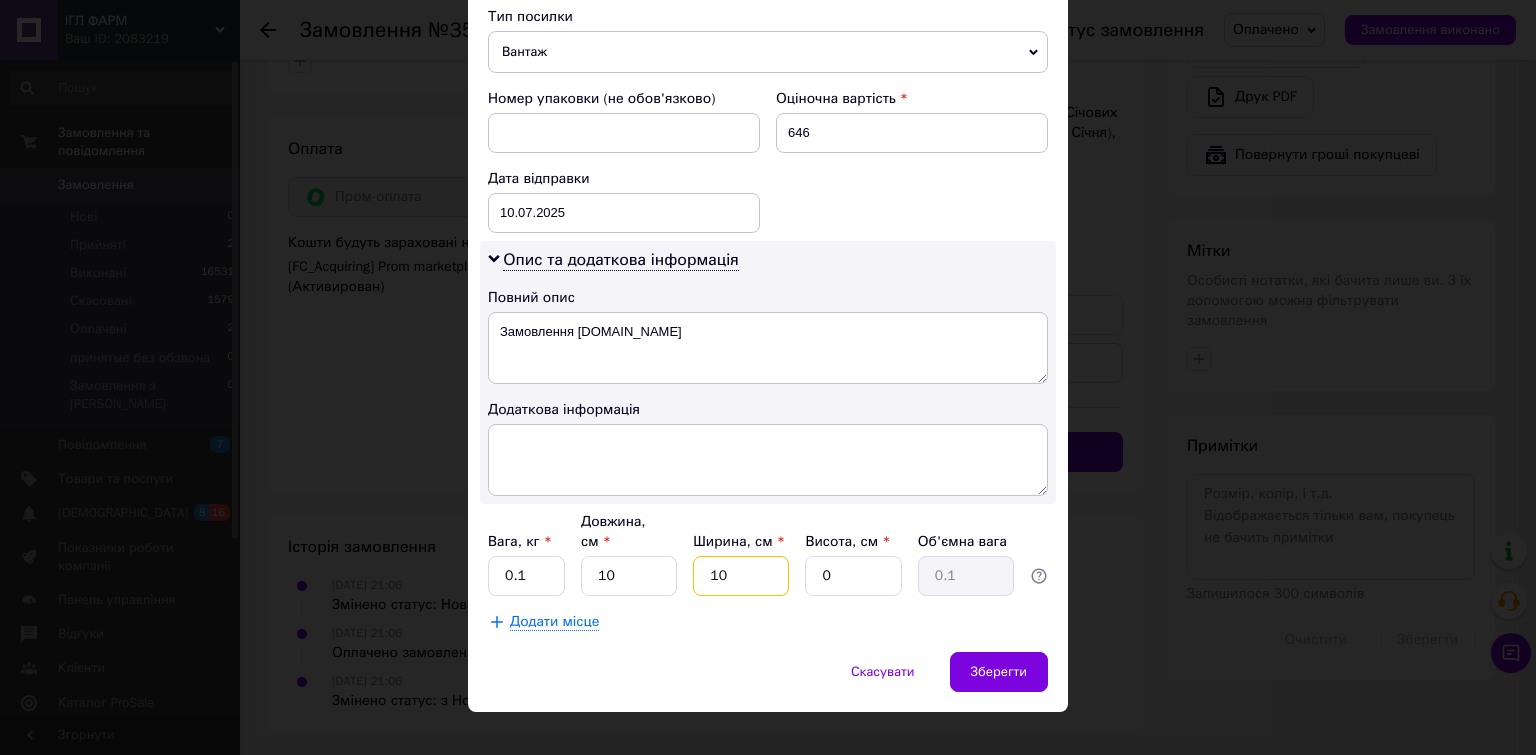 type on "10" 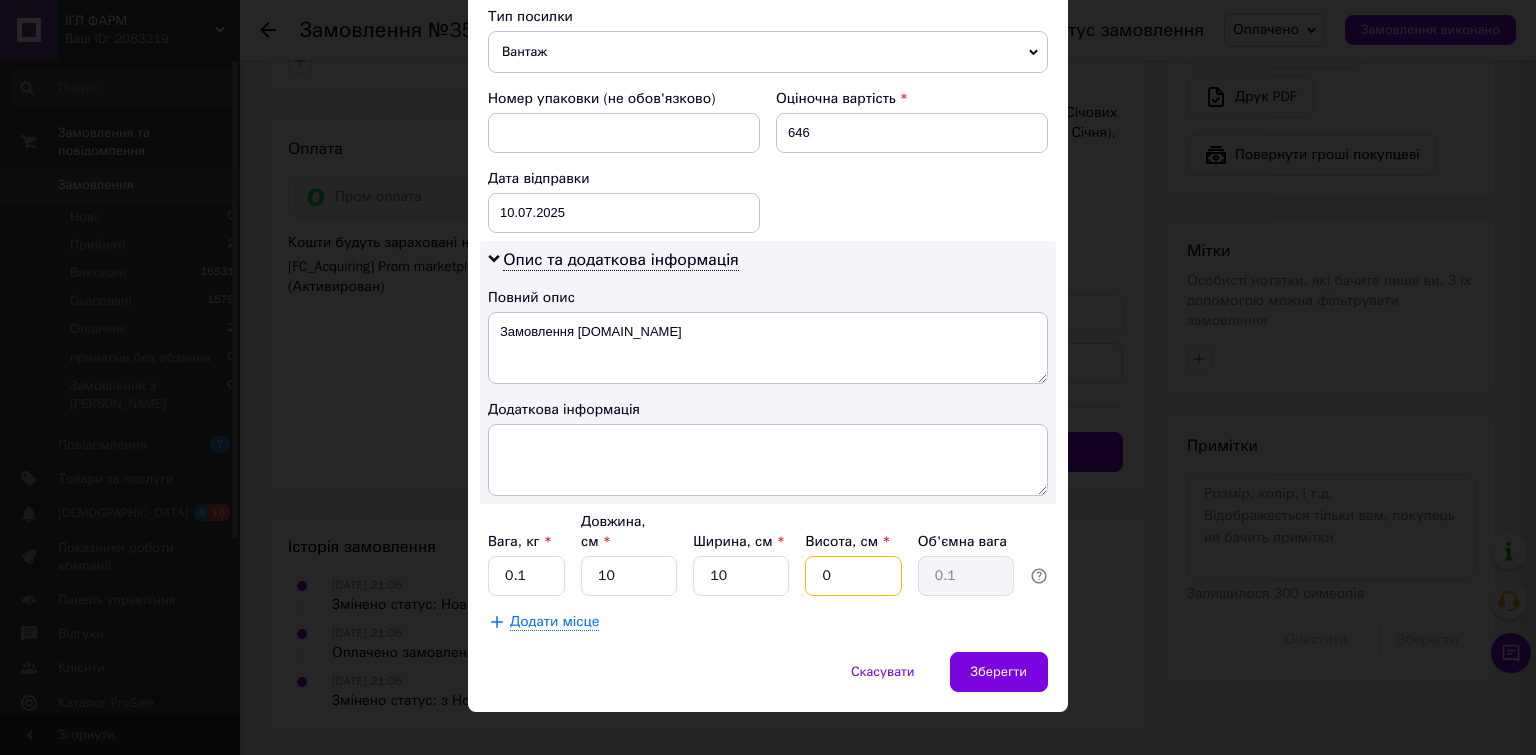 click on "0" at bounding box center (853, 576) 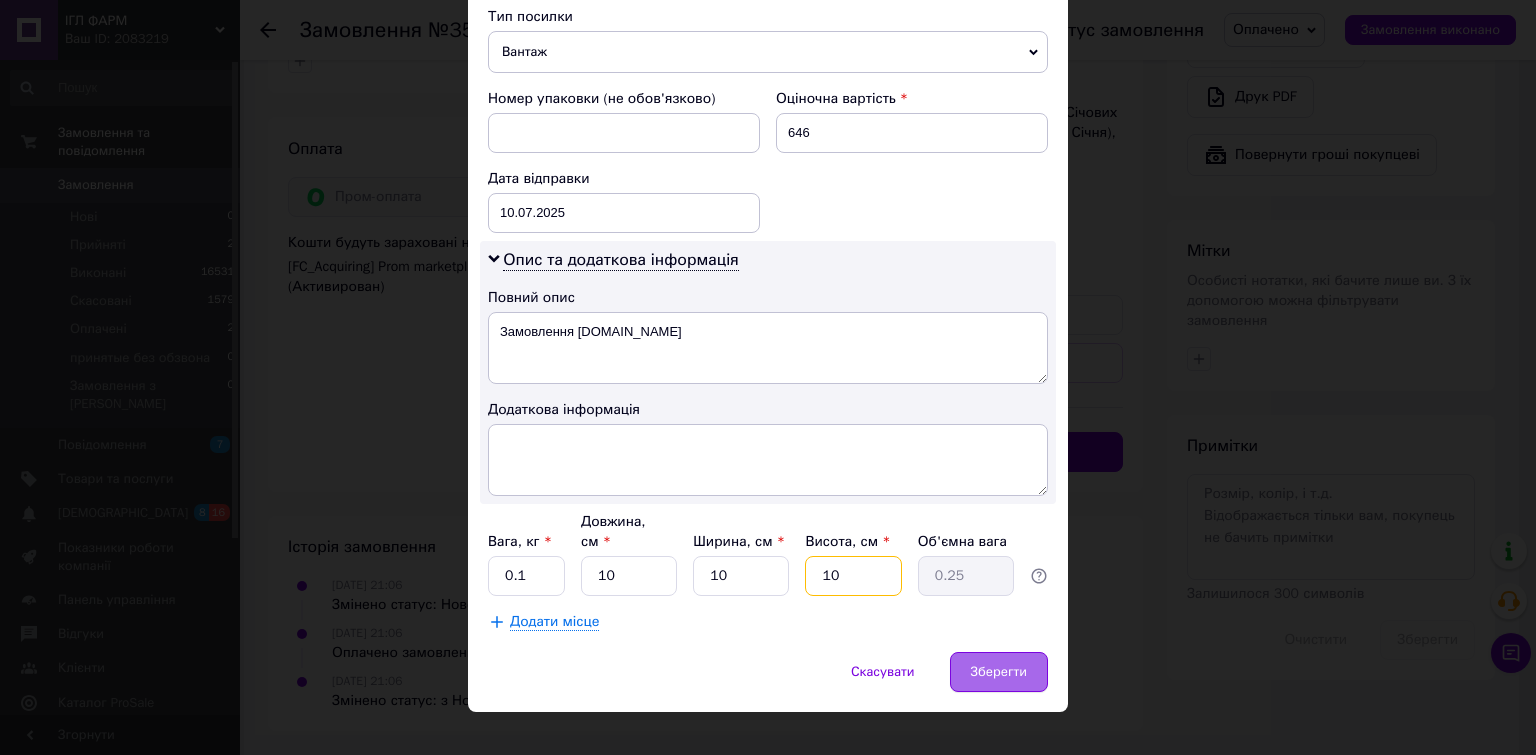 type on "10" 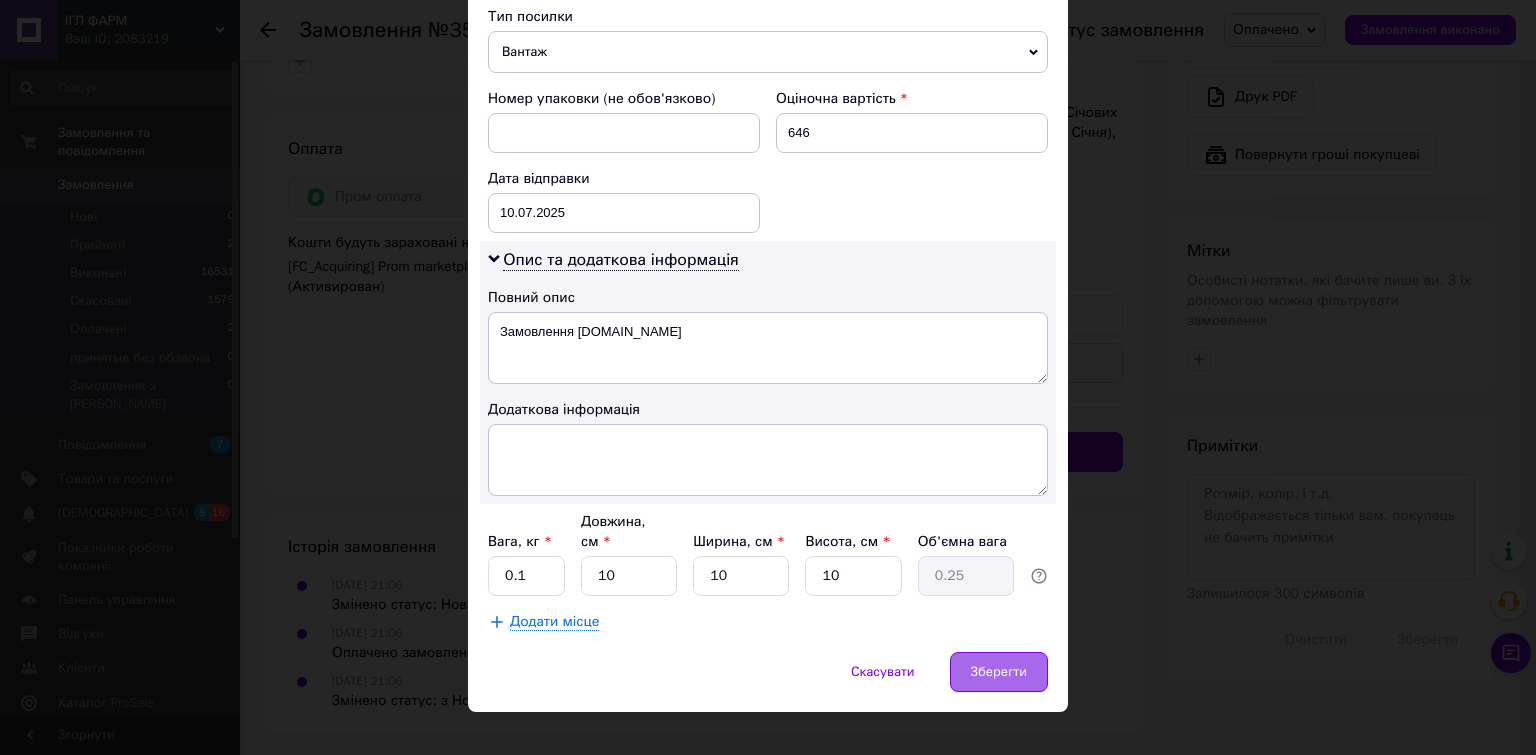click on "Зберегти" at bounding box center [999, 672] 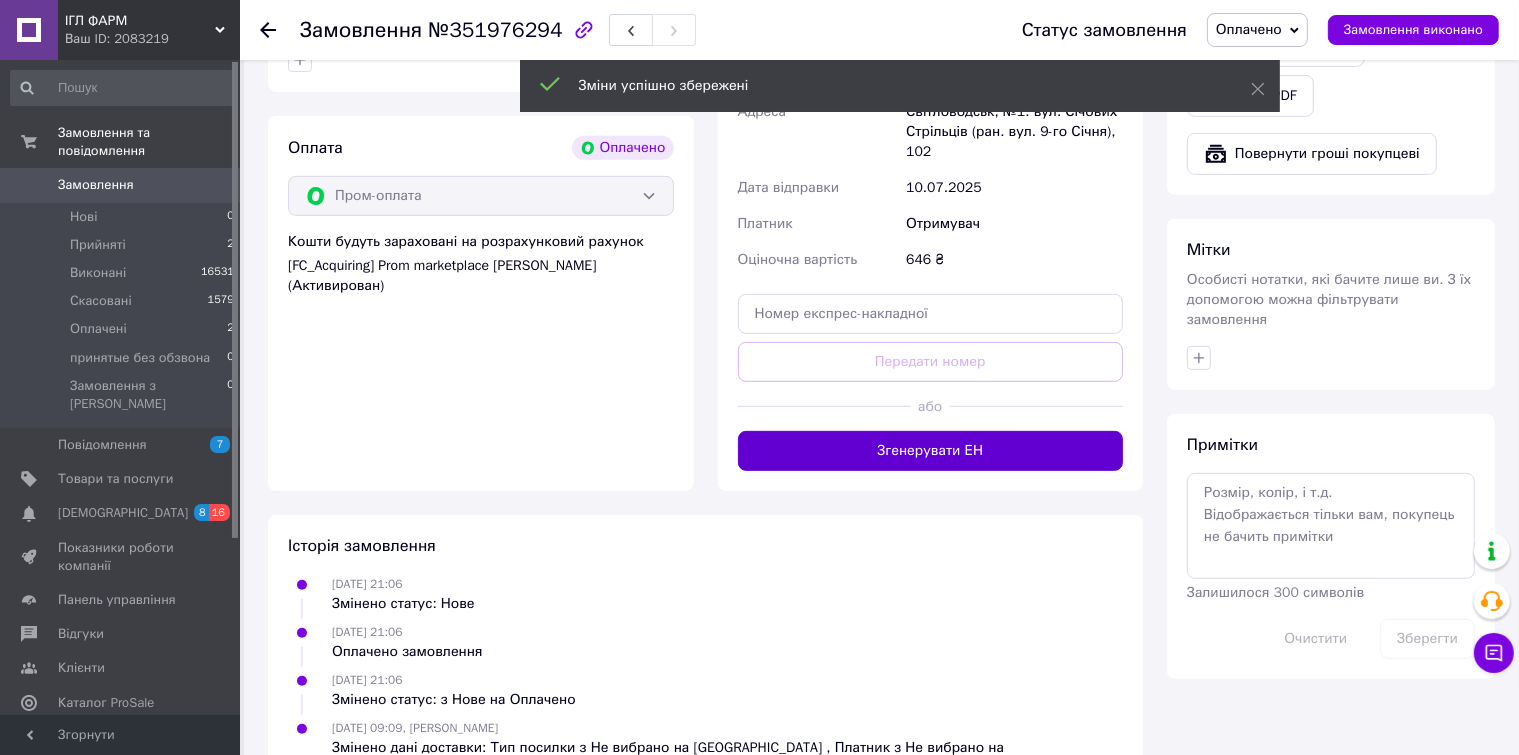 click on "Згенерувати ЕН" at bounding box center [931, 451] 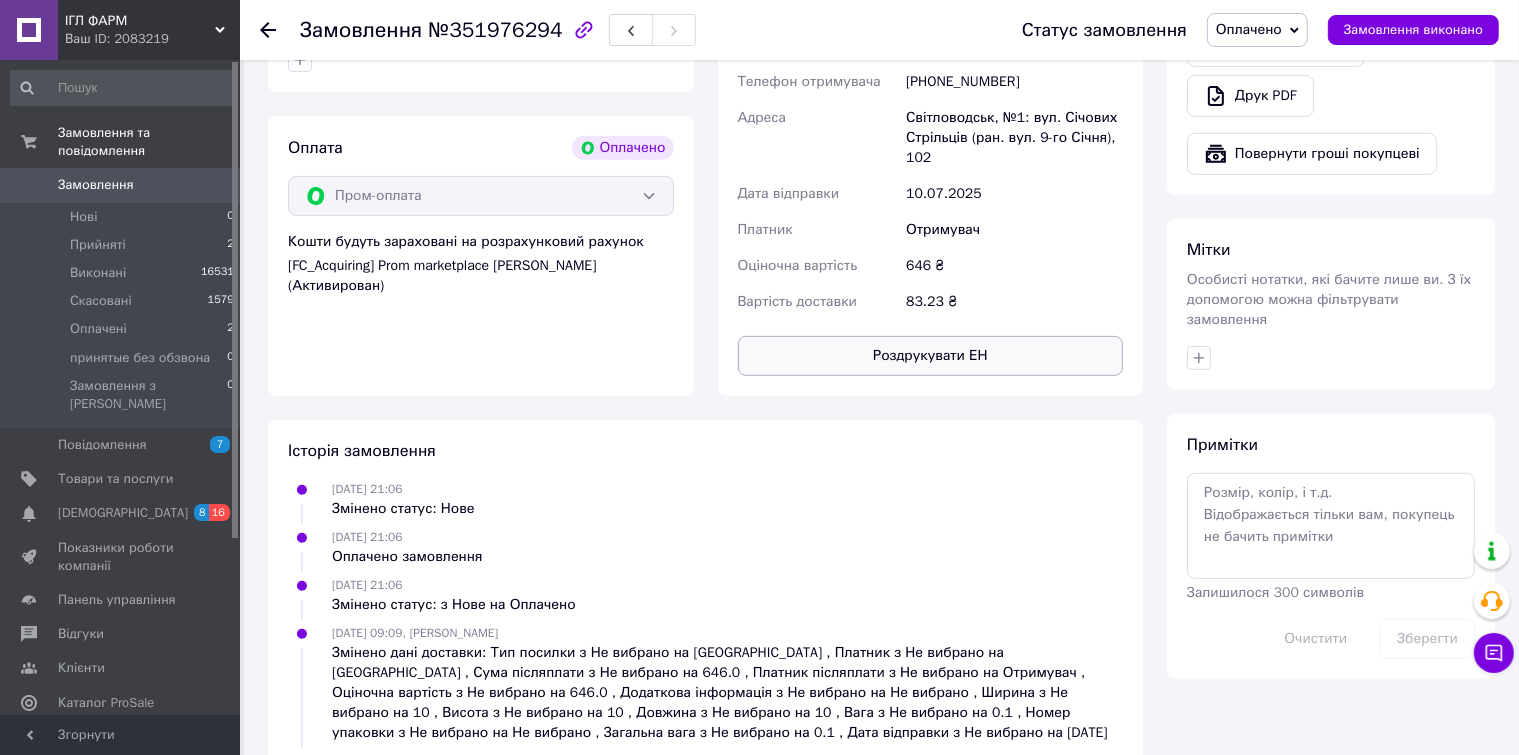 click on "Роздрукувати ЕН" at bounding box center [931, 356] 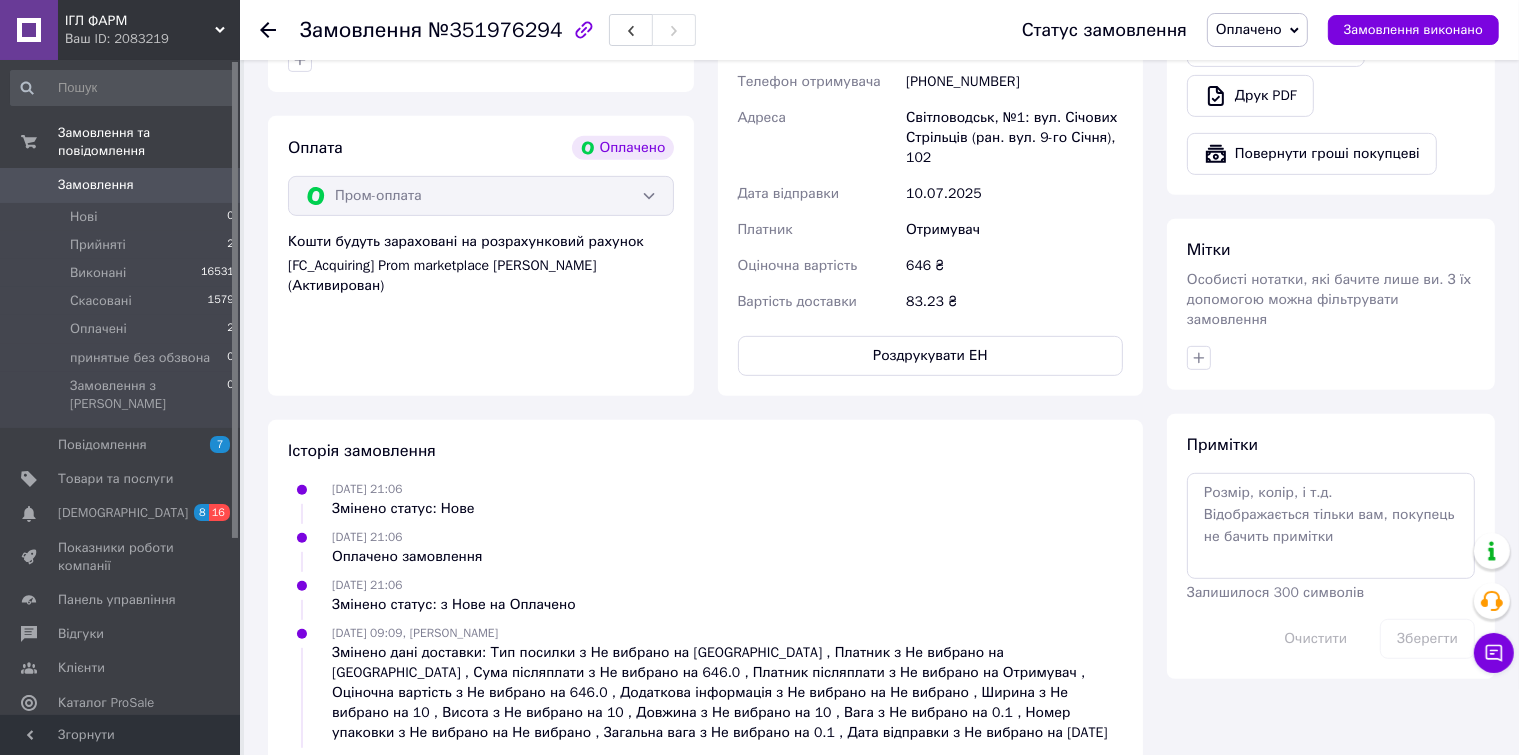 click on "Оплачено" at bounding box center (1249, 29) 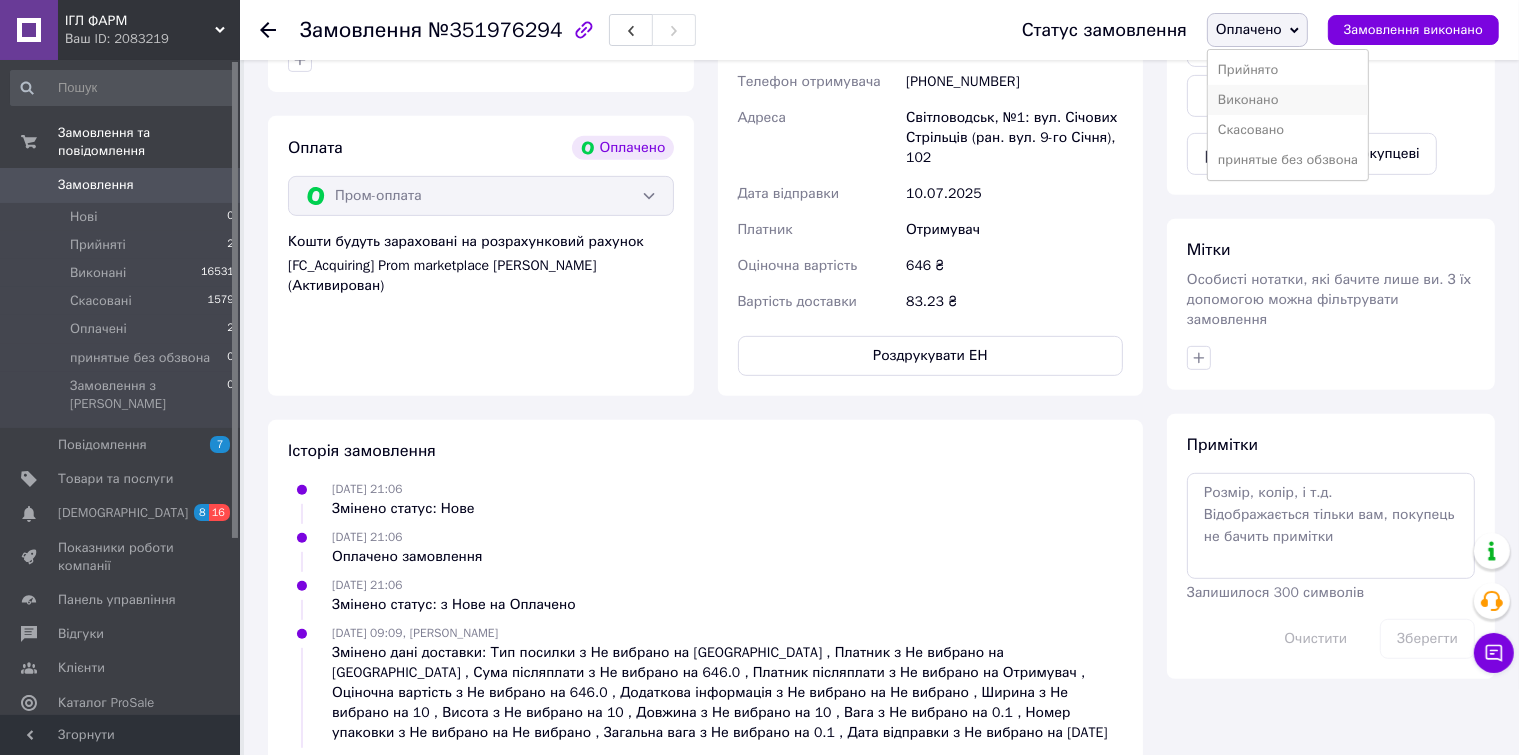 click on "Виконано" at bounding box center (1288, 100) 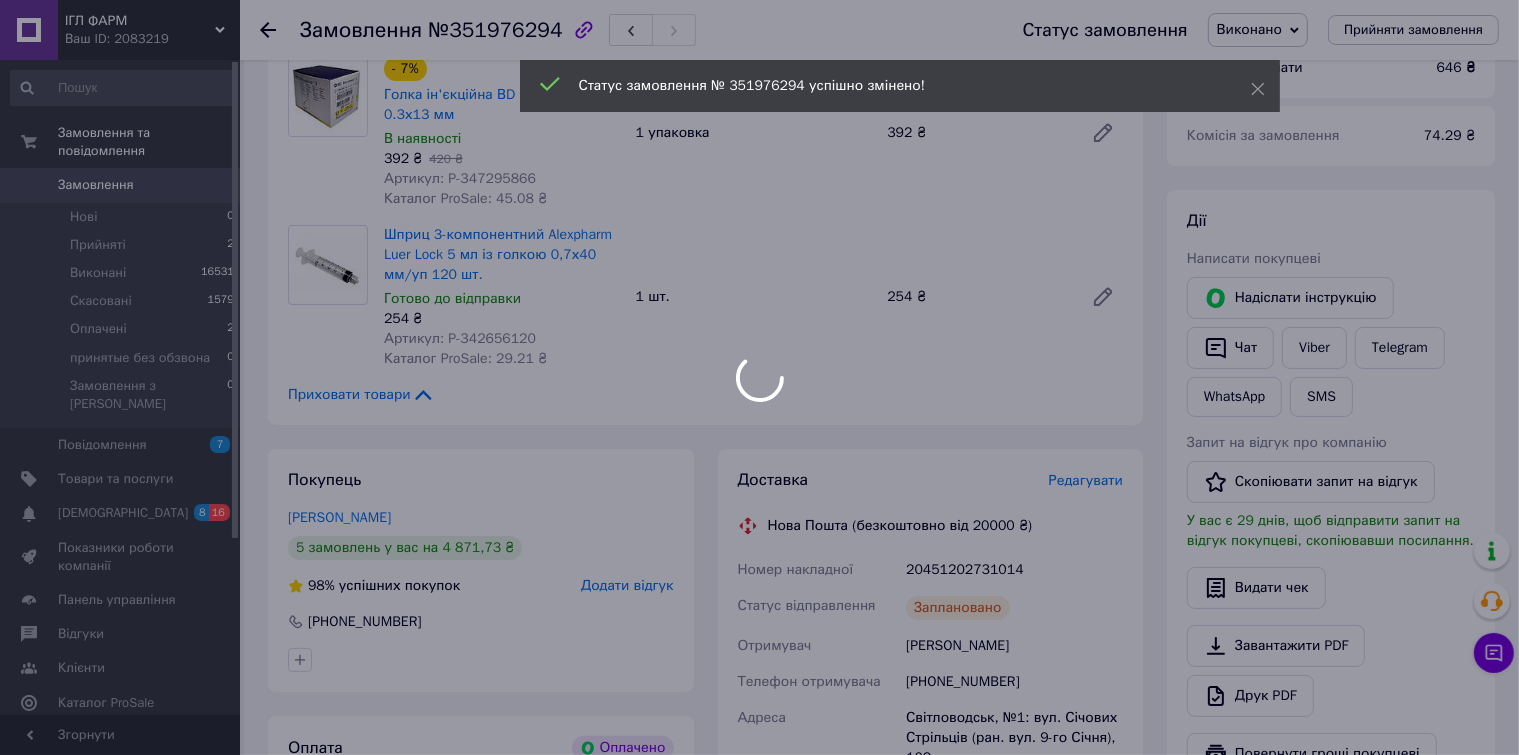 scroll, scrollTop: 0, scrollLeft: 0, axis: both 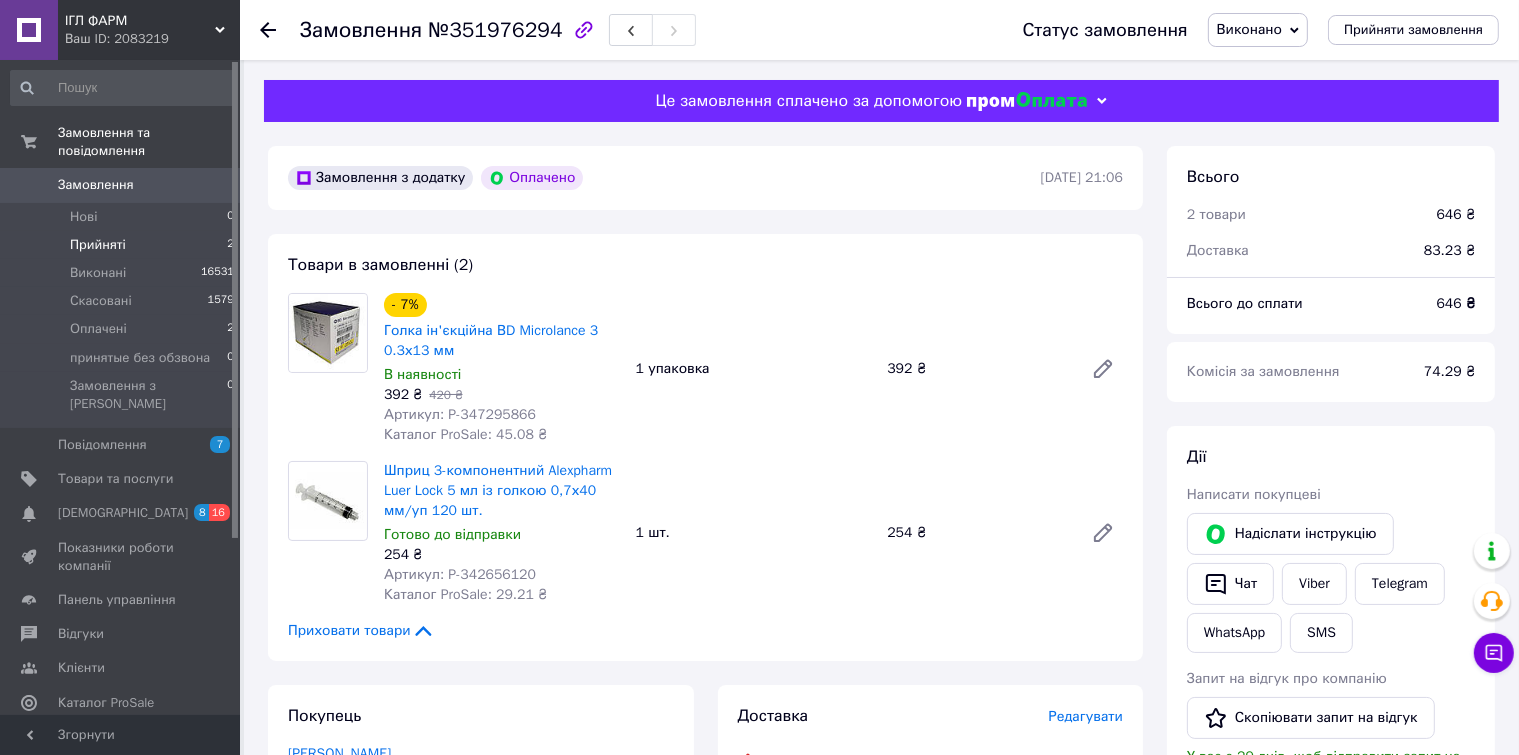 click on "Прийняті 2" at bounding box center [123, 245] 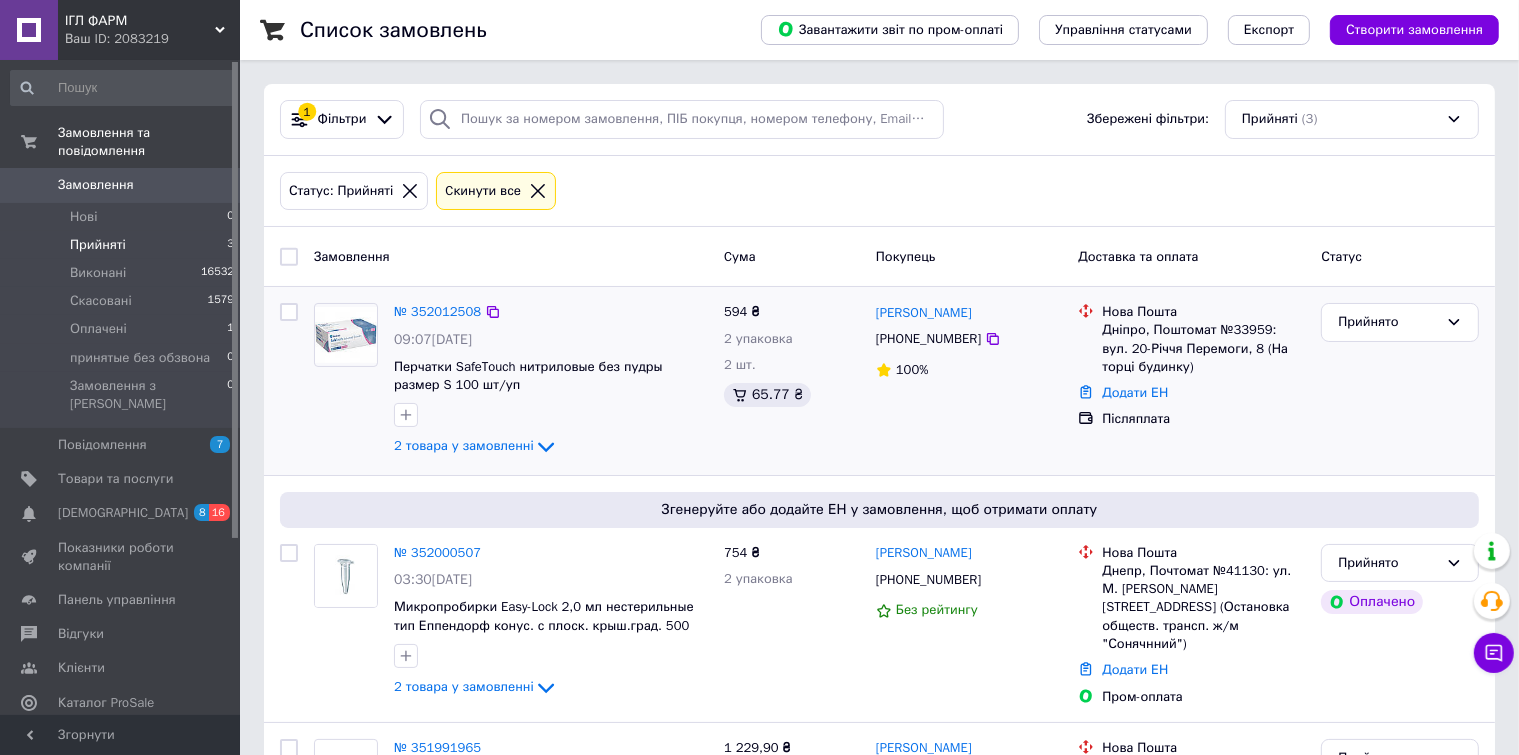 scroll, scrollTop: 171, scrollLeft: 0, axis: vertical 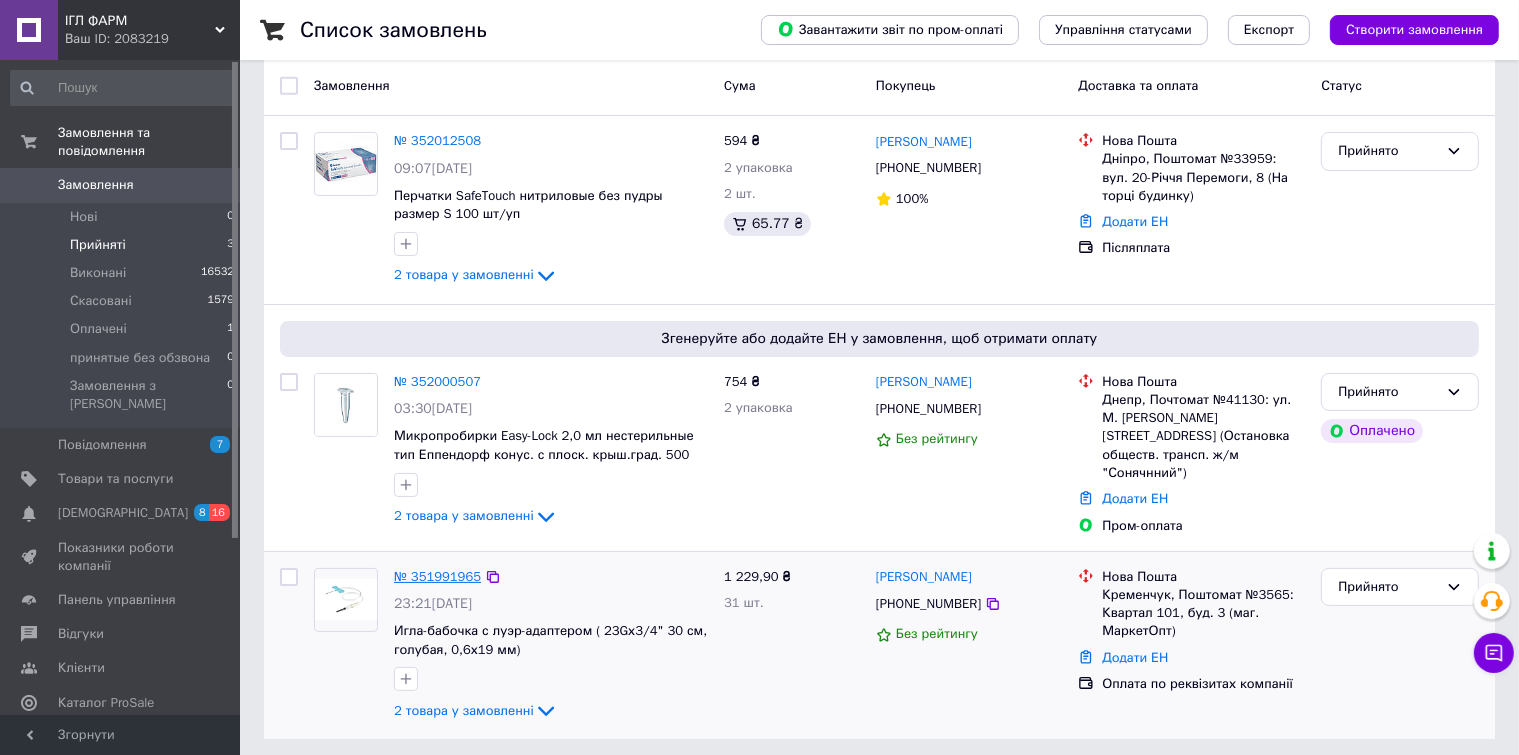 click on "№ 351991965" at bounding box center (437, 576) 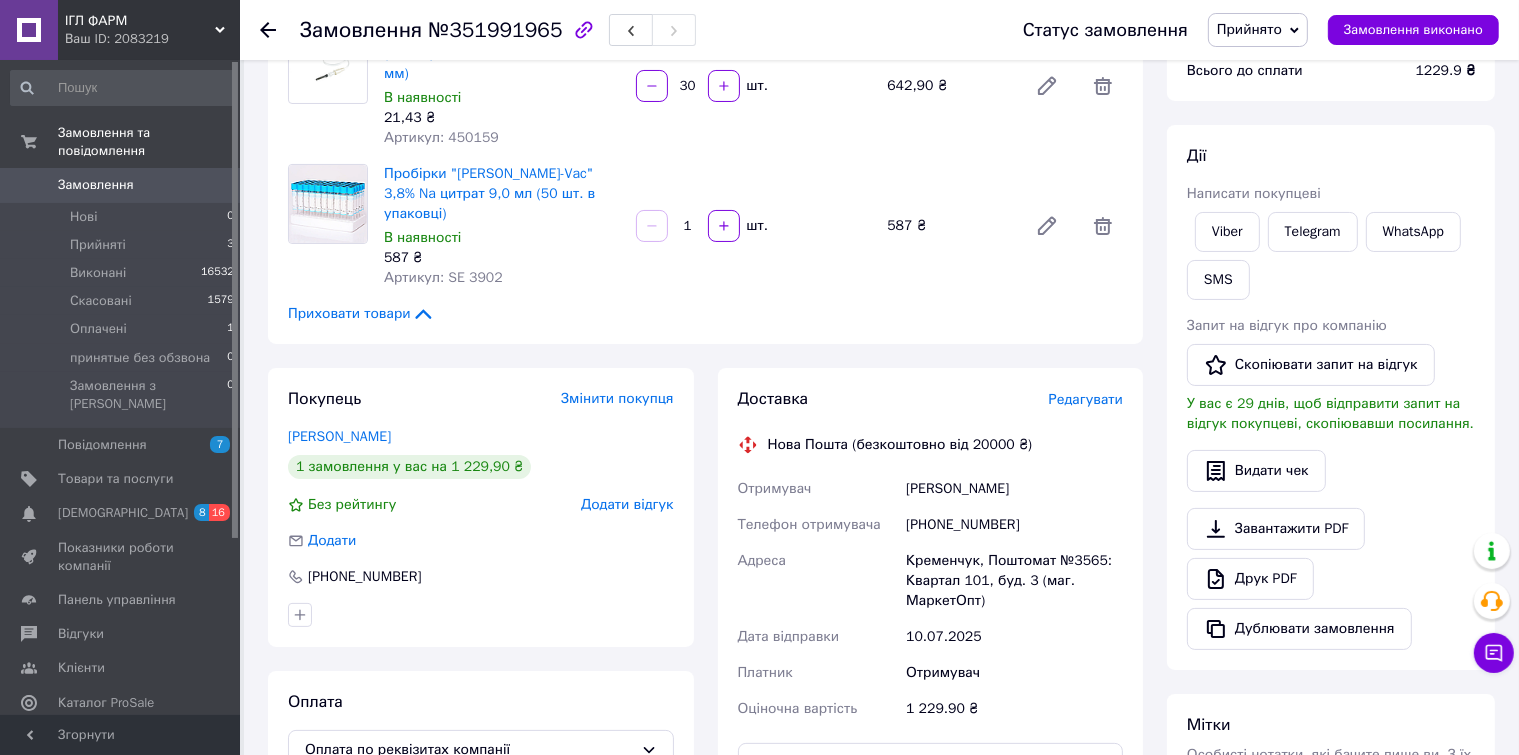 scroll, scrollTop: 107, scrollLeft: 0, axis: vertical 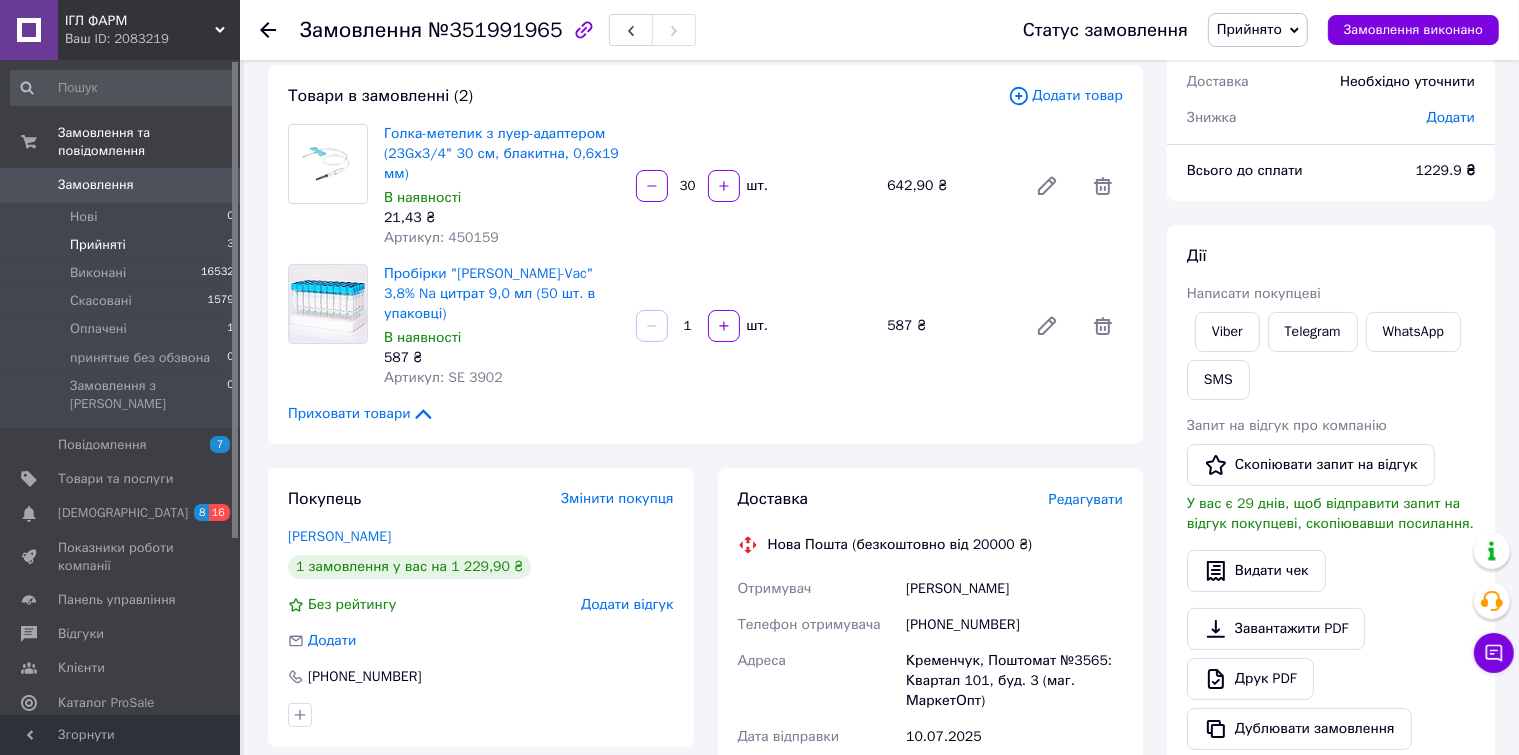 click on "Прийняті 3" at bounding box center [123, 245] 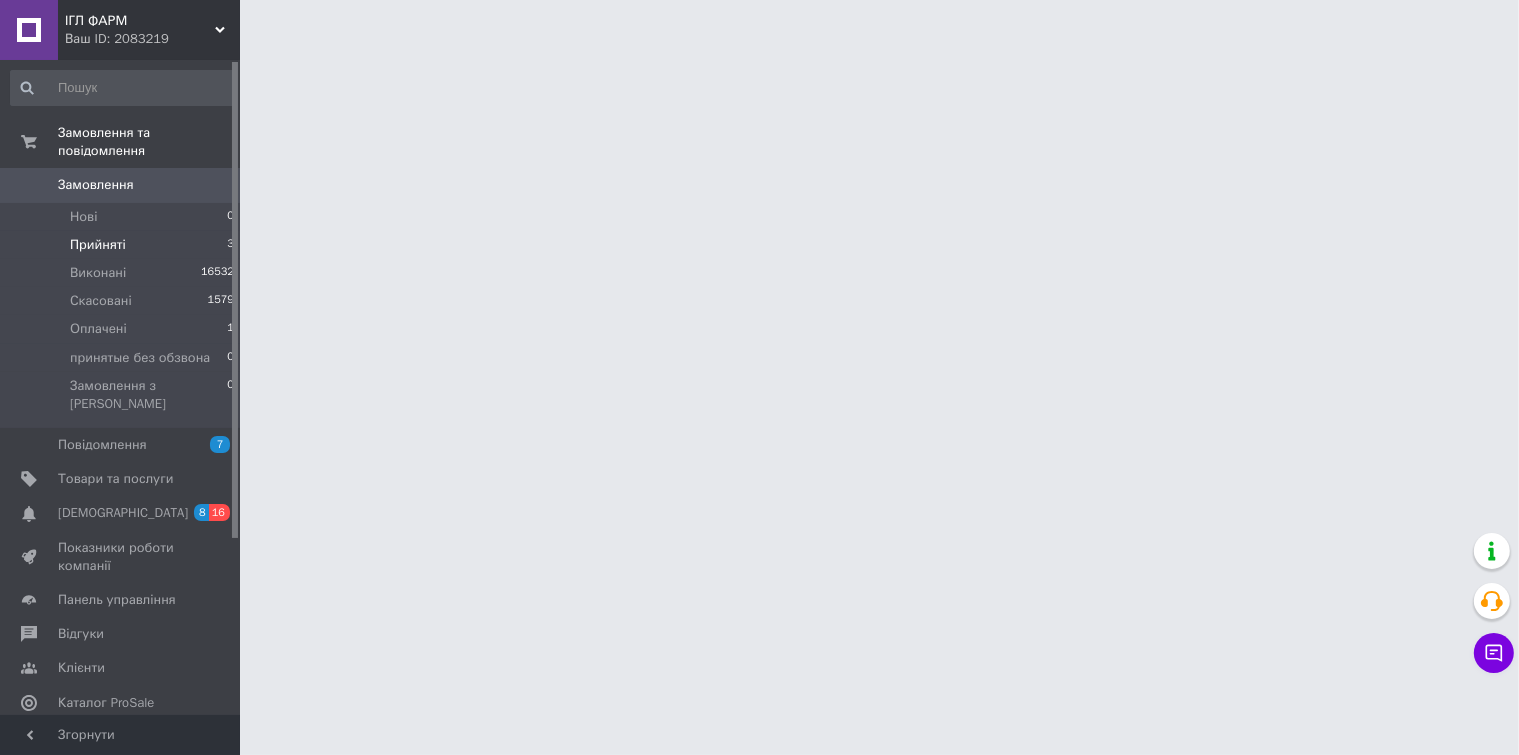 scroll, scrollTop: 0, scrollLeft: 0, axis: both 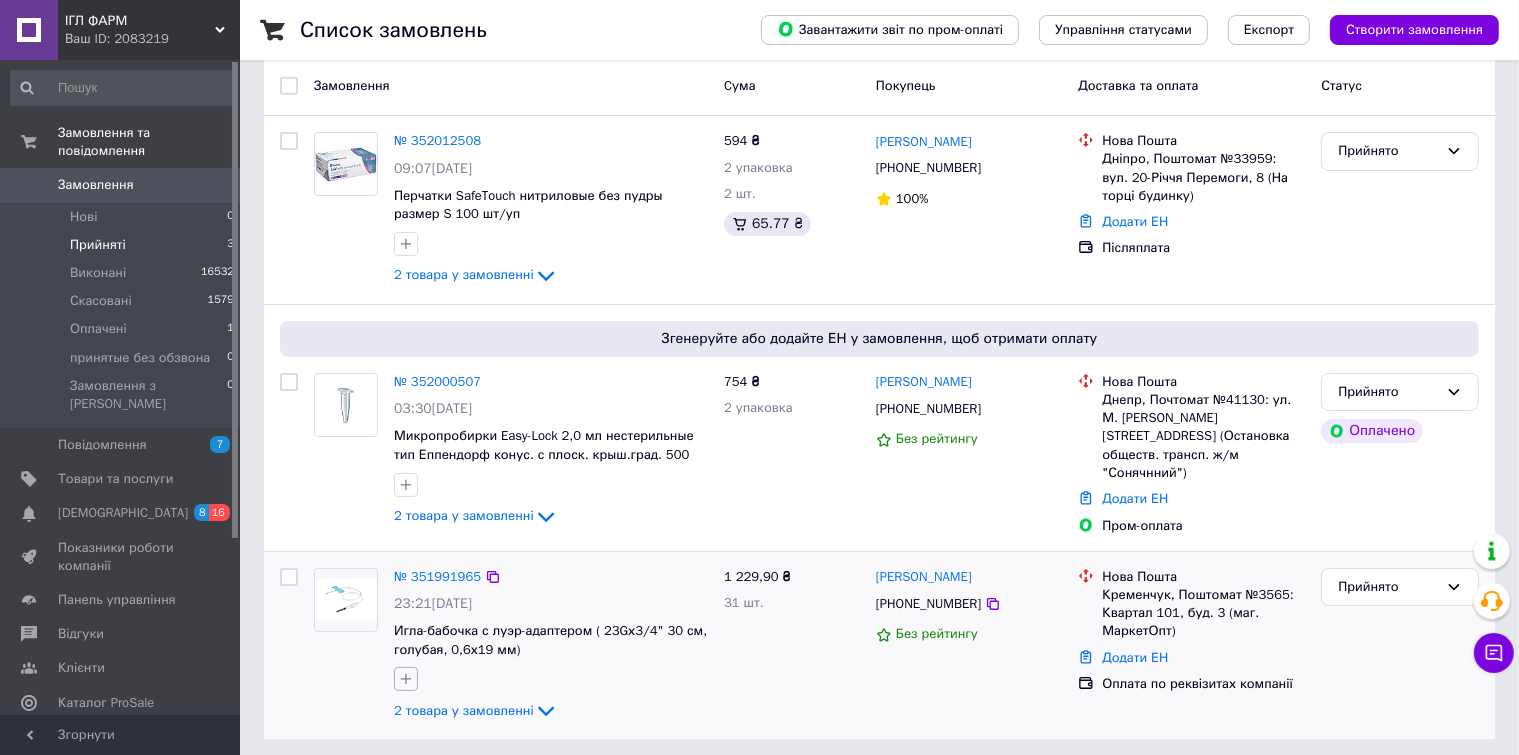 click 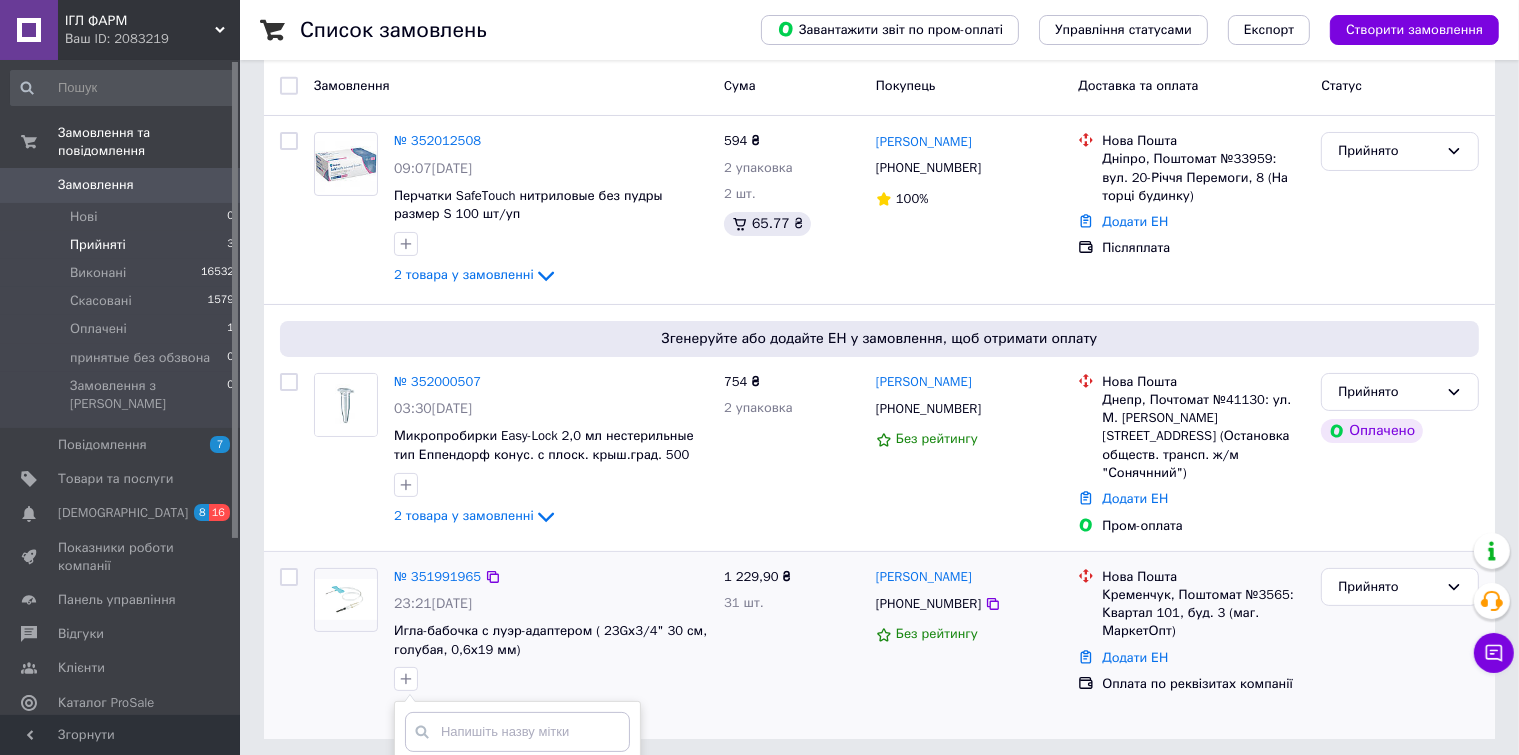 scroll, scrollTop: 536, scrollLeft: 0, axis: vertical 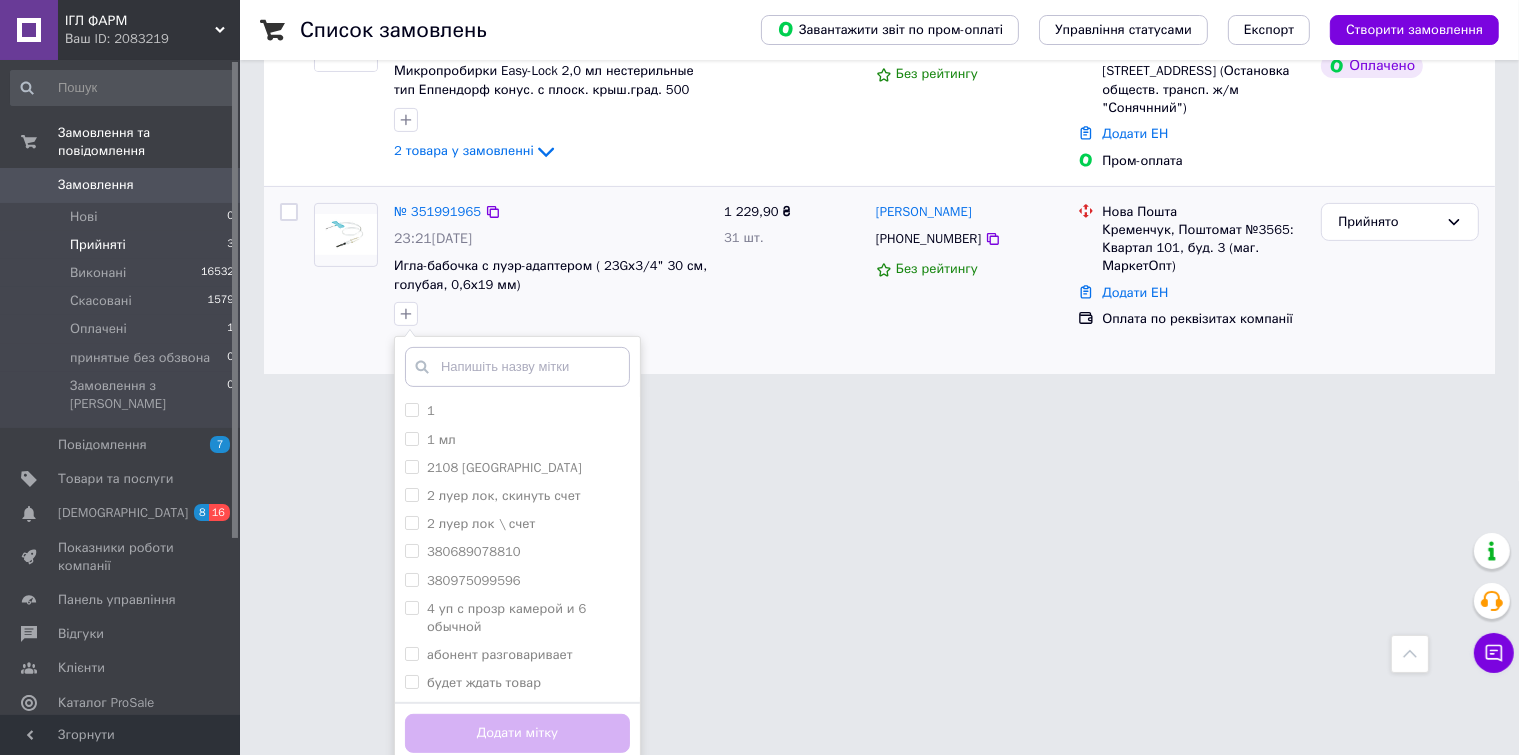 click at bounding box center (517, 367) 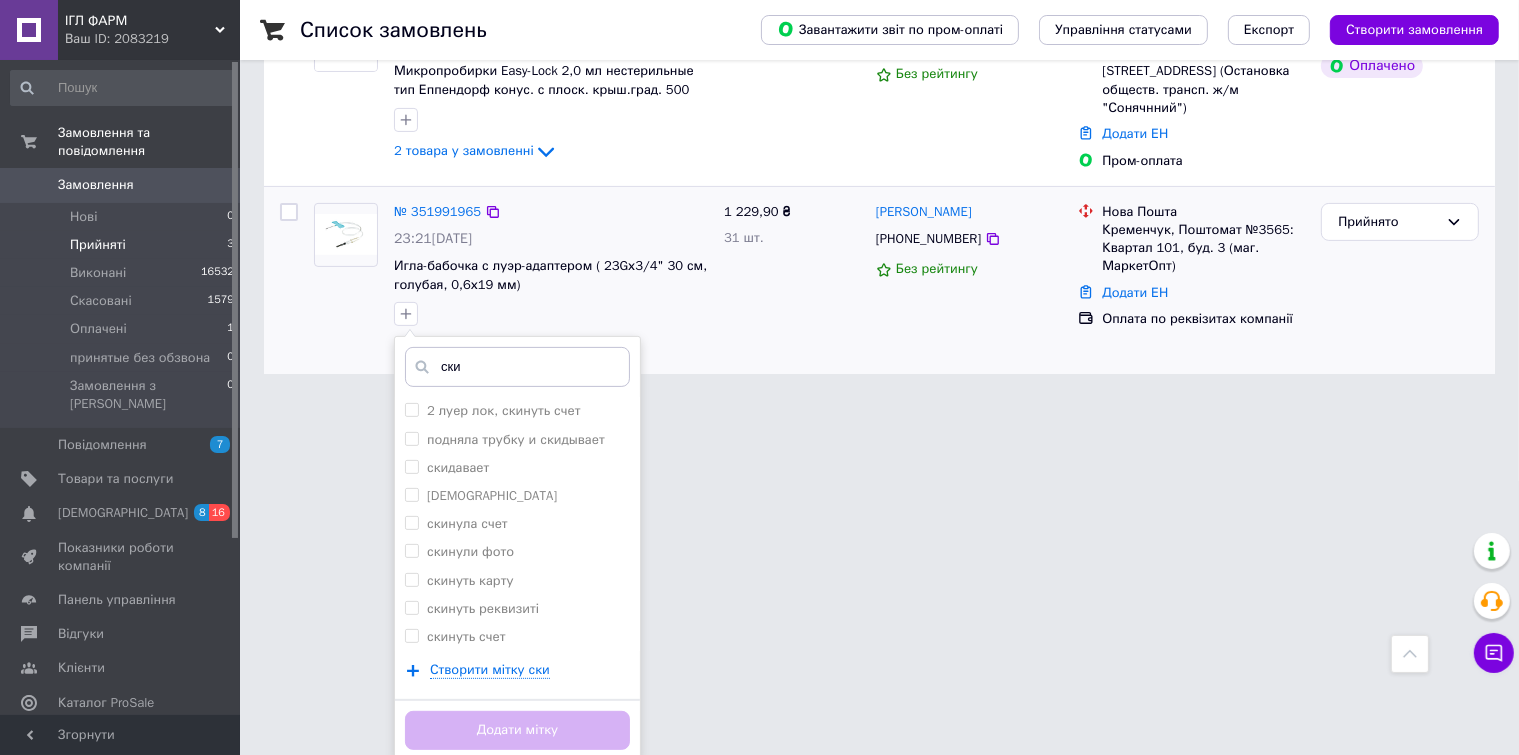 scroll, scrollTop: 532, scrollLeft: 0, axis: vertical 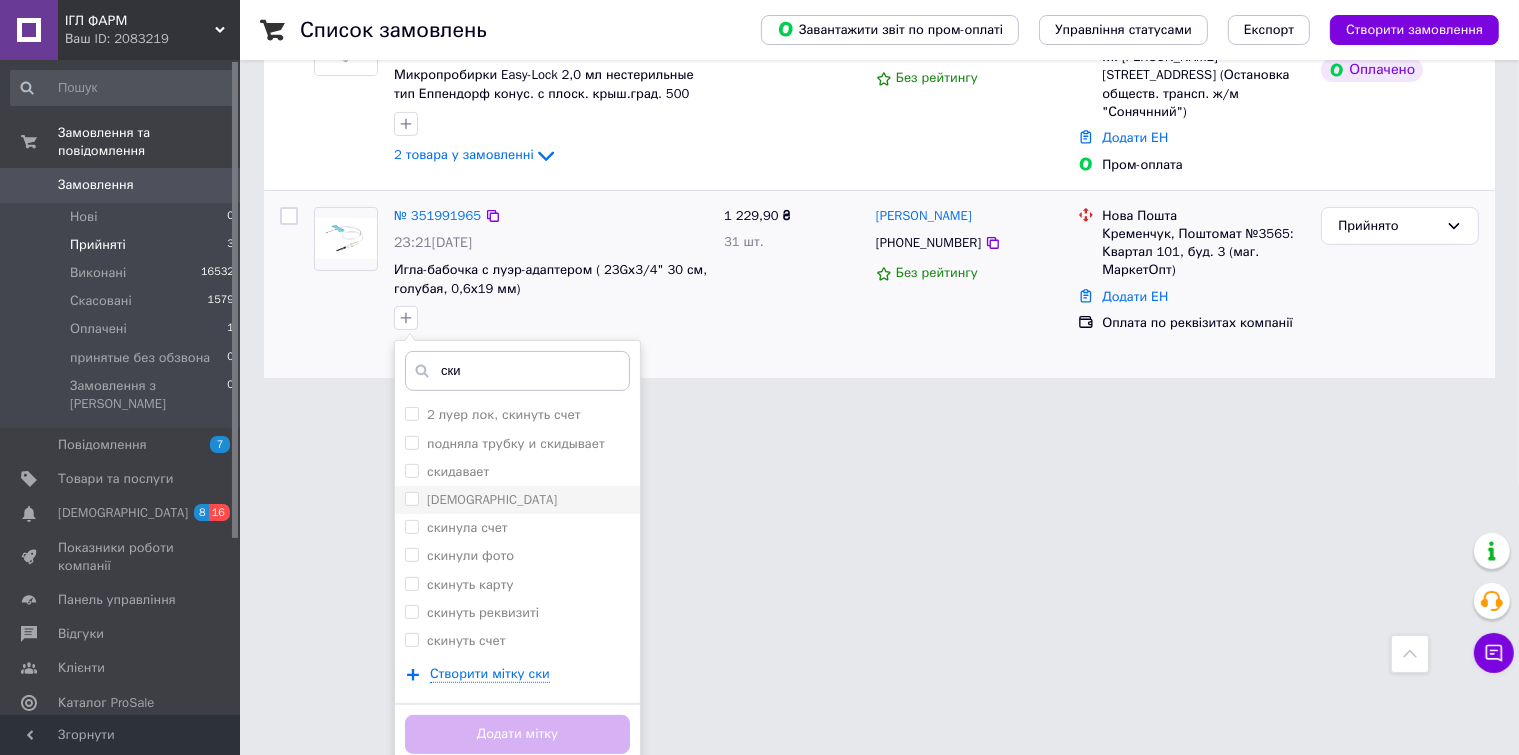 type on "ски" 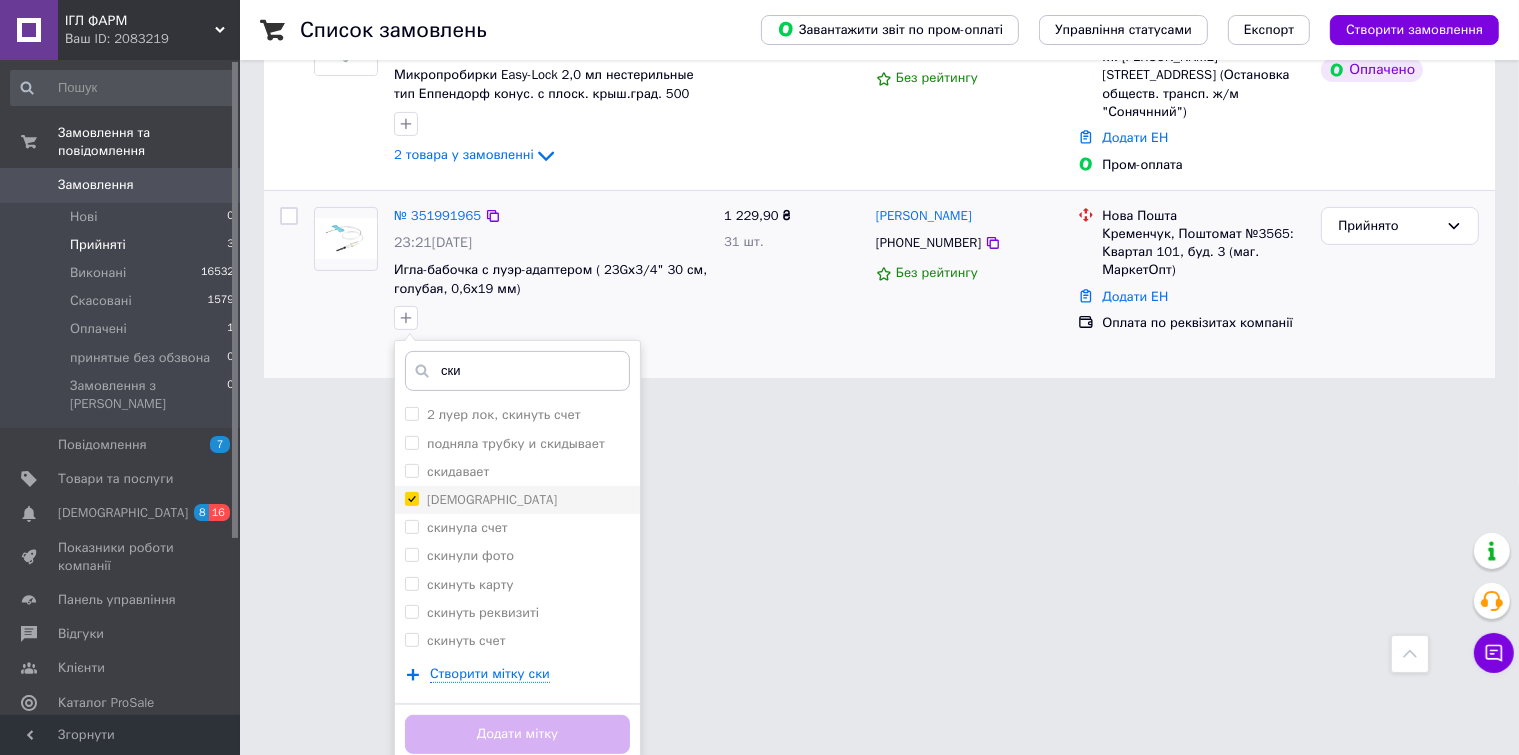 checkbox on "true" 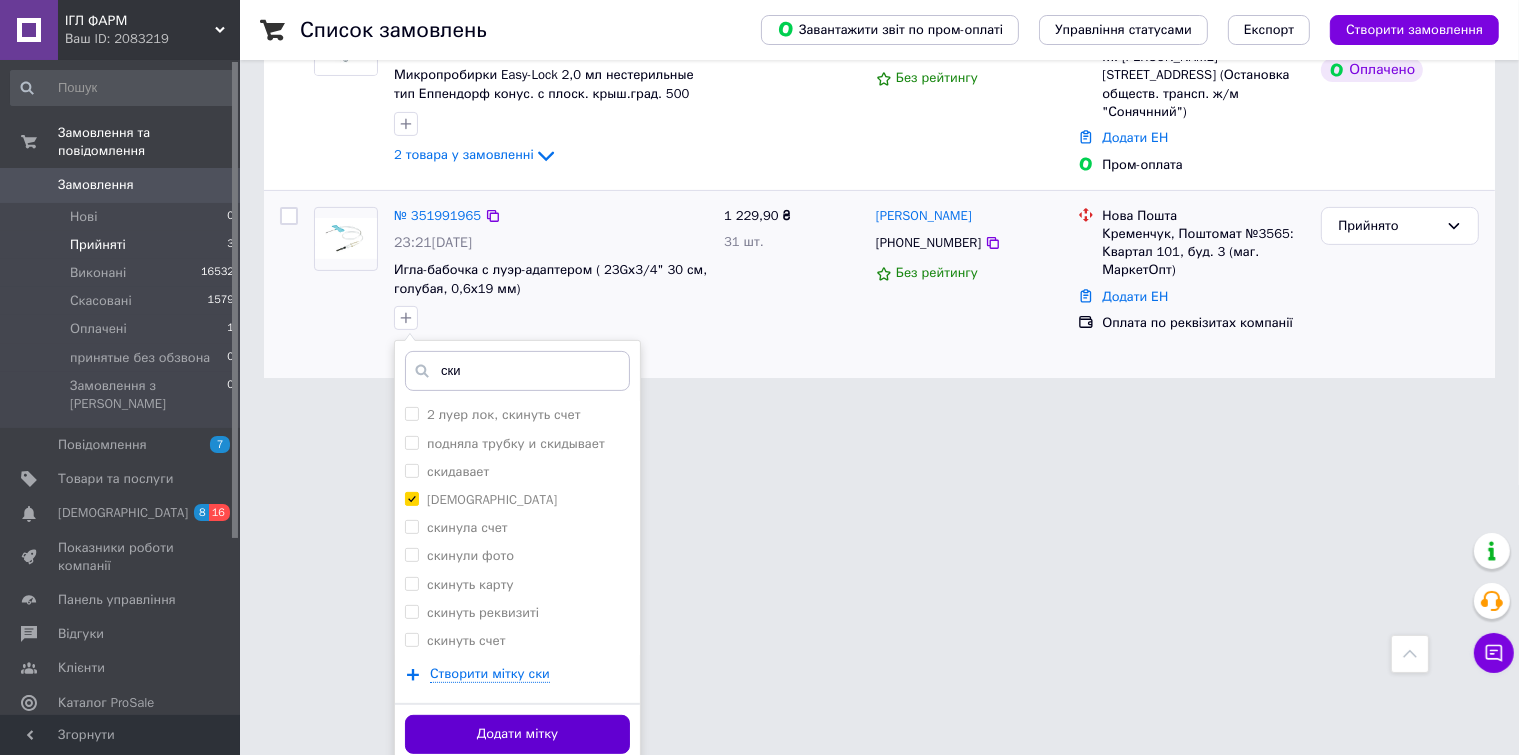 click on "Додати мітку" at bounding box center (517, 734) 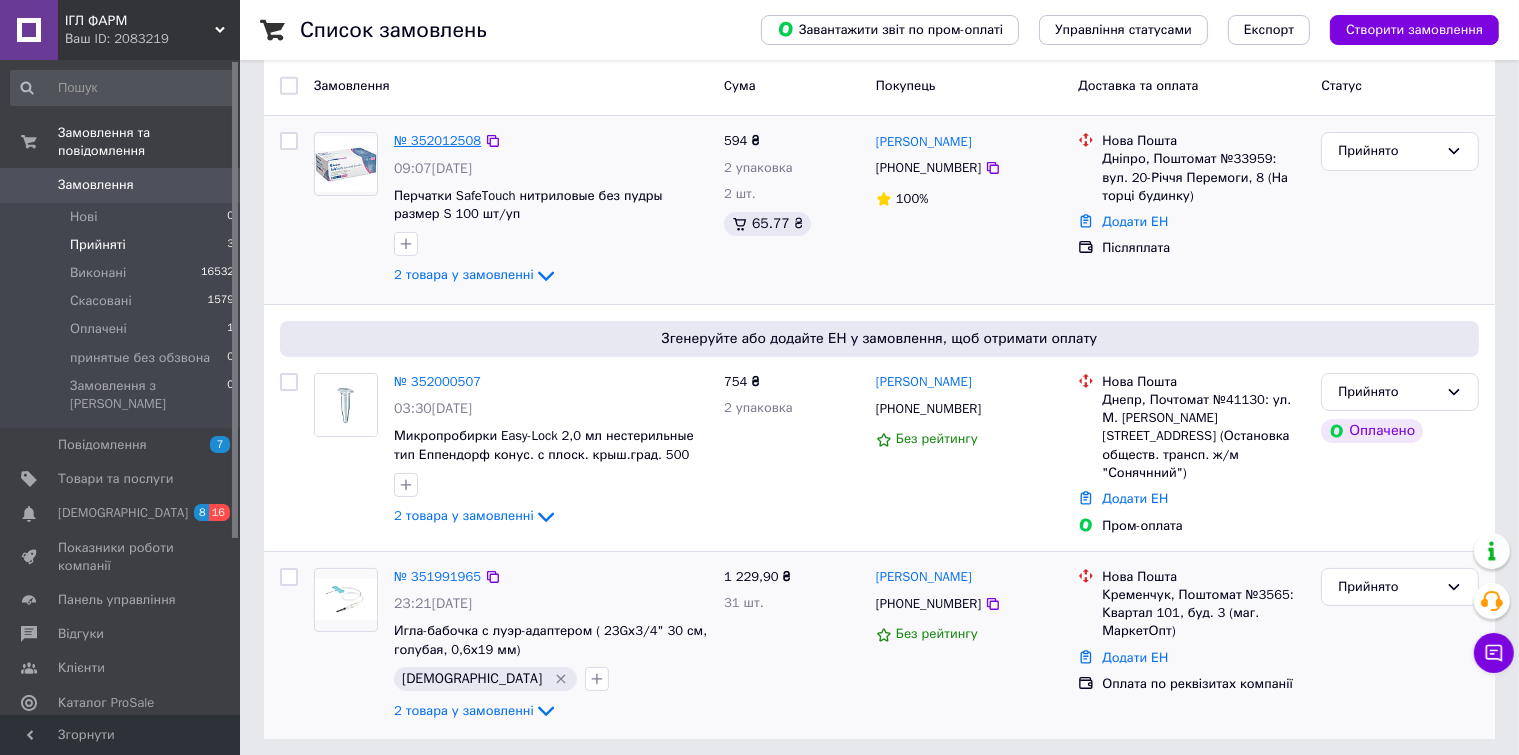 click on "№ 352012508" at bounding box center (437, 140) 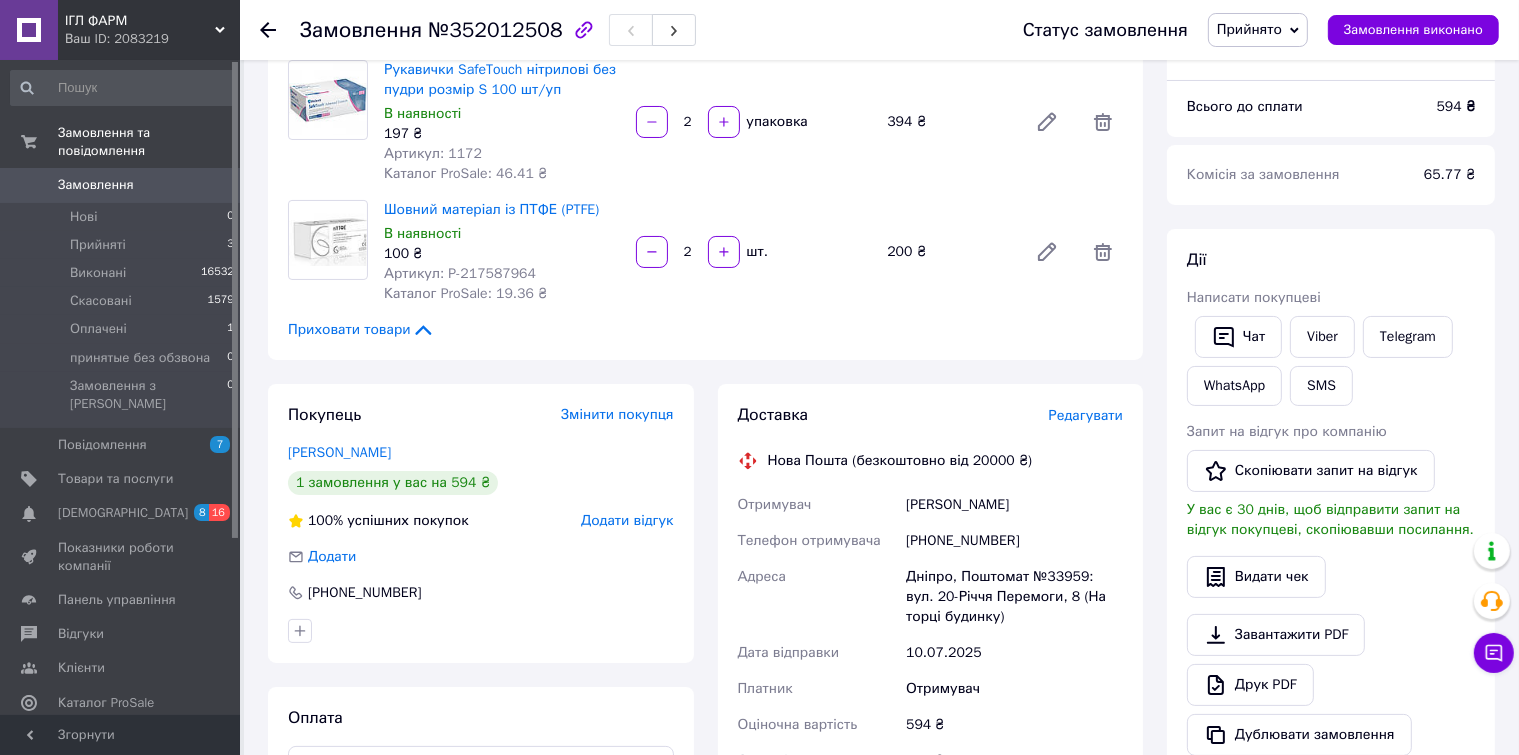 scroll, scrollTop: 71, scrollLeft: 0, axis: vertical 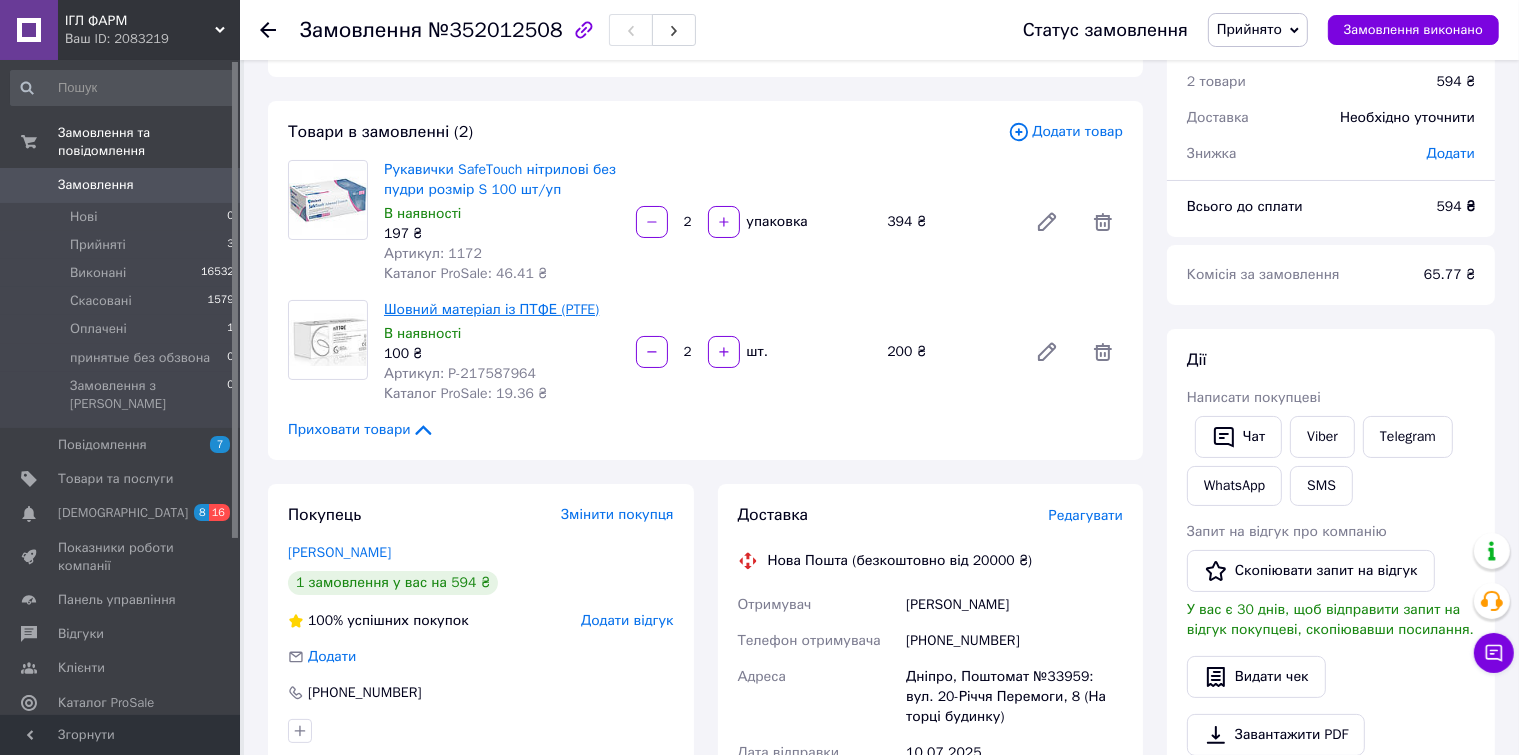 click on "Шовний матеріал із ПТФЕ (PTFE)" at bounding box center (491, 309) 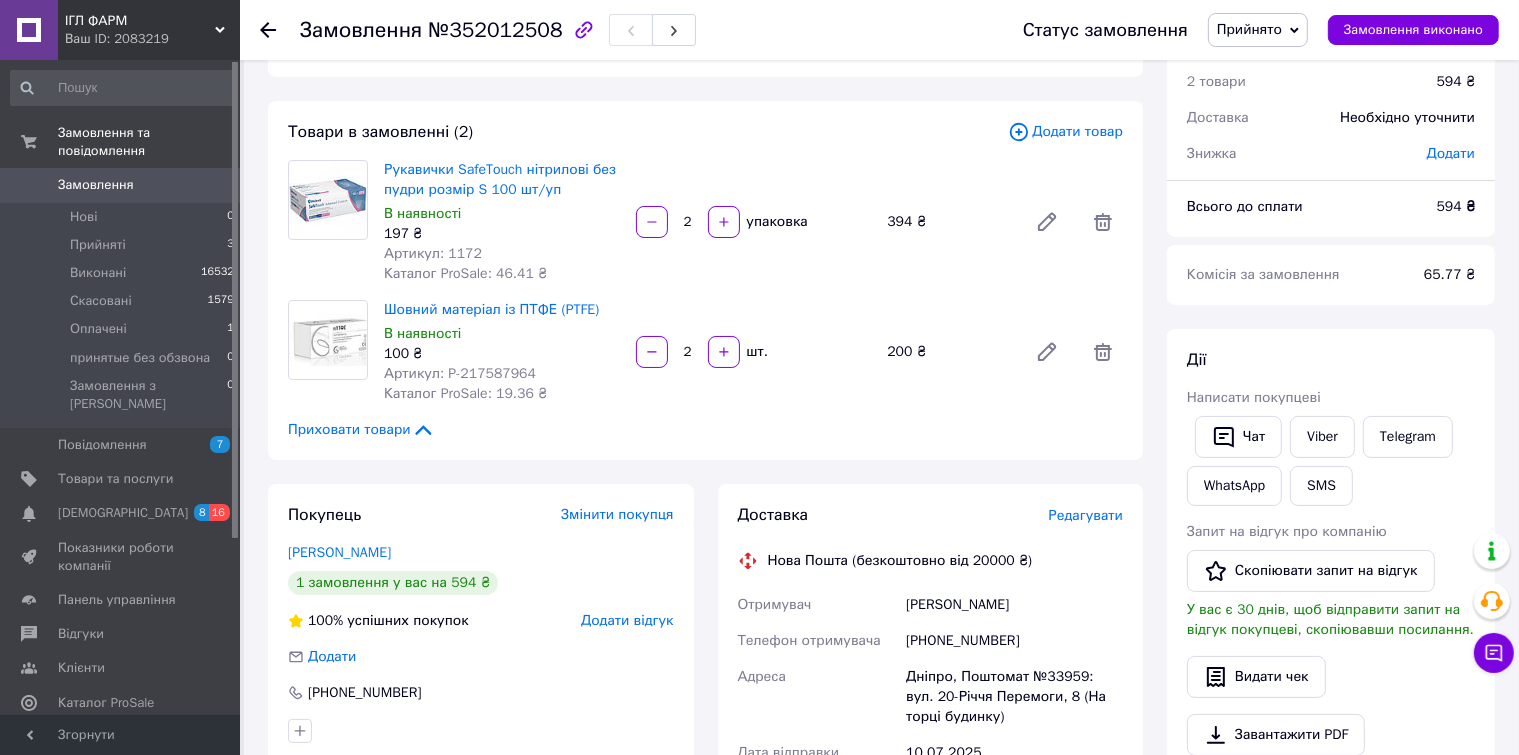 scroll, scrollTop: 171, scrollLeft: 0, axis: vertical 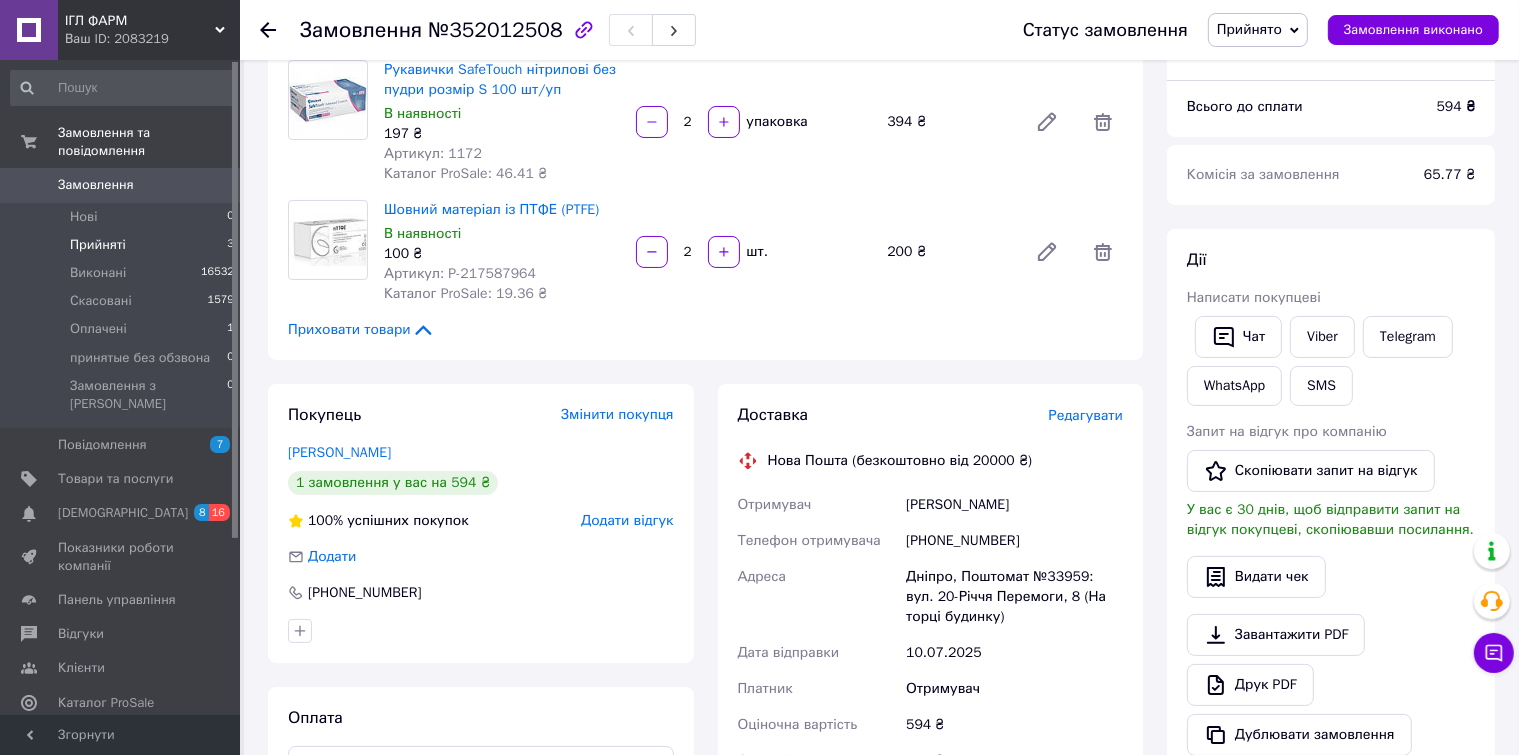 click on "Прийняті" at bounding box center (98, 245) 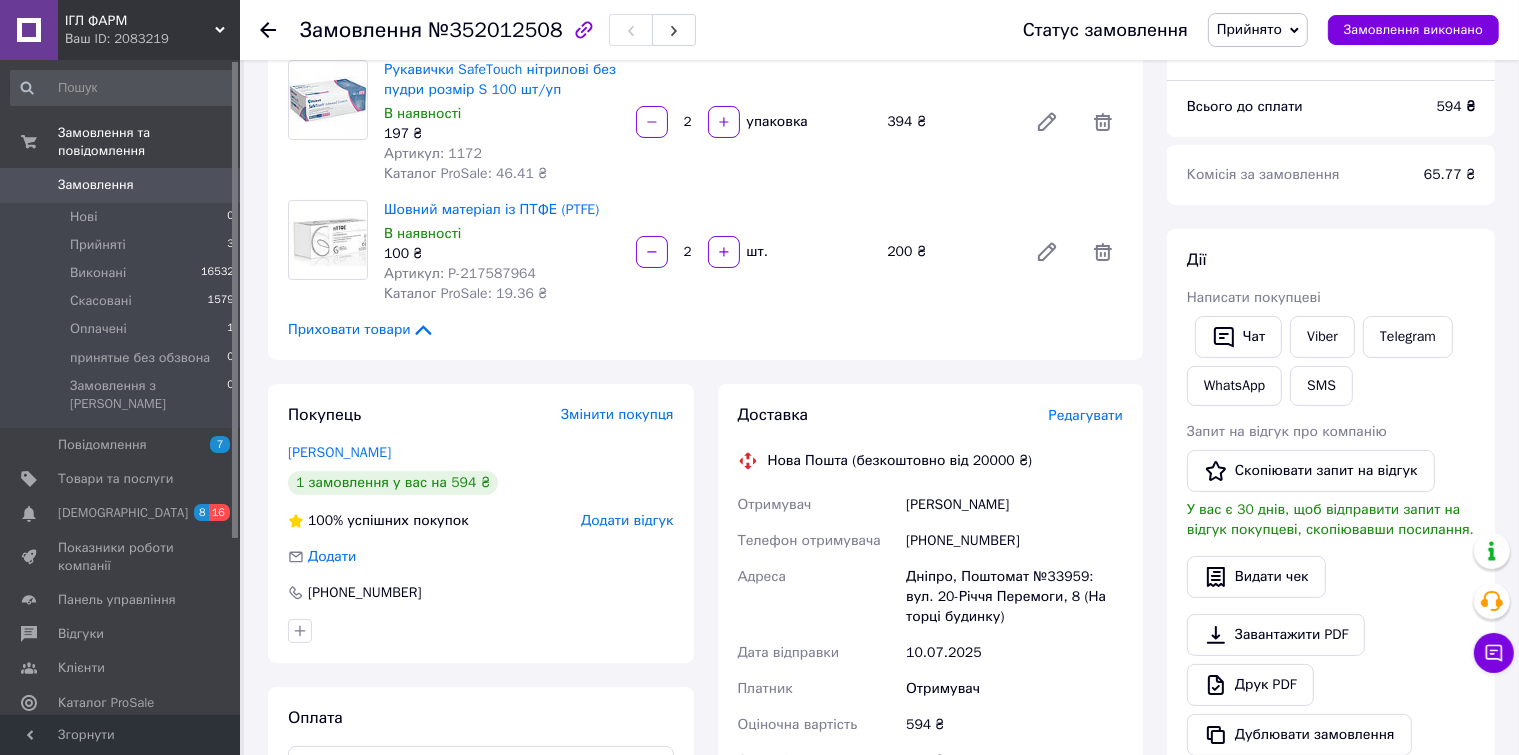 scroll, scrollTop: 0, scrollLeft: 0, axis: both 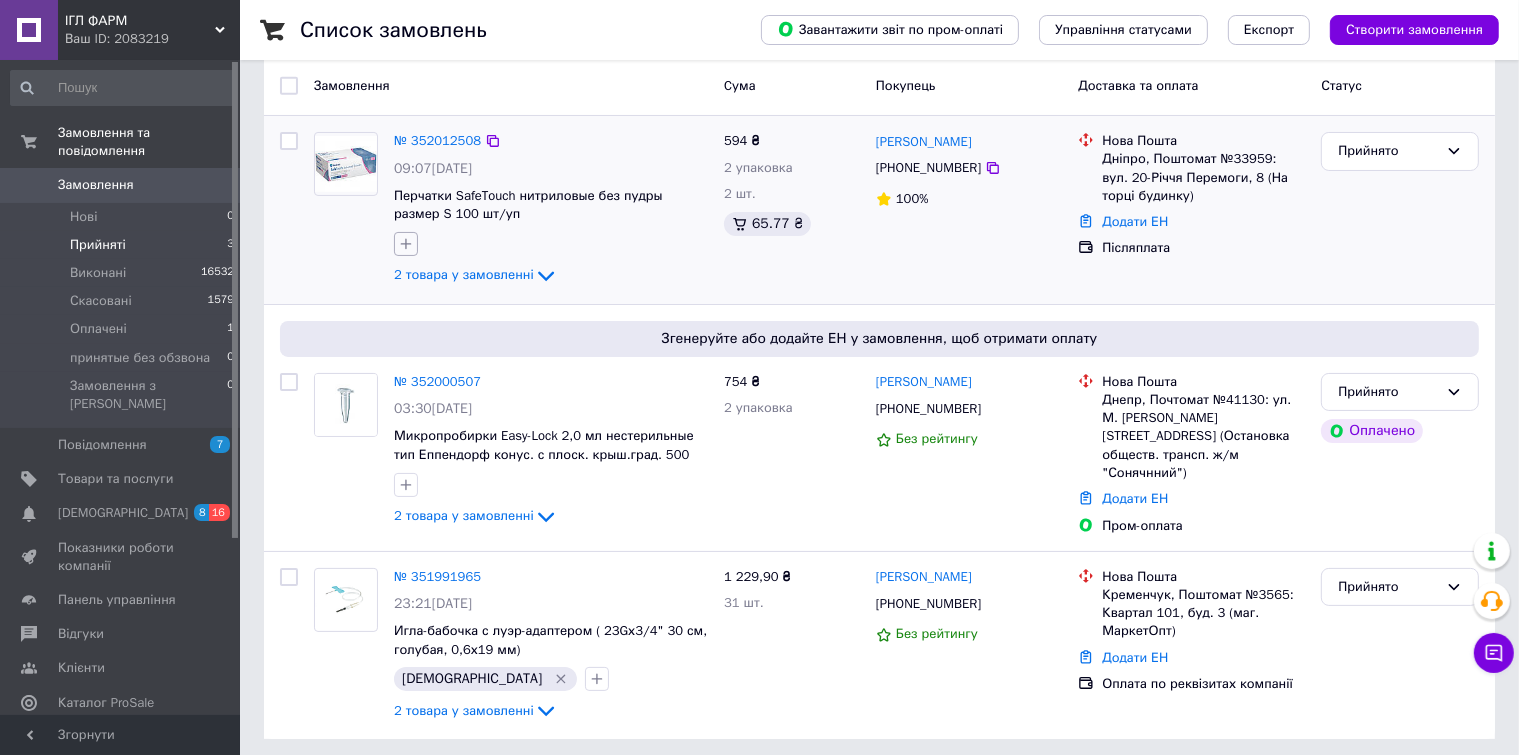 click at bounding box center (406, 244) 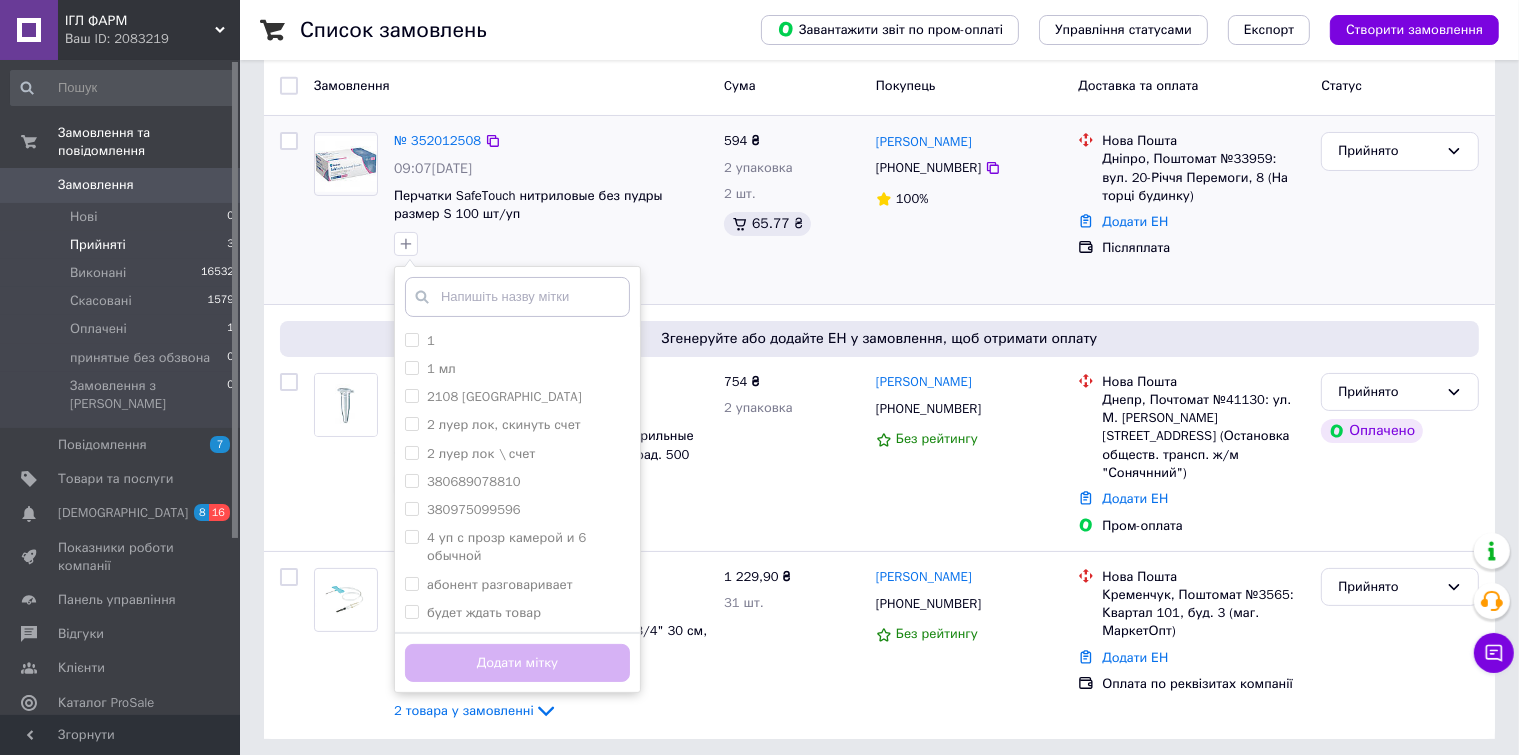click at bounding box center (517, 297) 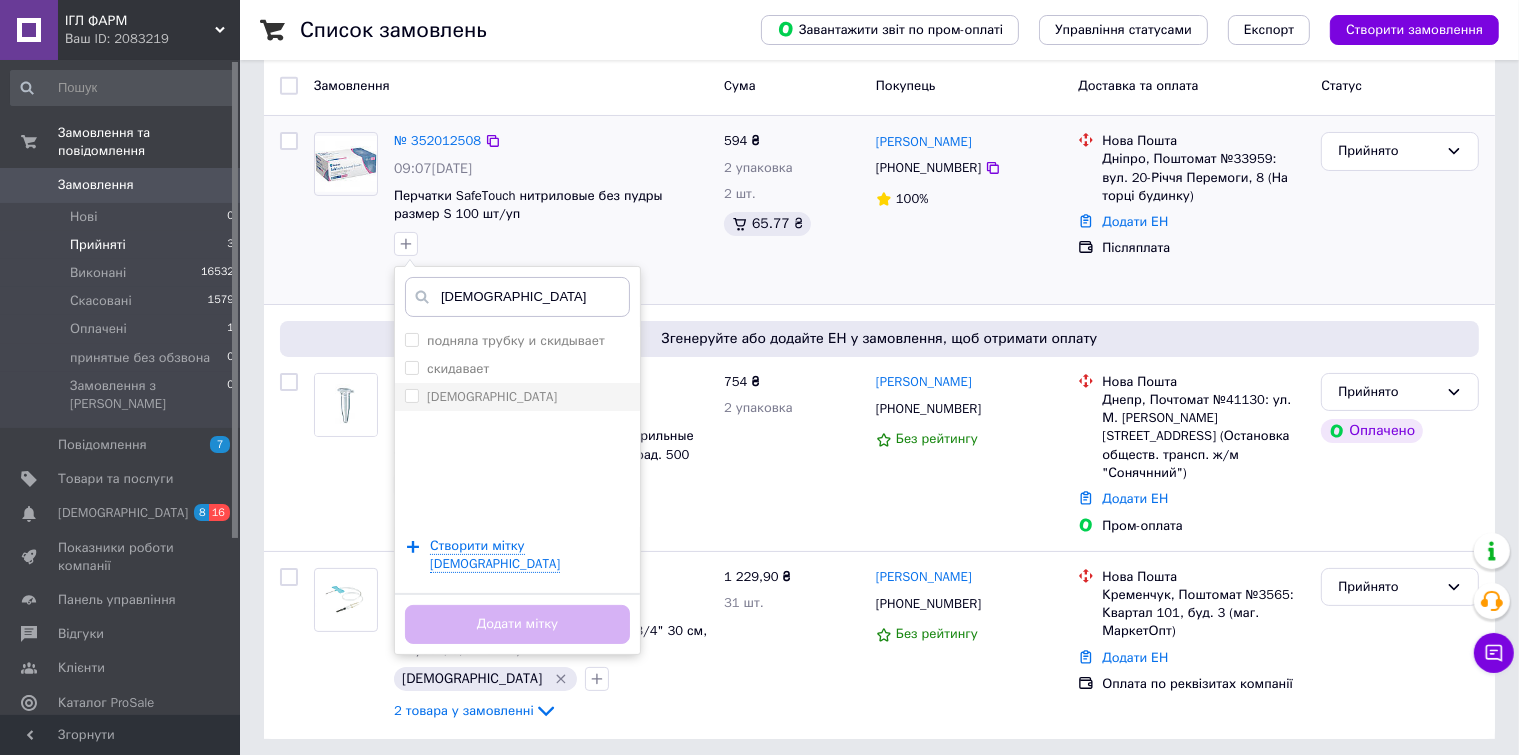 type on "[DEMOGRAPHIC_DATA]" 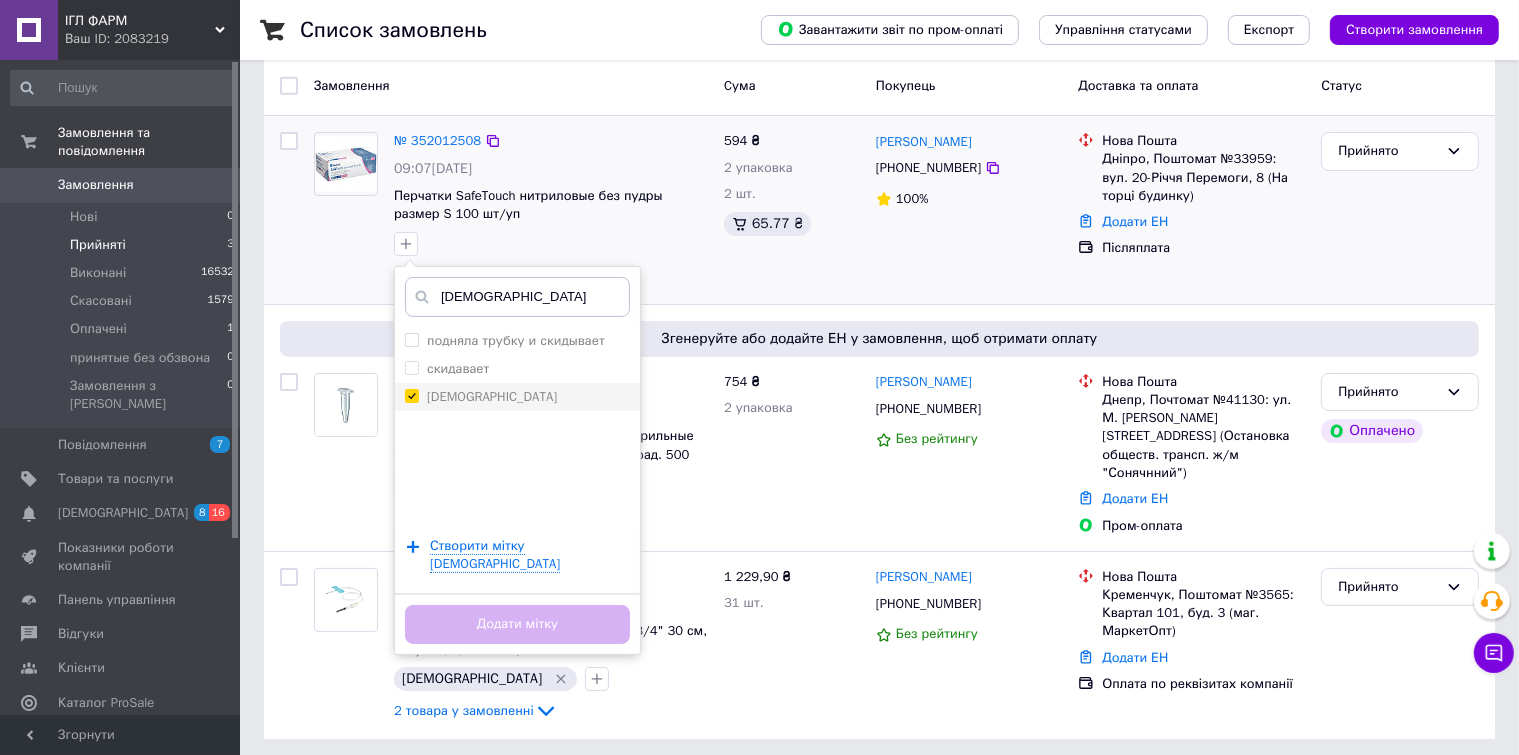 checkbox on "true" 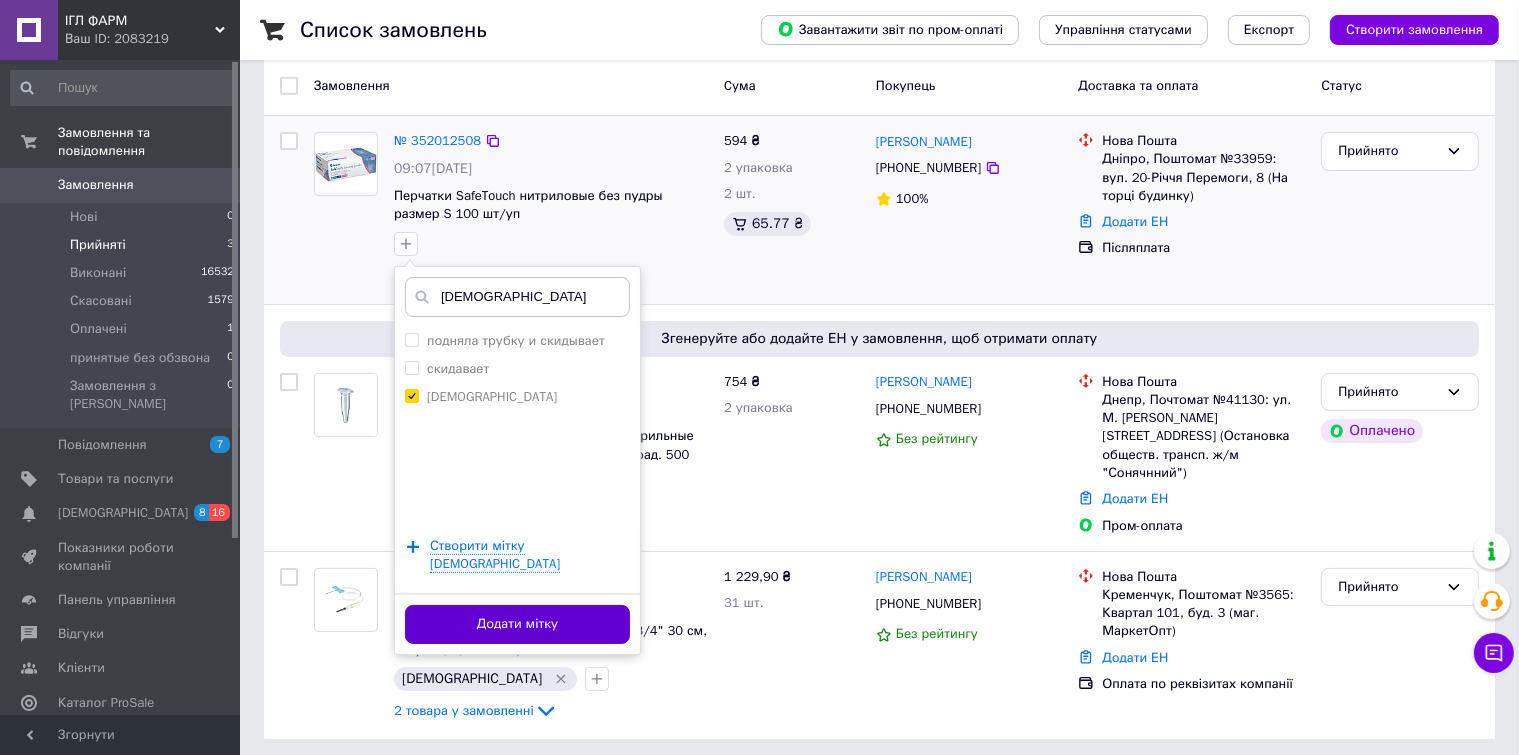 click on "Додати мітку" at bounding box center (517, 624) 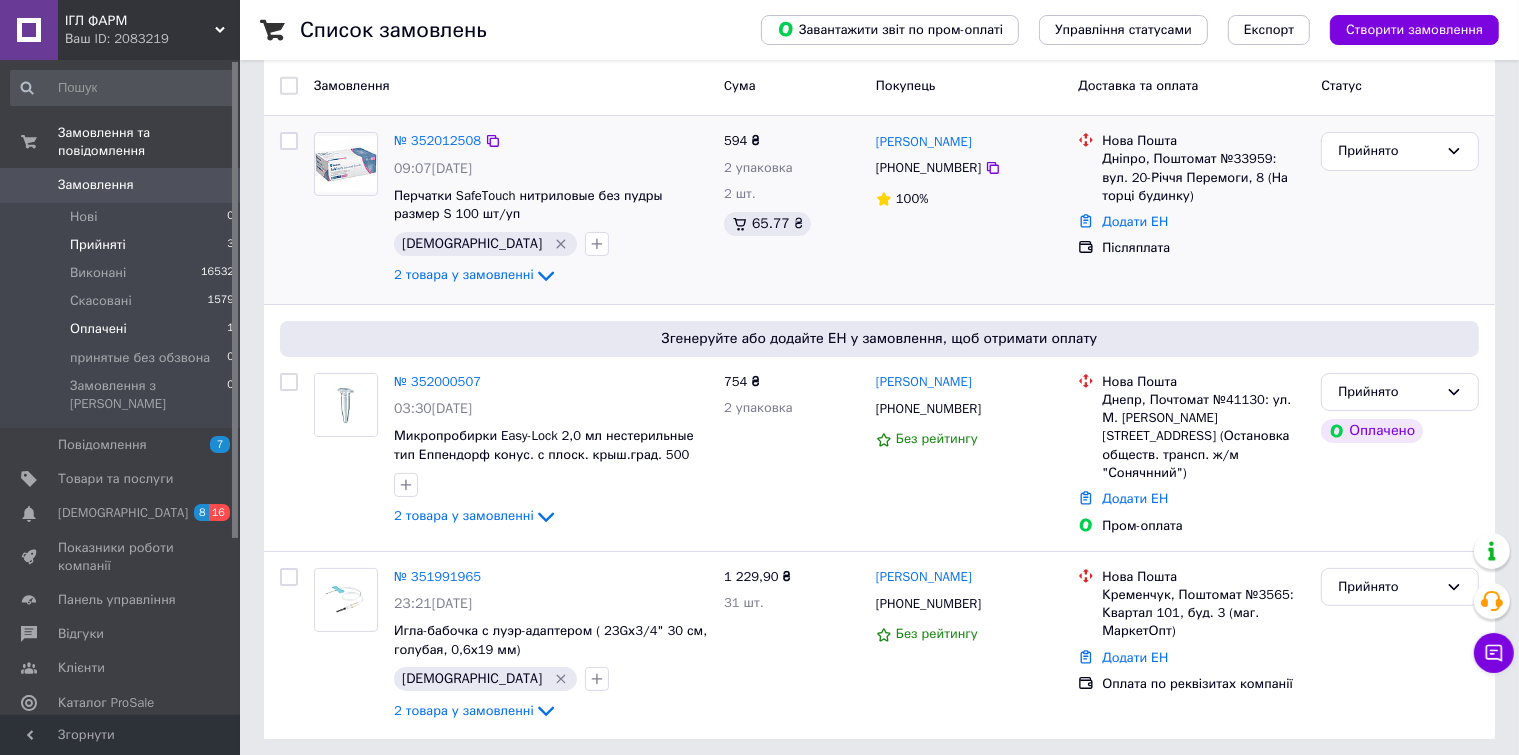 click on "Оплачені" at bounding box center (98, 329) 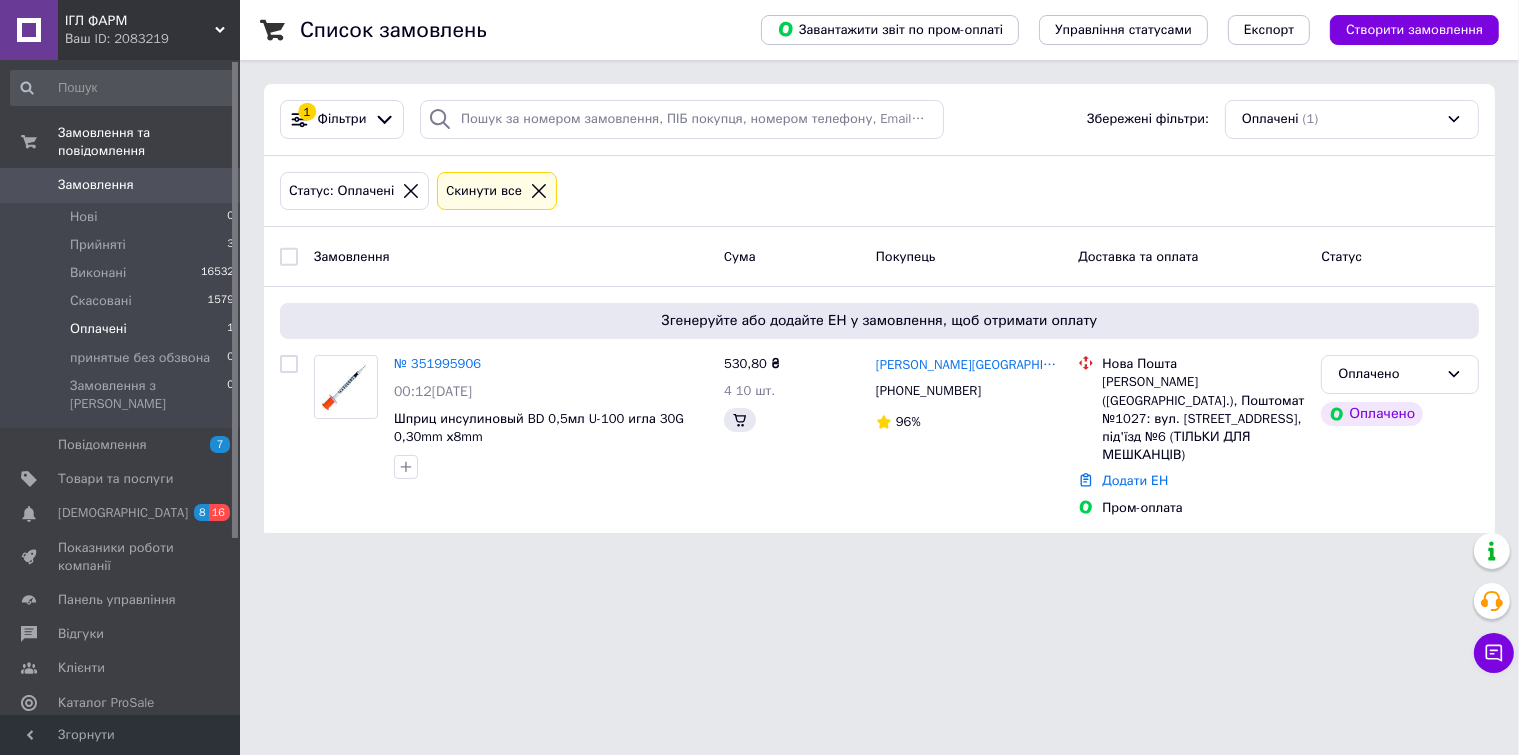 scroll, scrollTop: 0, scrollLeft: 0, axis: both 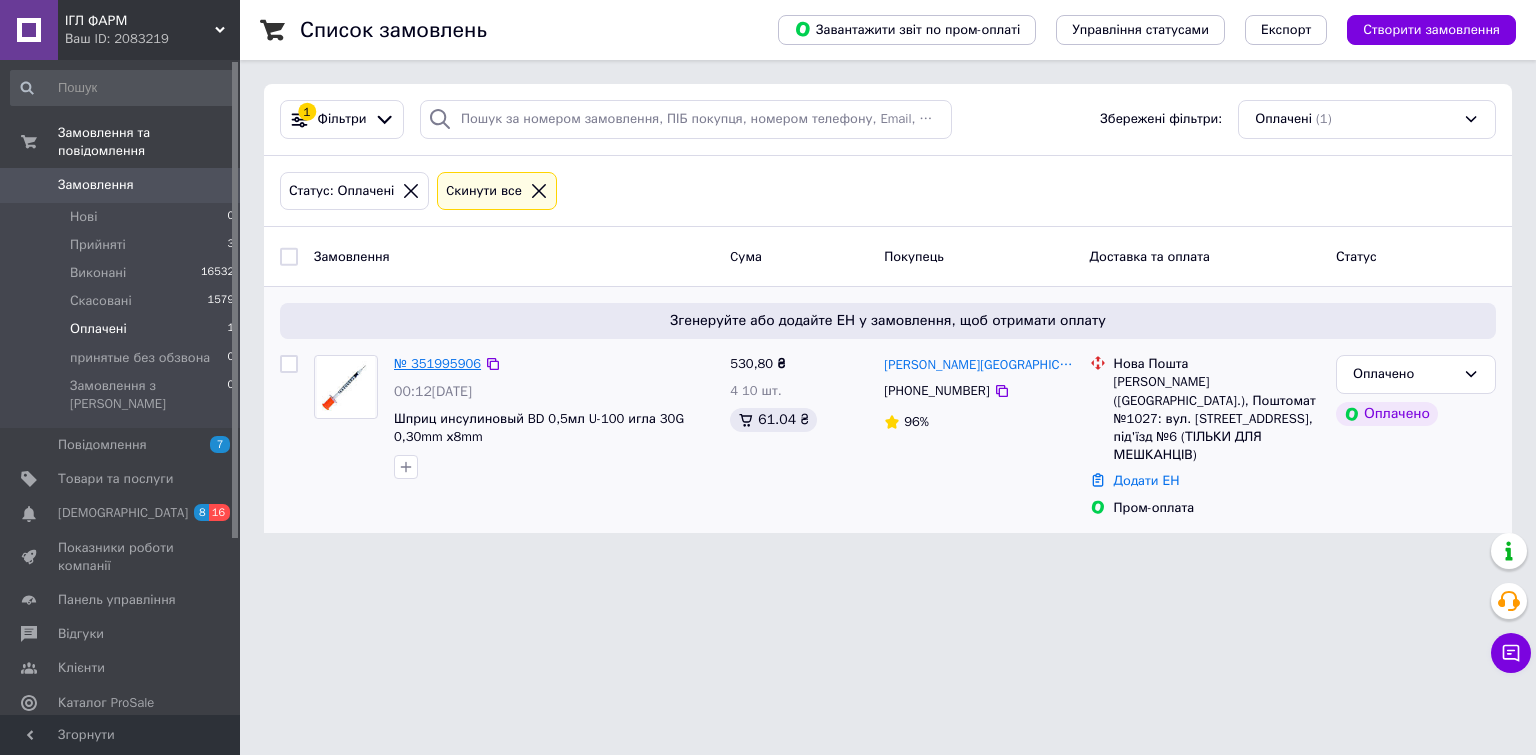 click on "№ 351995906" at bounding box center (437, 363) 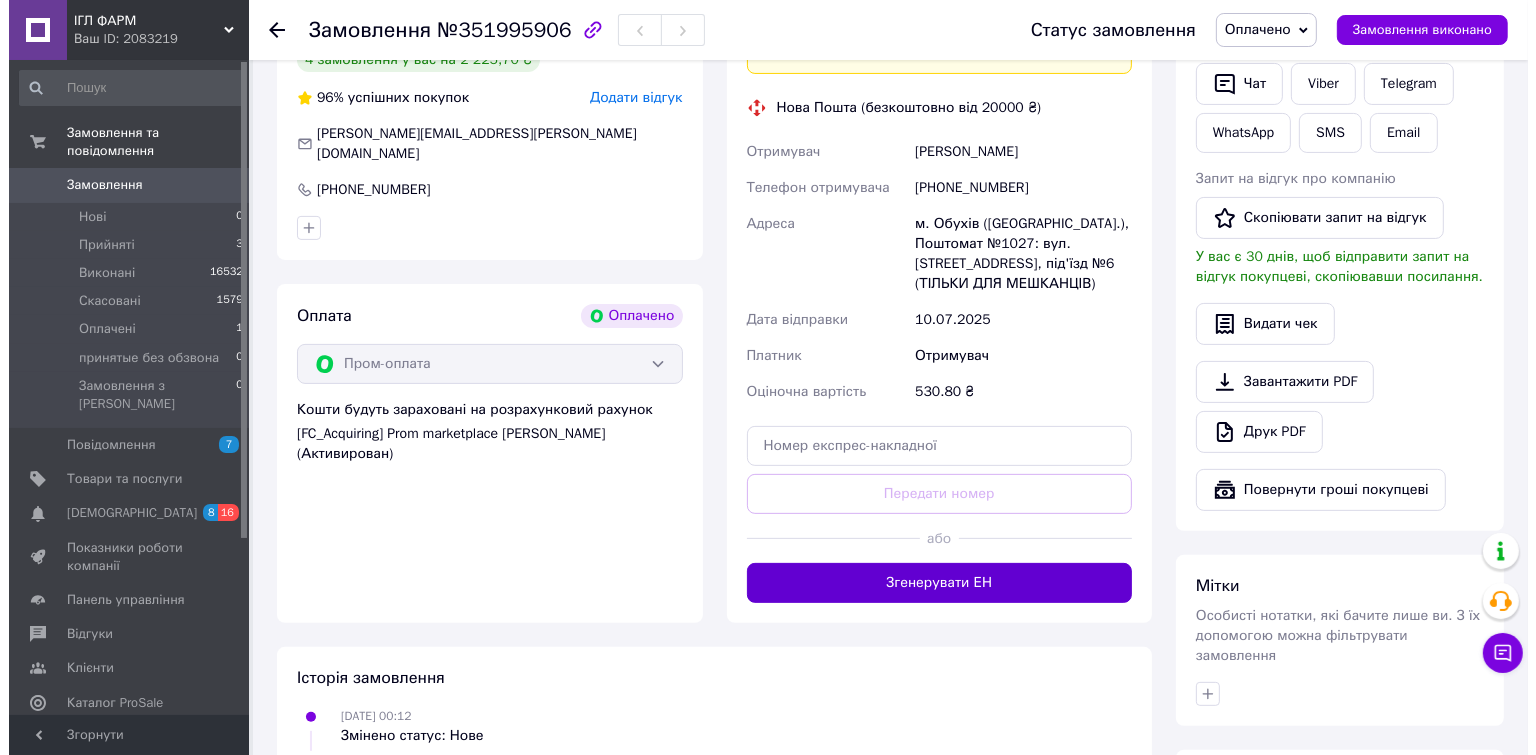 scroll, scrollTop: 762, scrollLeft: 0, axis: vertical 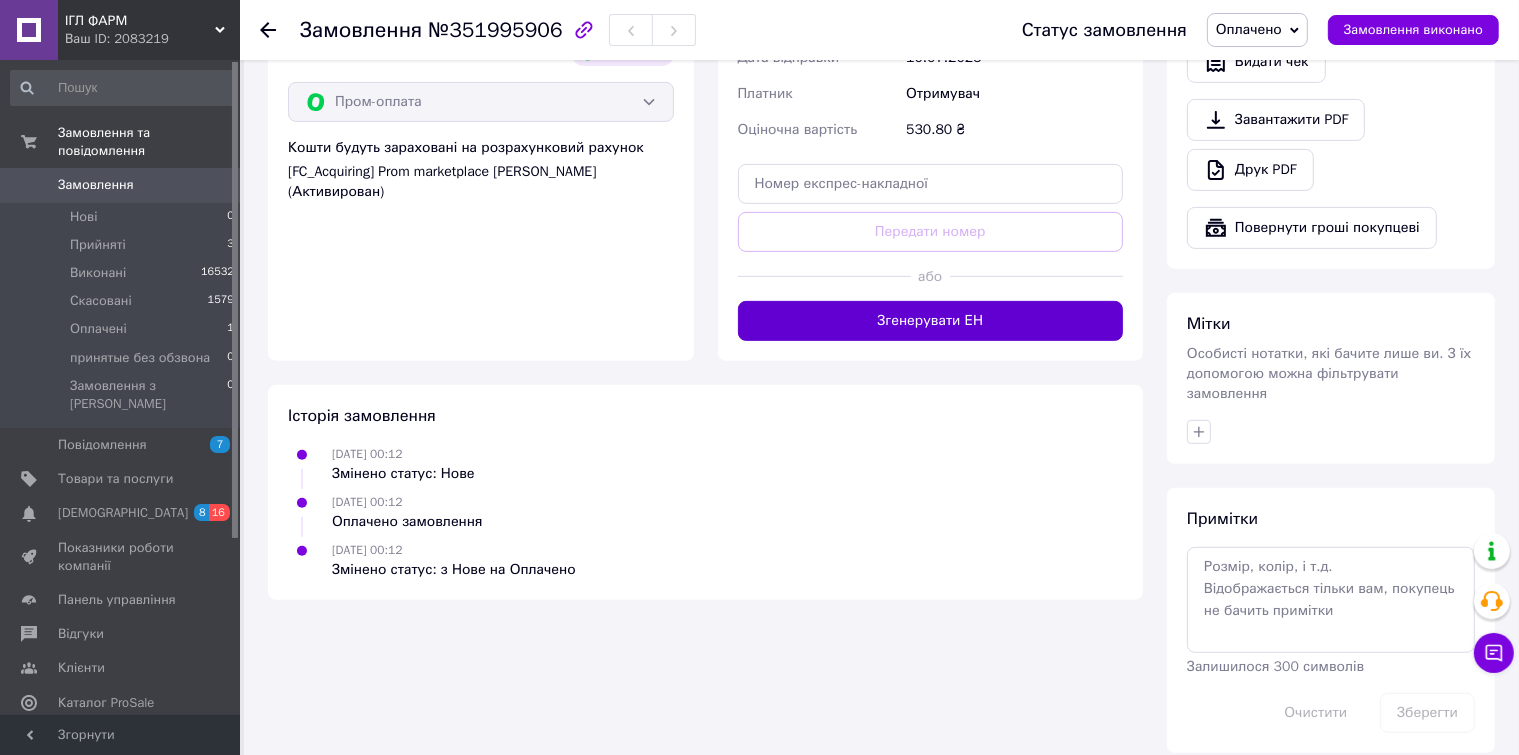 click on "Згенерувати ЕН" at bounding box center [931, 321] 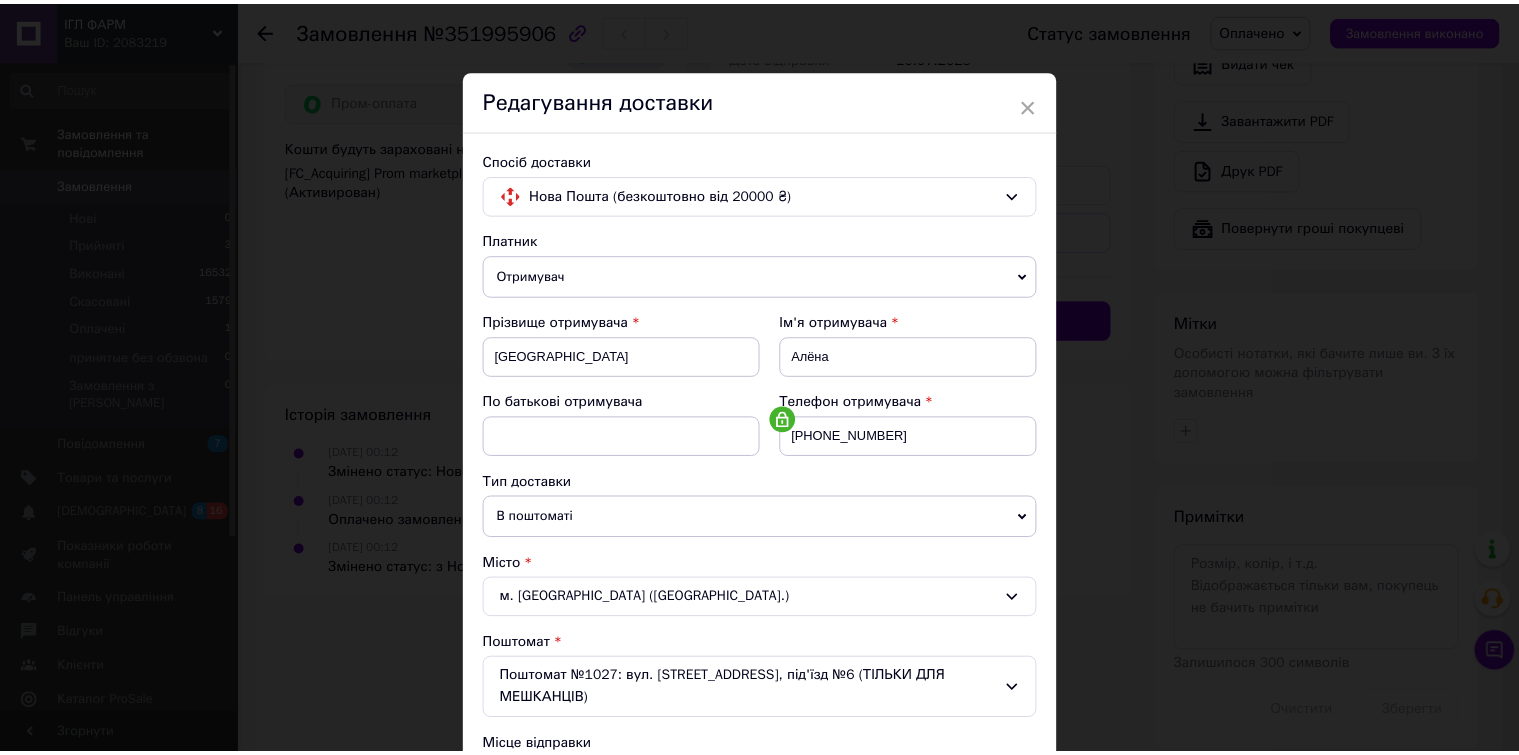 scroll, scrollTop: 700, scrollLeft: 0, axis: vertical 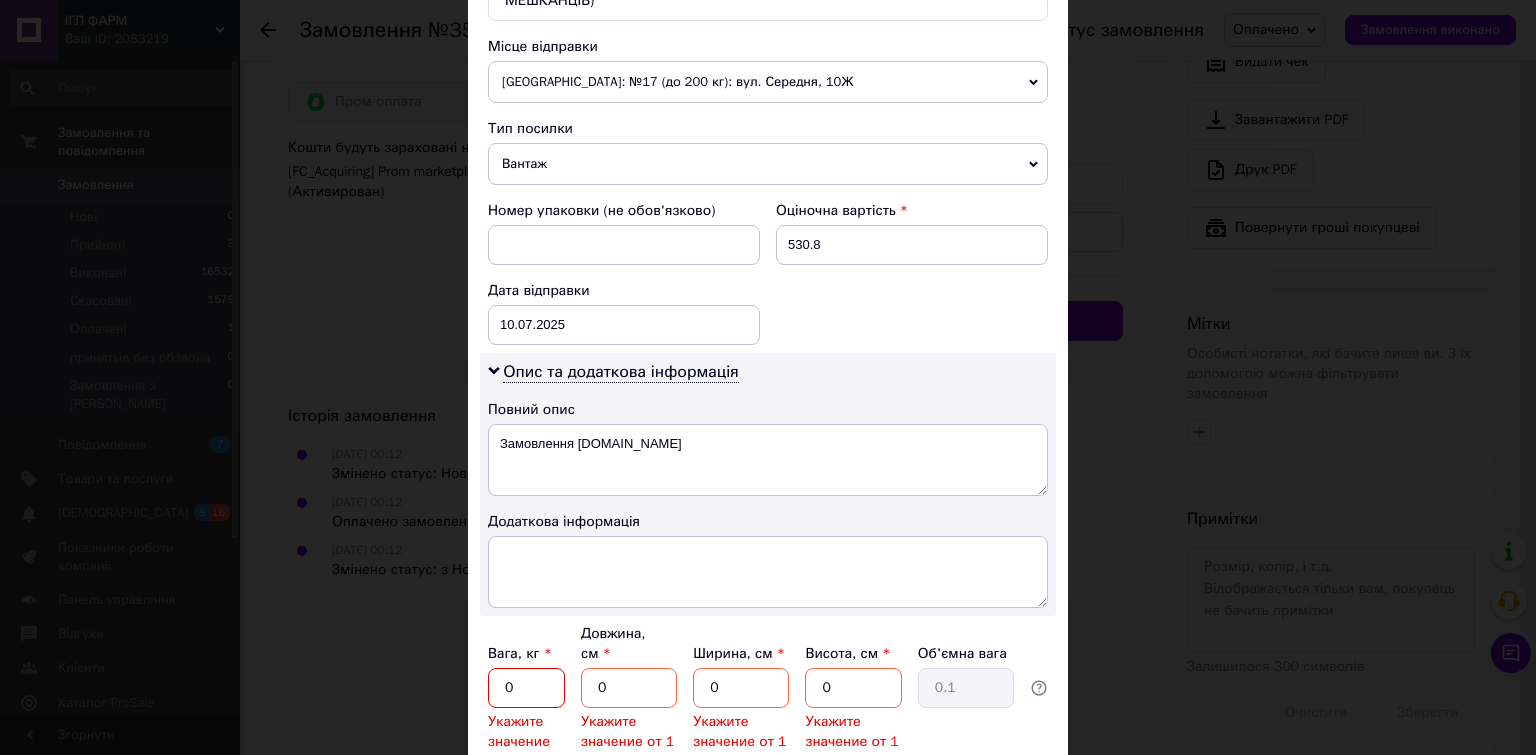 click on "0" at bounding box center [526, 688] 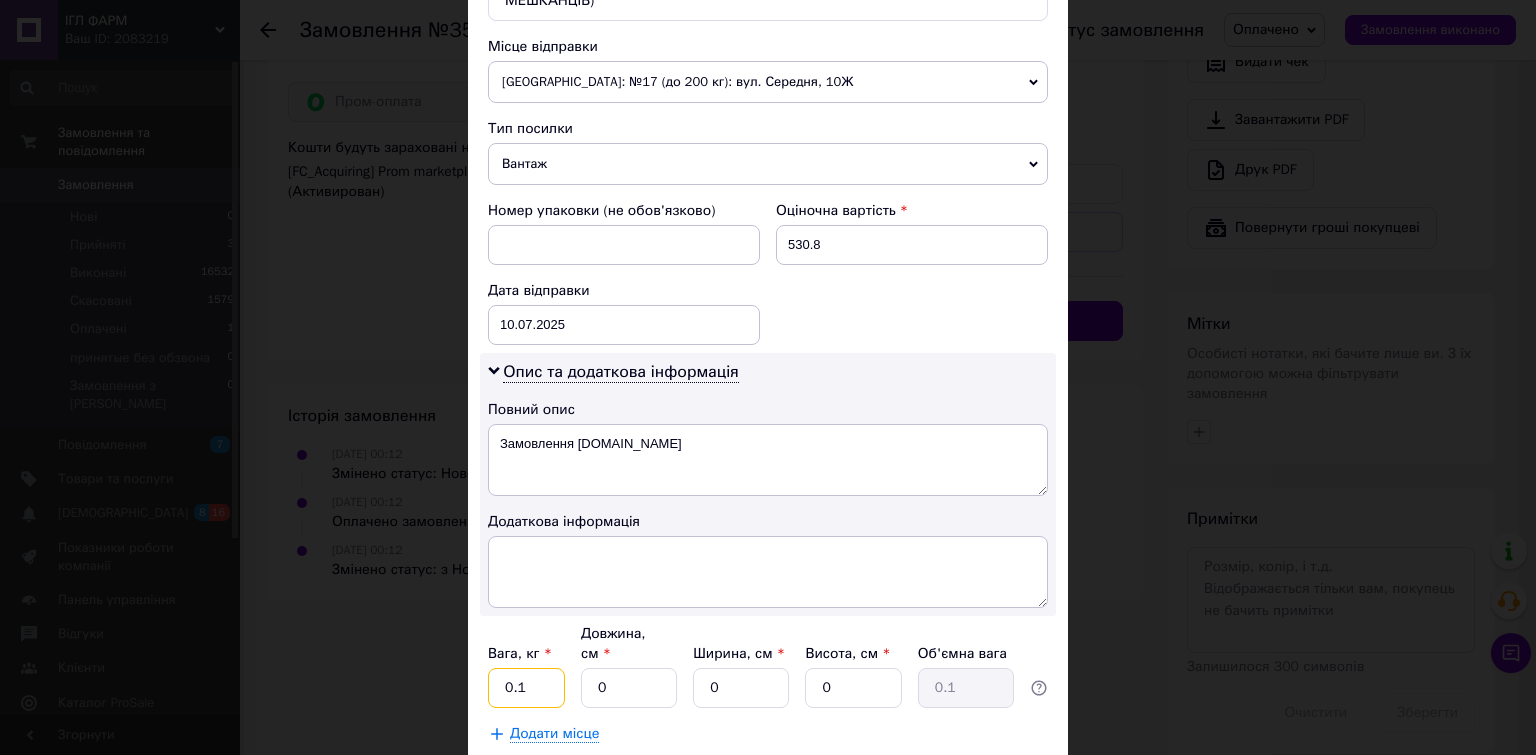 type on "0.1" 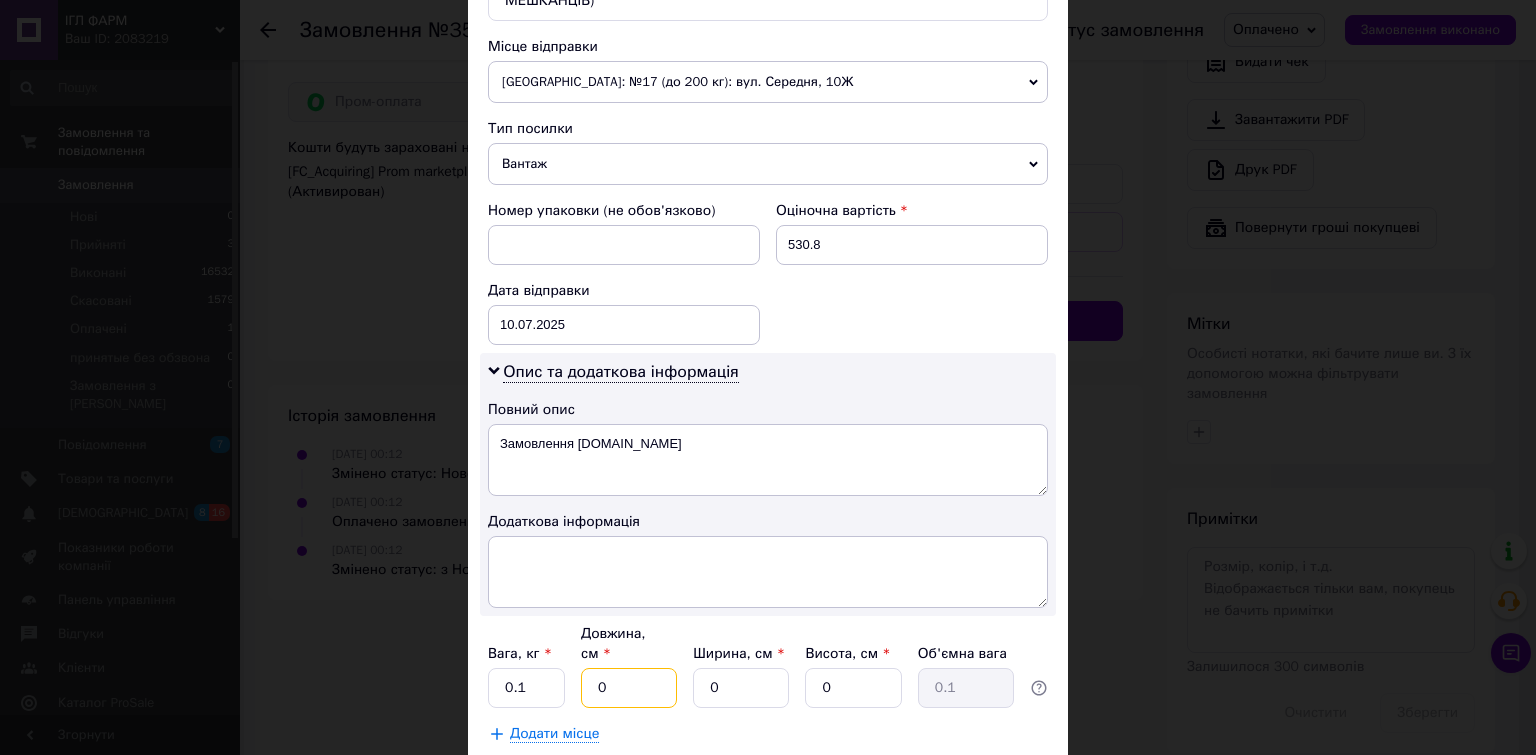 click on "0" at bounding box center (629, 688) 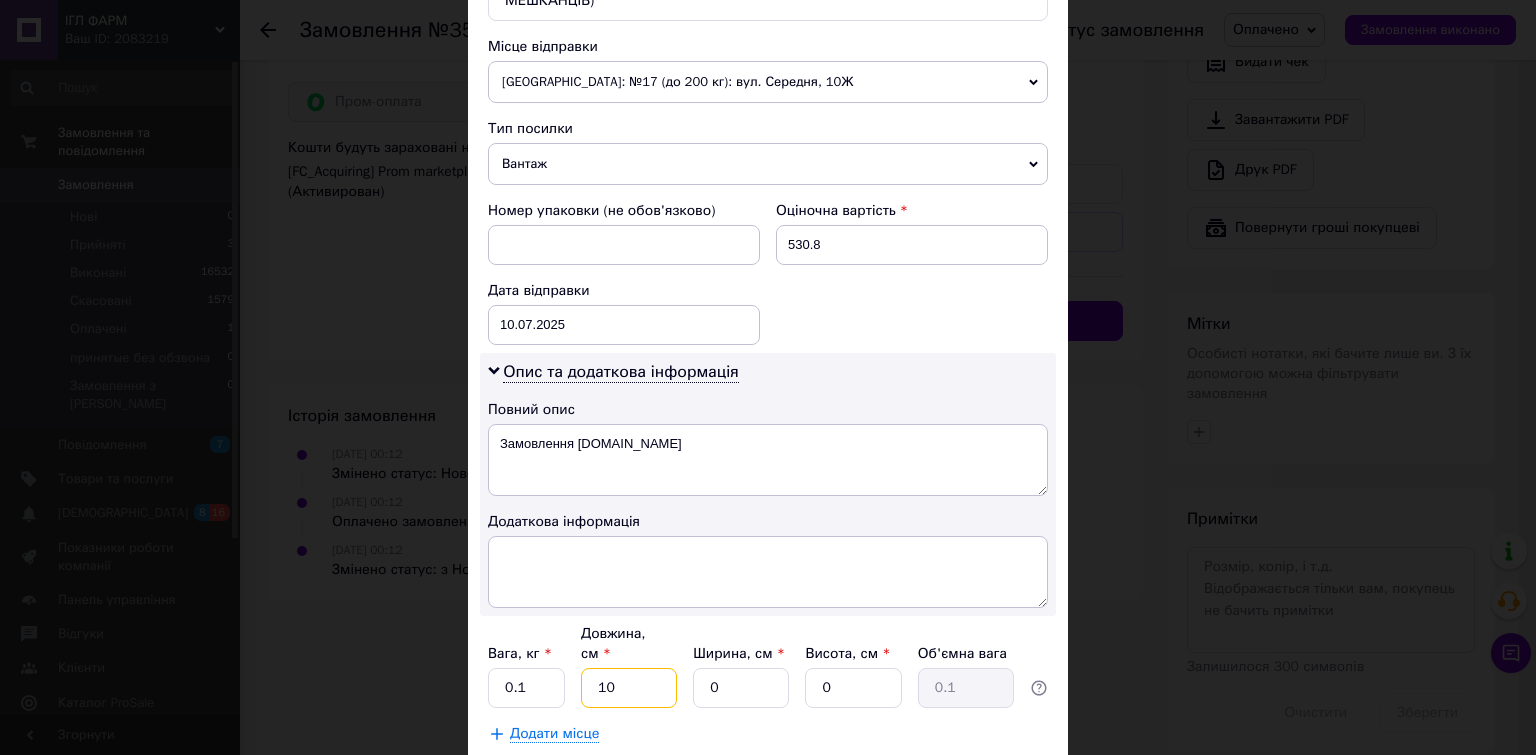 type on "10" 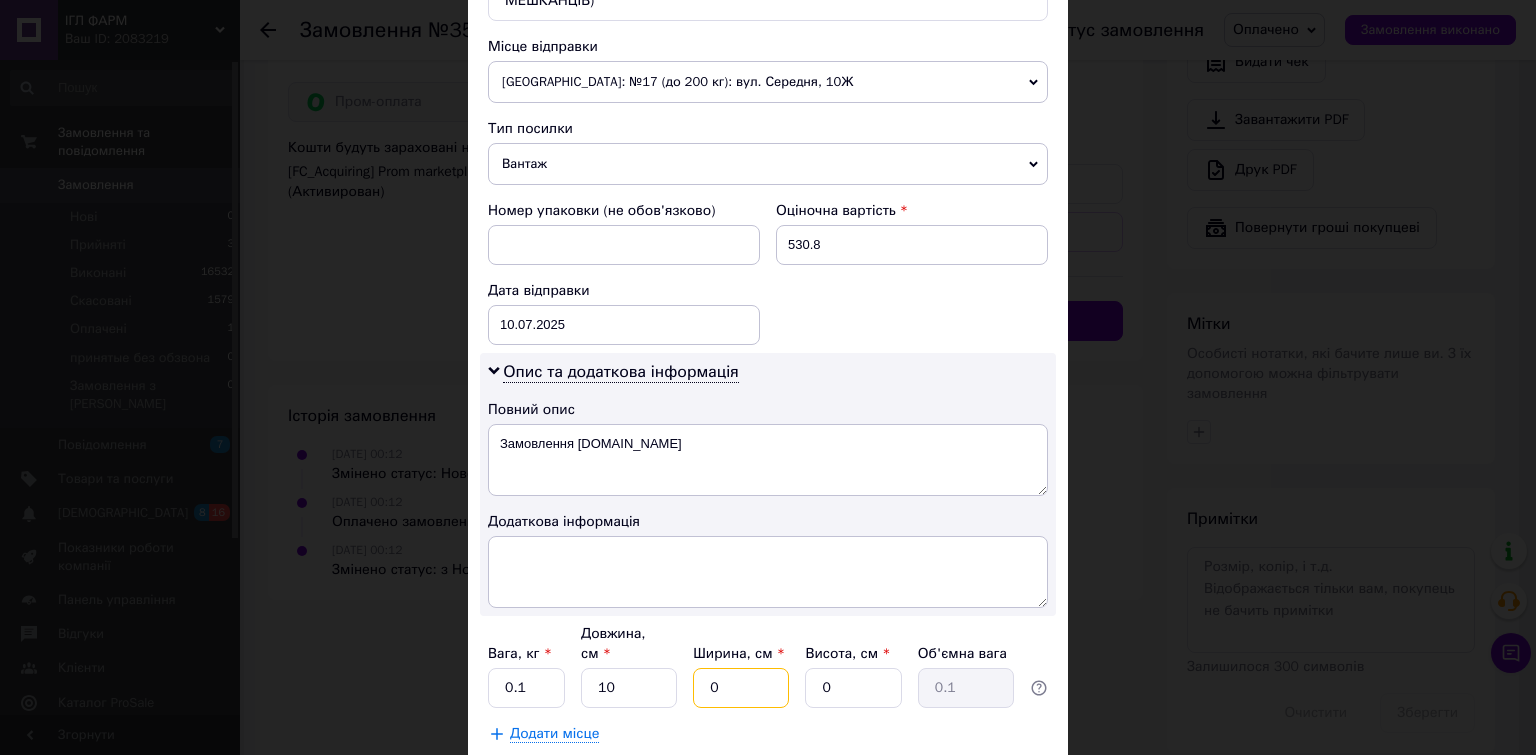 click on "0" at bounding box center (741, 688) 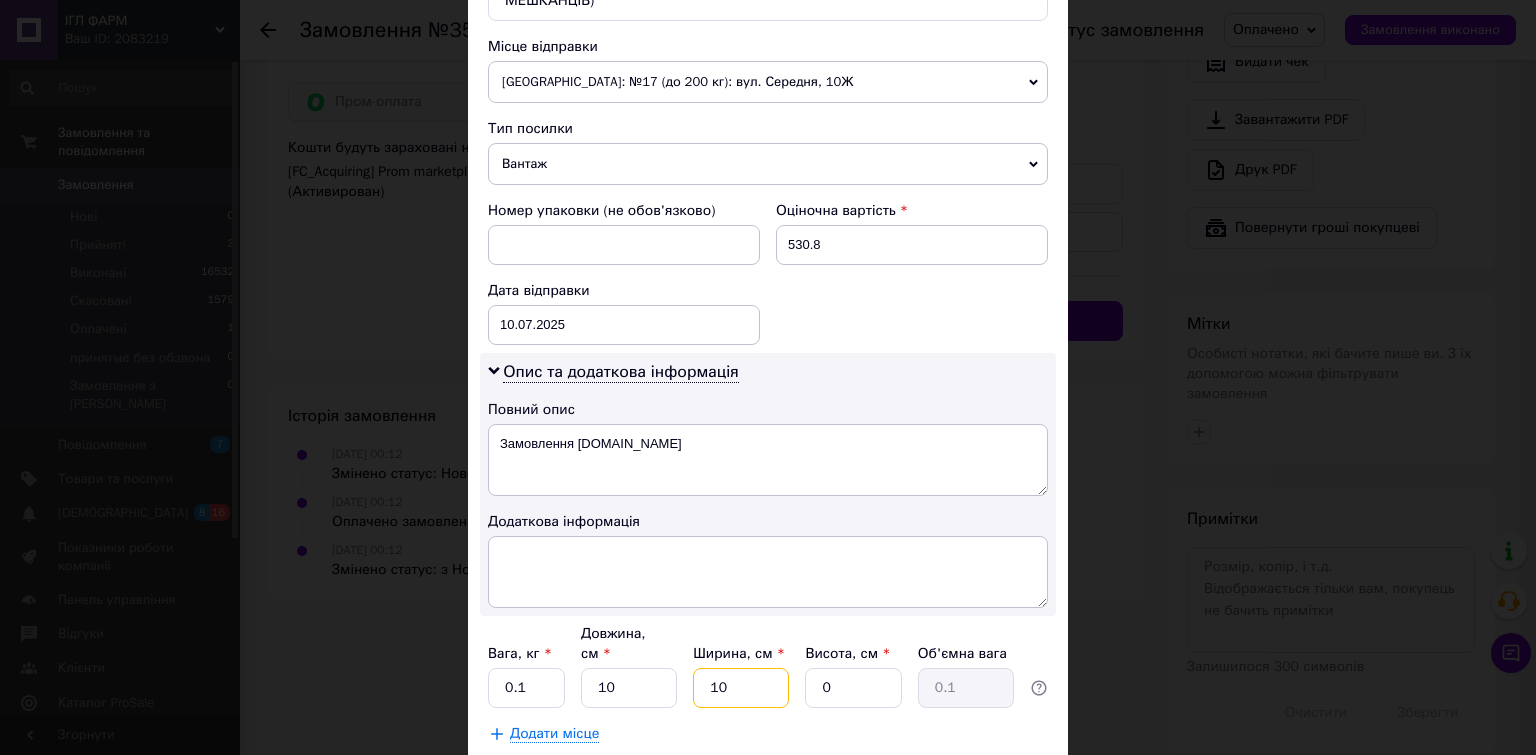 type on "10" 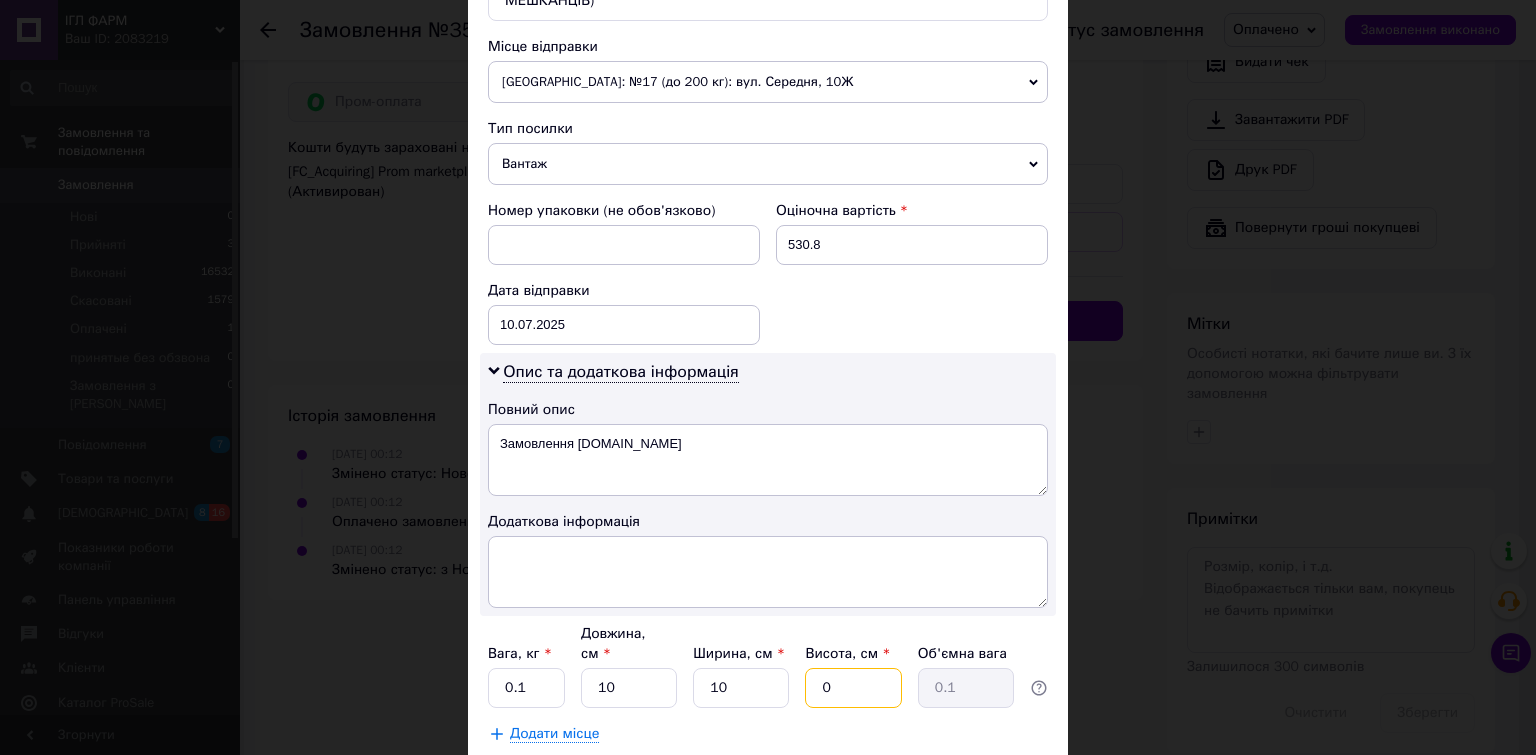 click on "0" at bounding box center (853, 688) 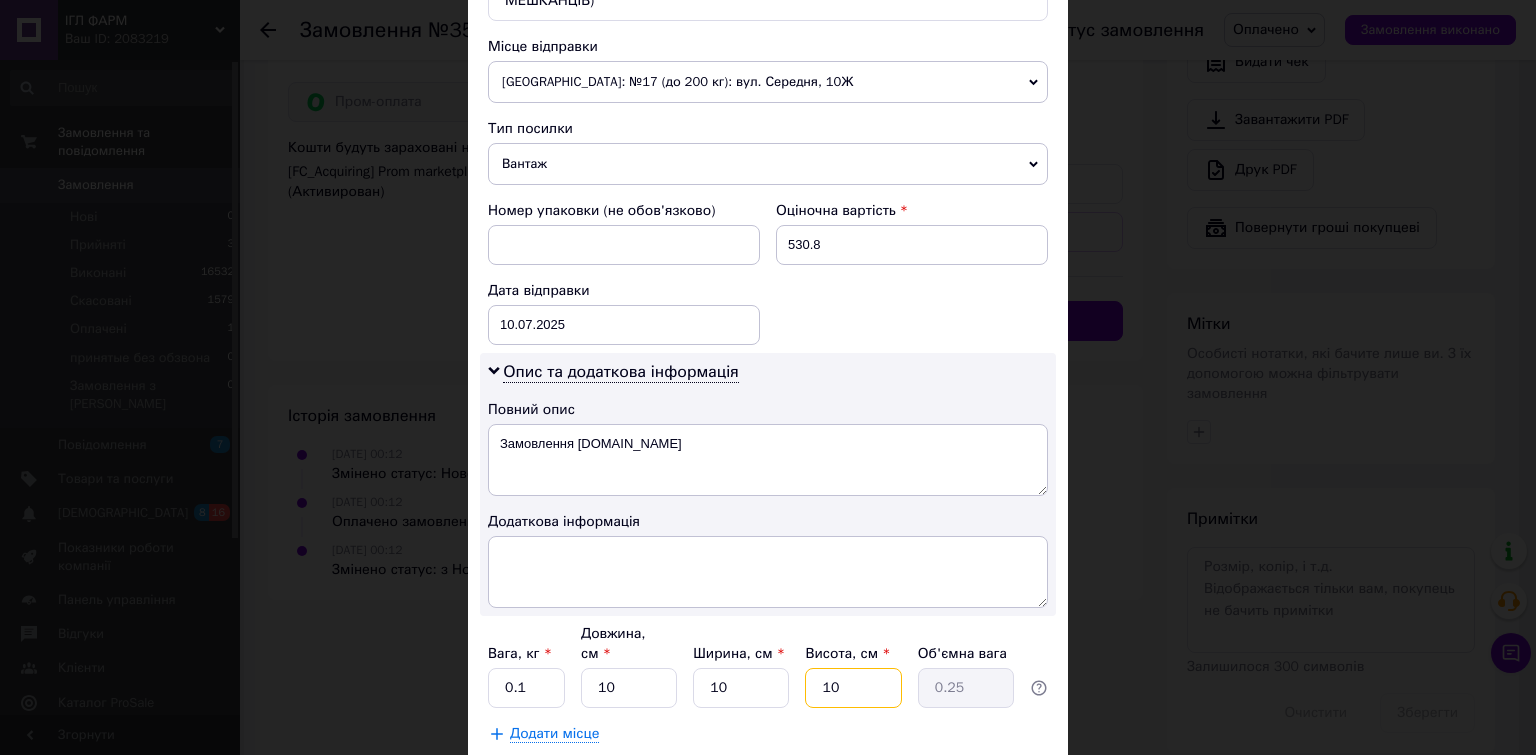 type on "10" 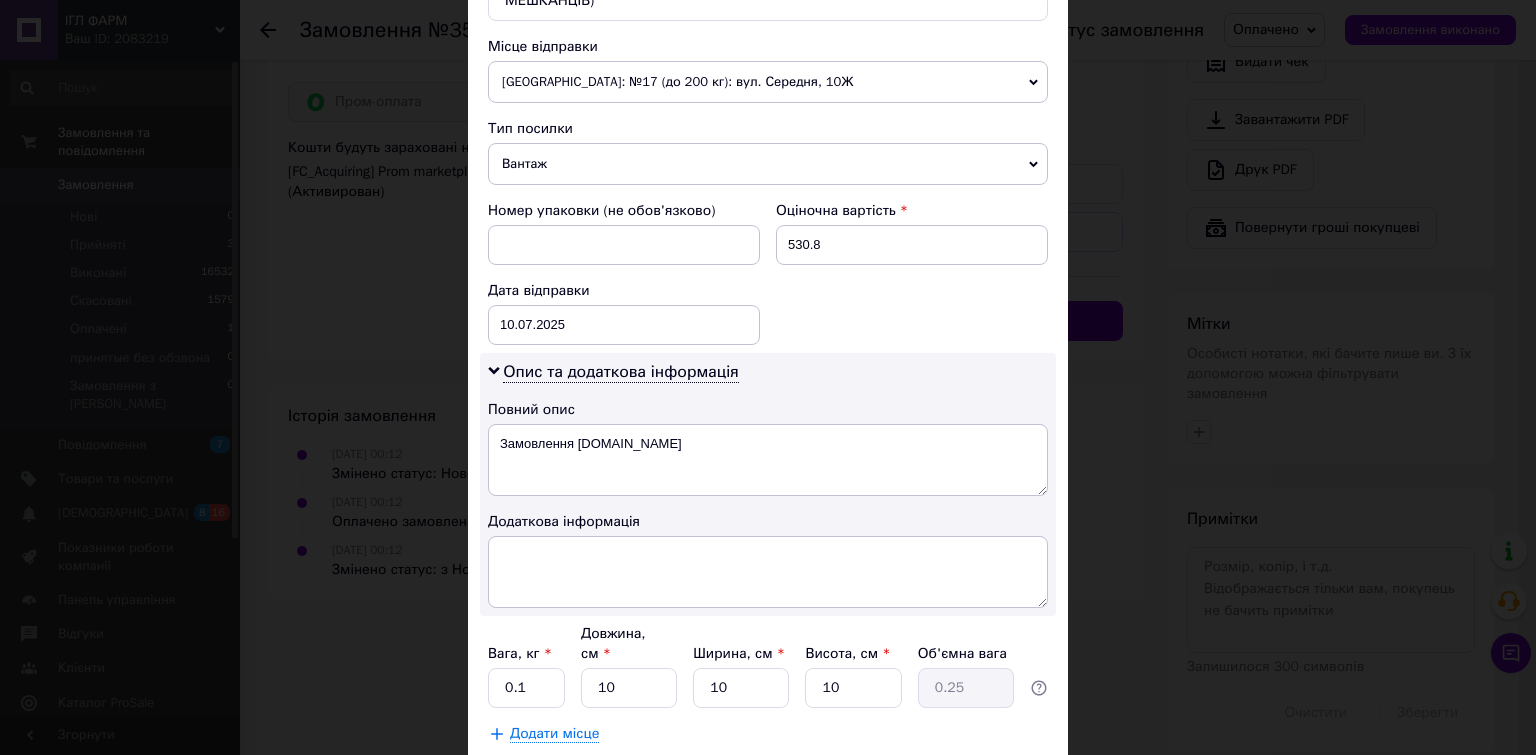 click on "Зберегти" at bounding box center [999, 784] 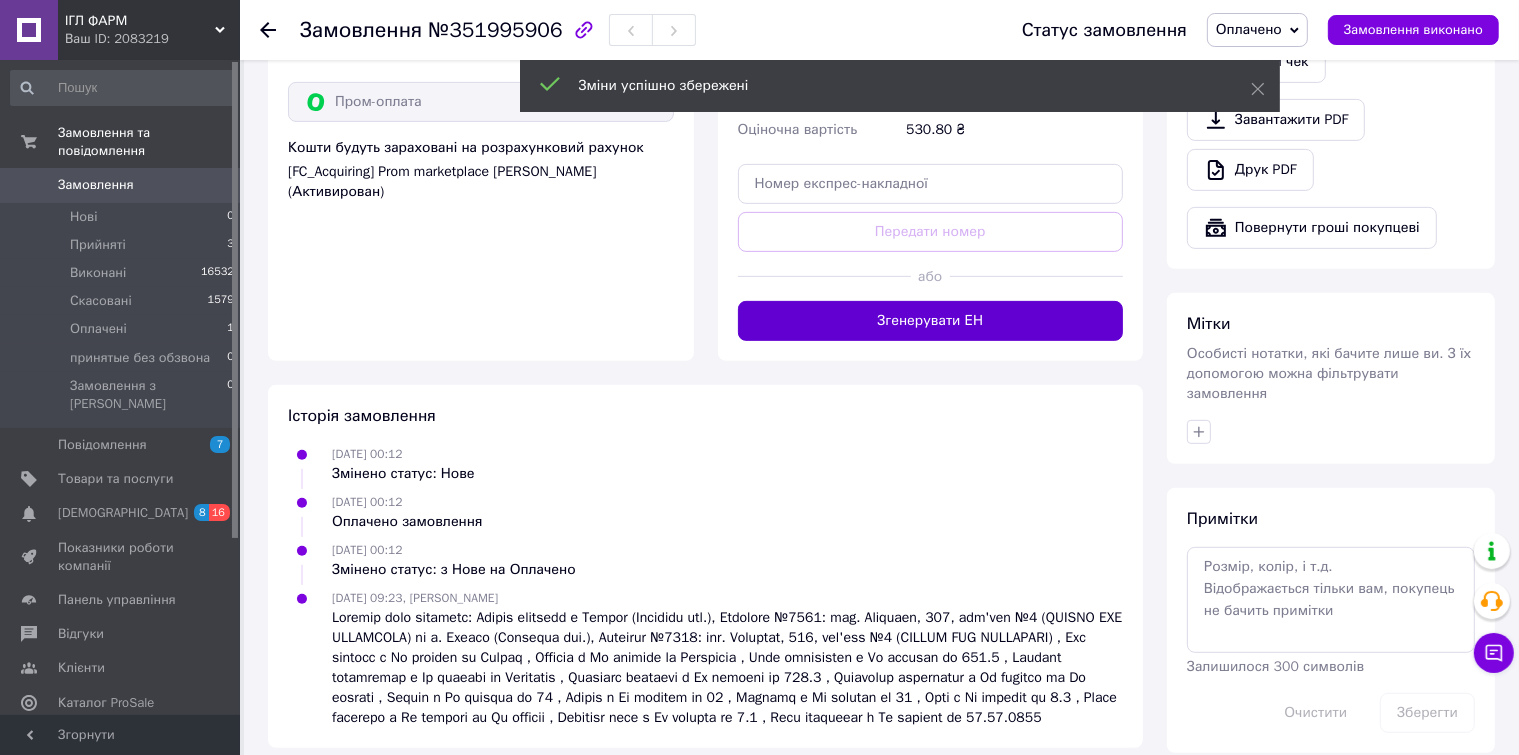 click on "Згенерувати ЕН" at bounding box center [931, 321] 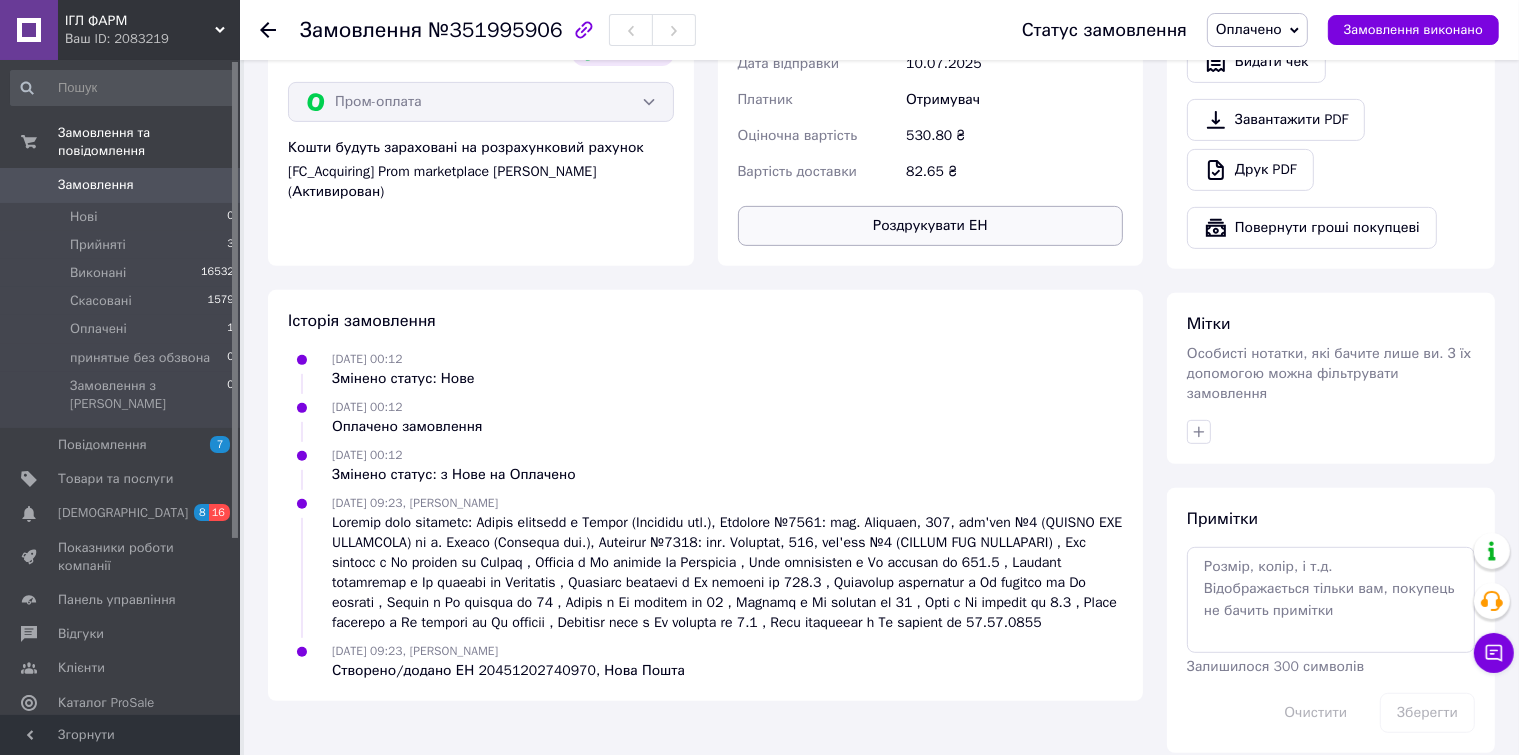 click on "Роздрукувати ЕН" at bounding box center [931, 226] 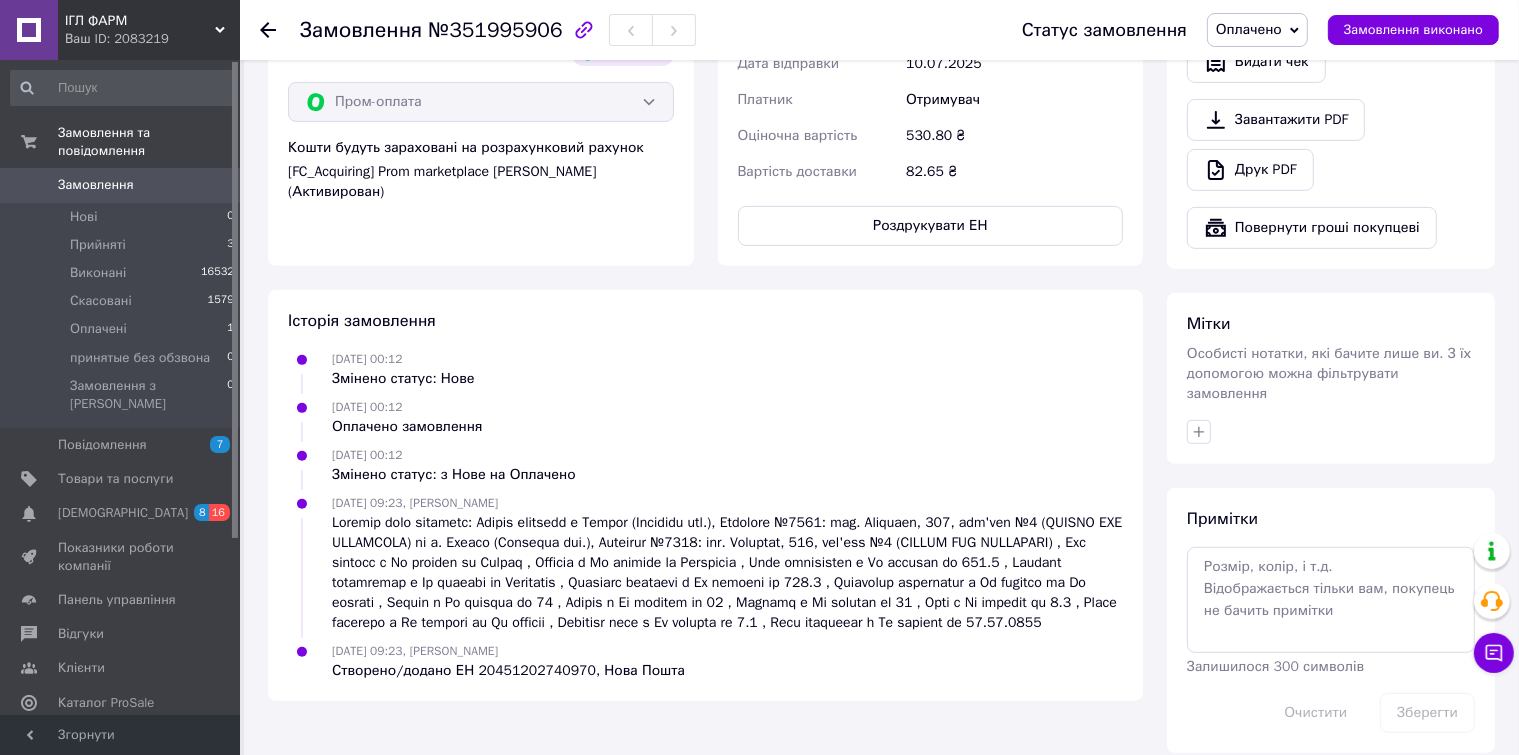 click on "Оплачено" at bounding box center [1249, 29] 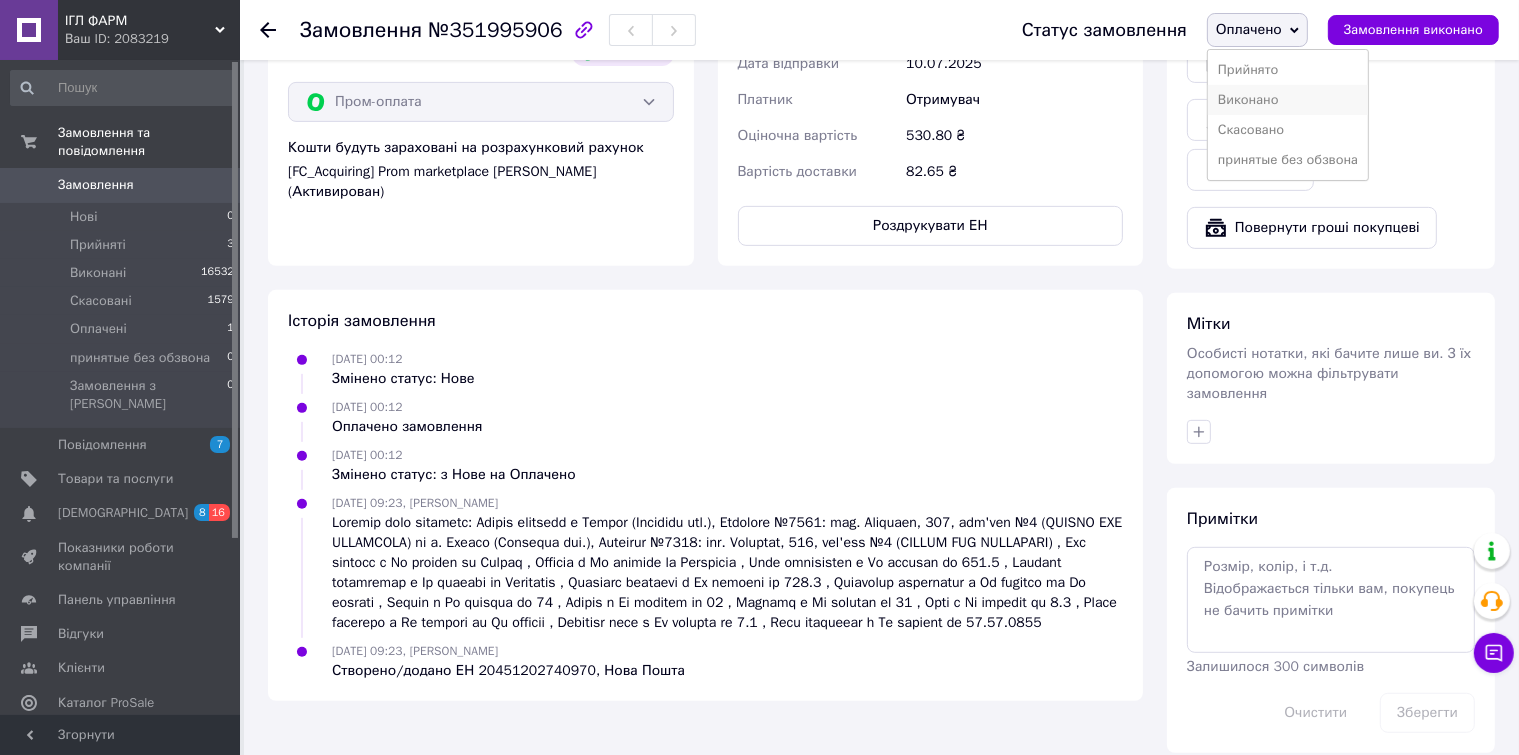 click on "Виконано" at bounding box center (1288, 100) 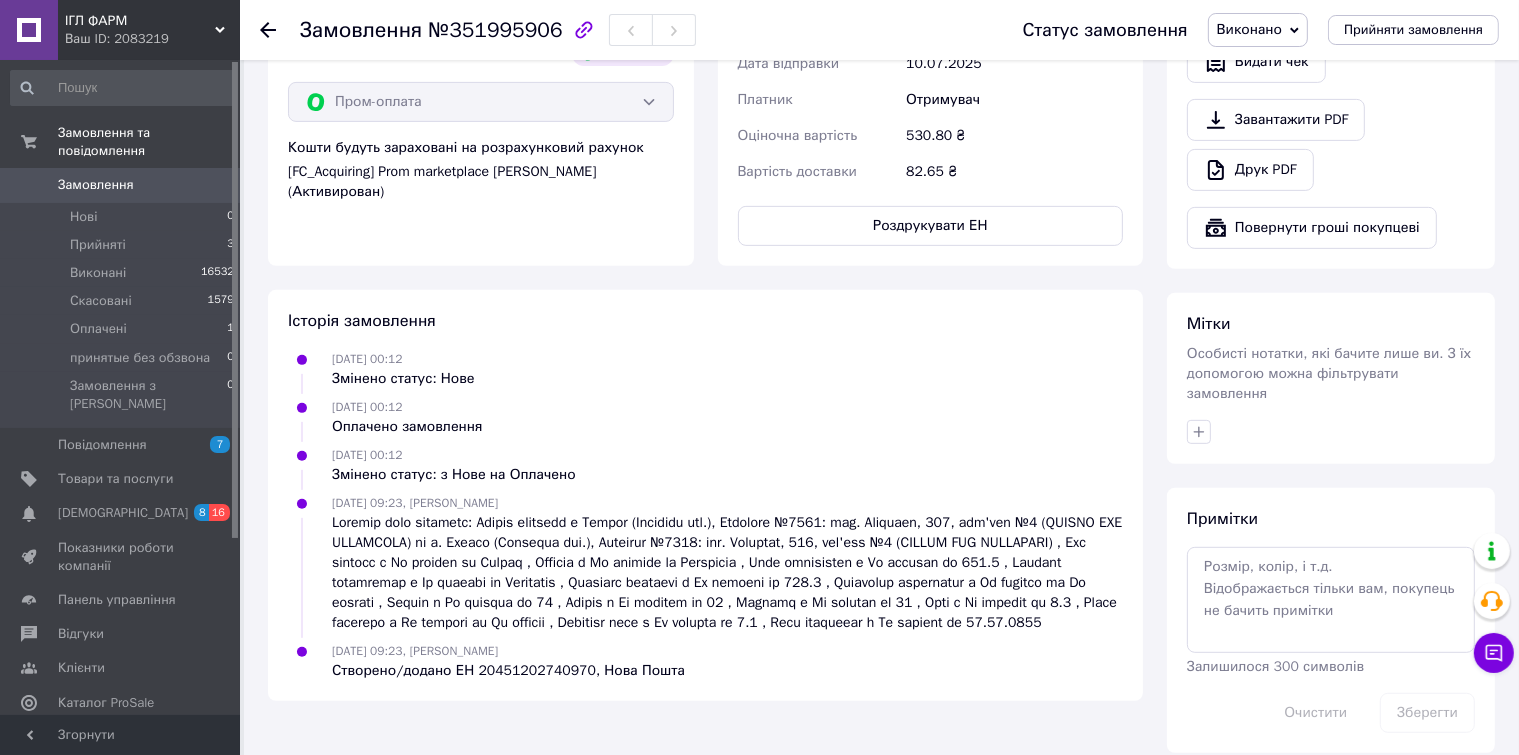 scroll, scrollTop: 362, scrollLeft: 0, axis: vertical 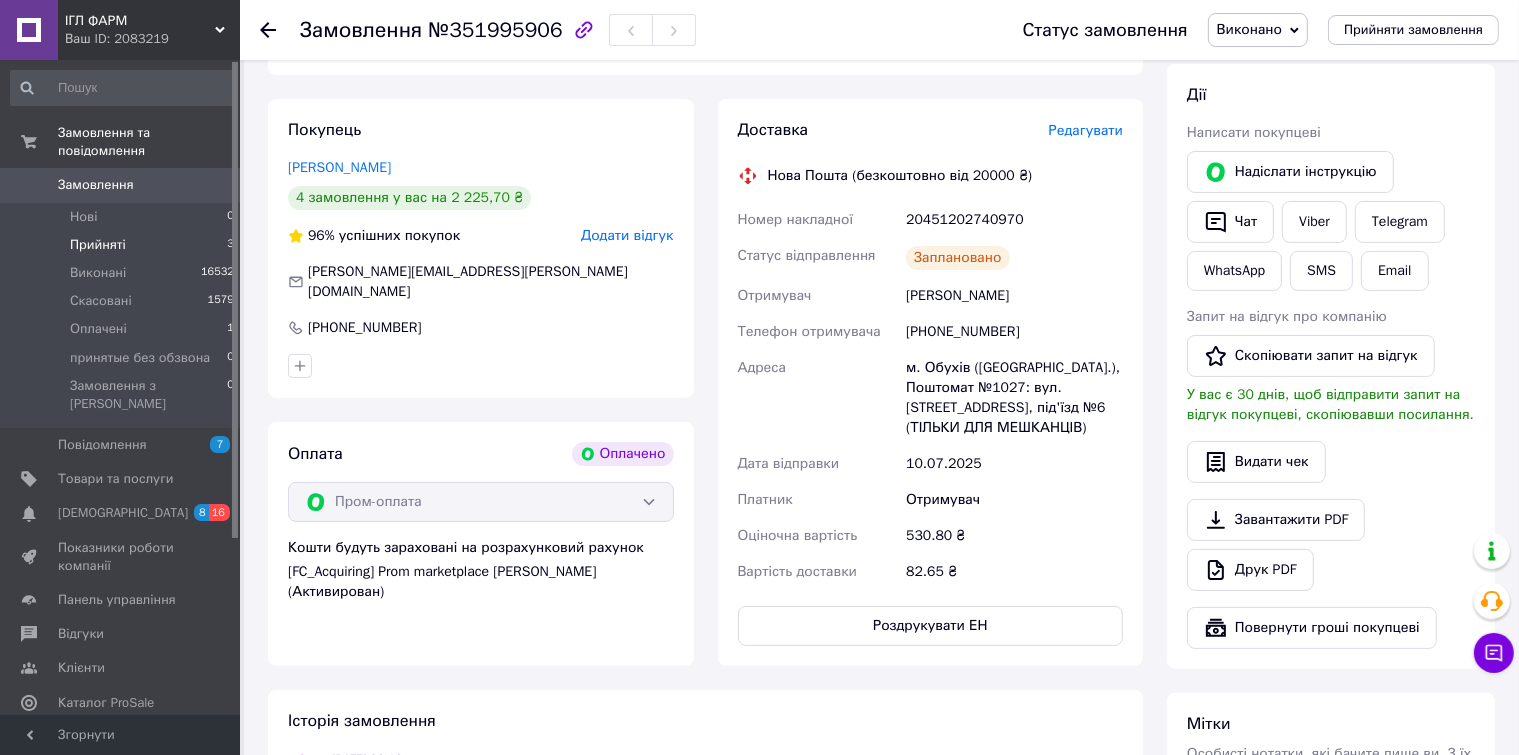 click on "Прийняті 3" at bounding box center (123, 245) 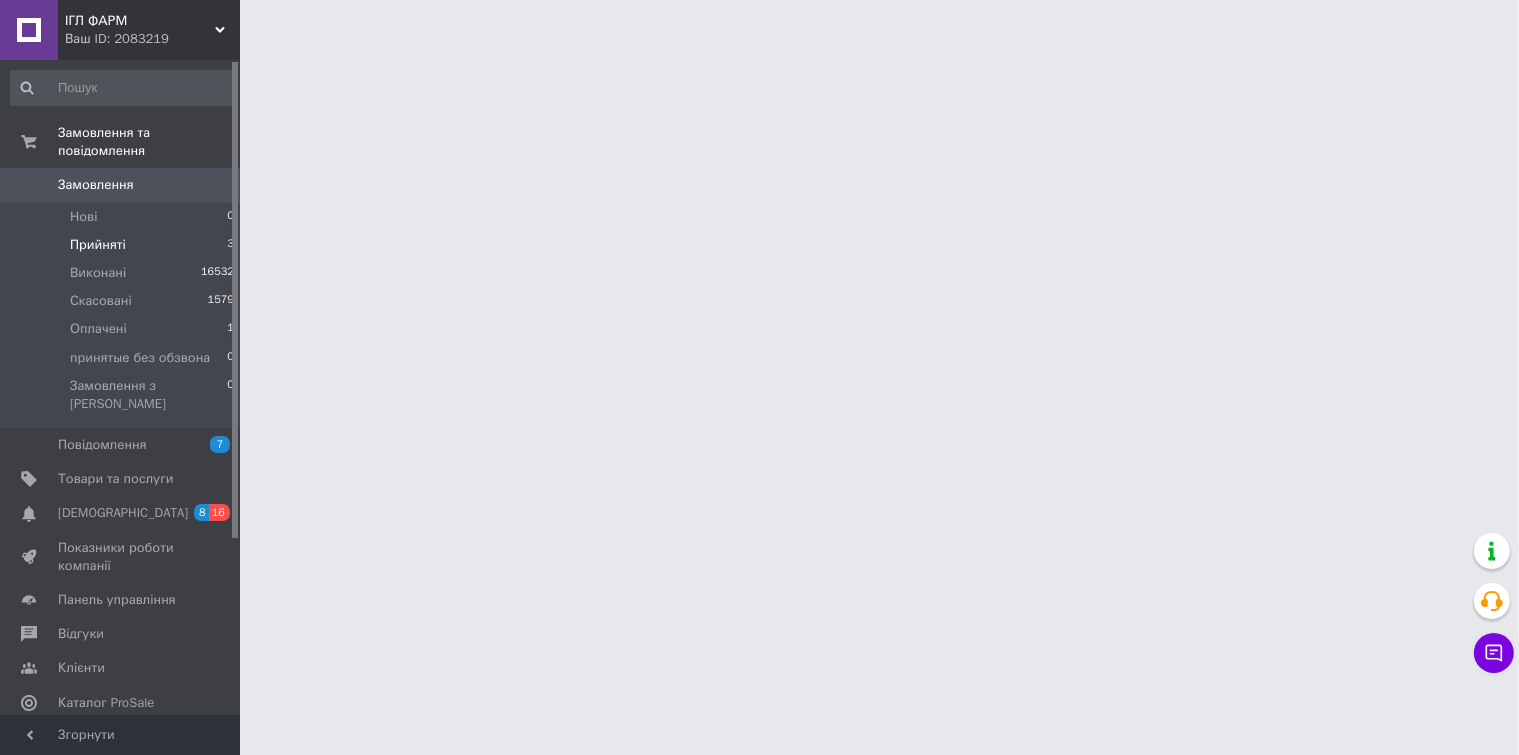 scroll, scrollTop: 0, scrollLeft: 0, axis: both 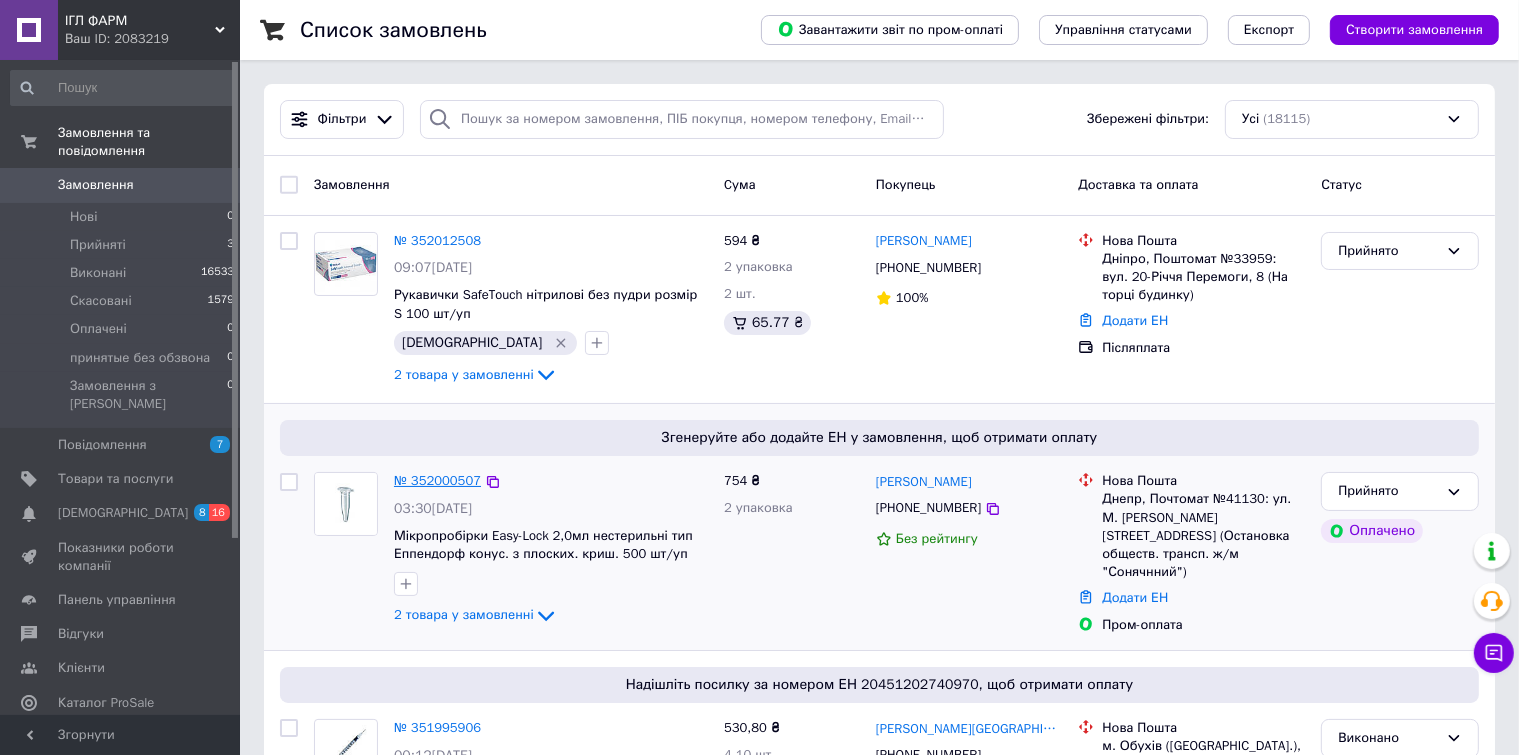 click on "№ 352000507" at bounding box center [437, 480] 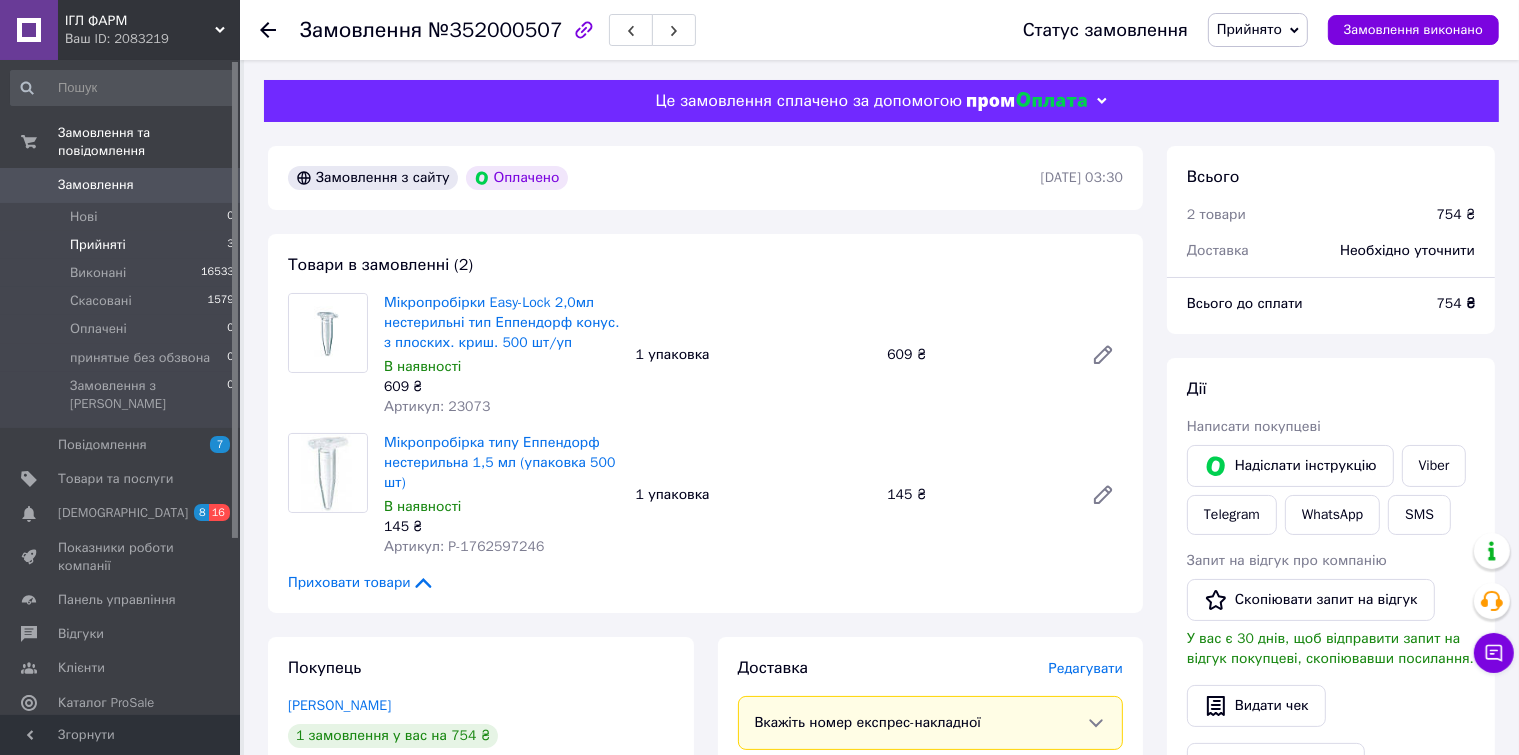 click on "Прийняті" at bounding box center [98, 245] 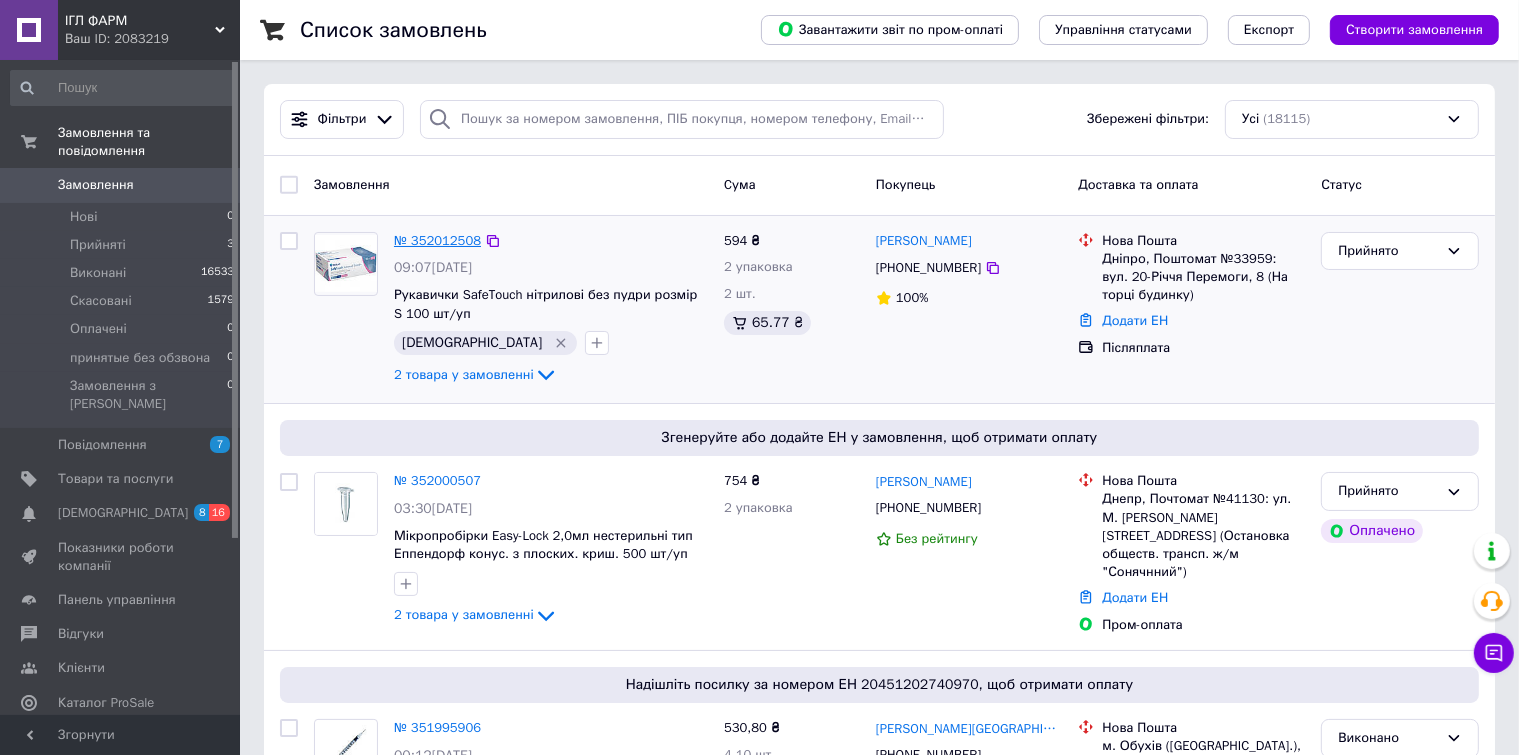 click on "№ 352012508" at bounding box center (437, 240) 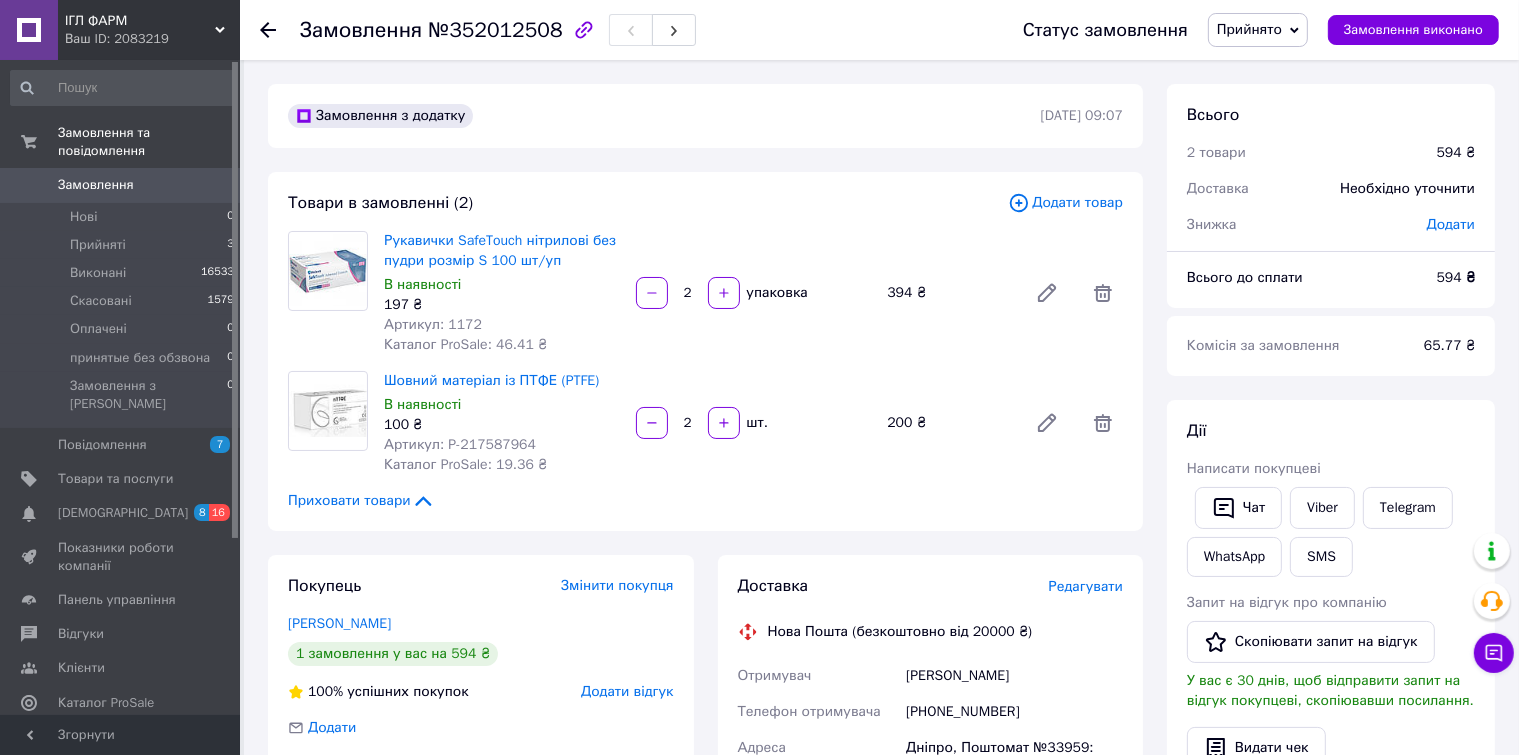 scroll, scrollTop: 500, scrollLeft: 0, axis: vertical 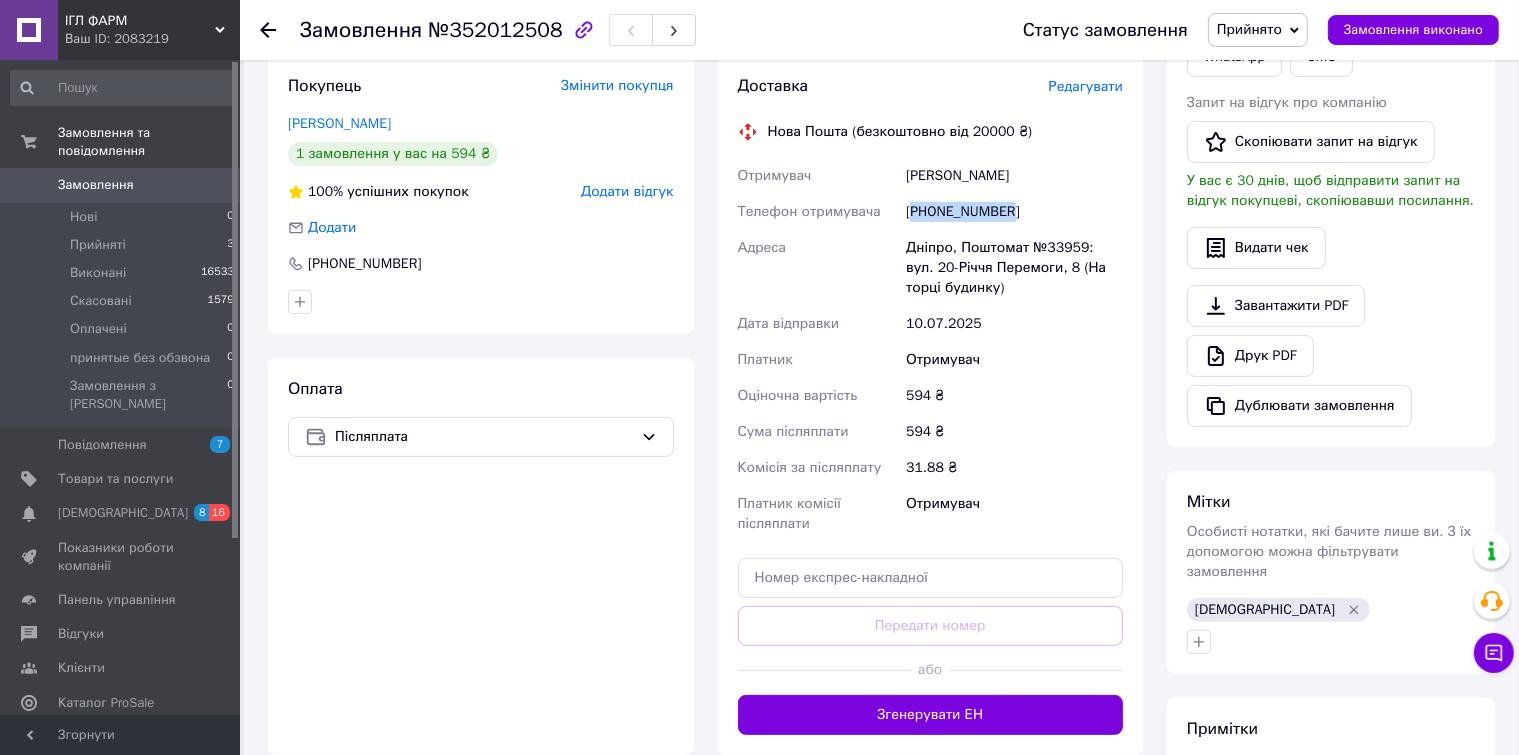 drag, startPoint x: 1011, startPoint y: 205, endPoint x: 915, endPoint y: 212, distance: 96.25487 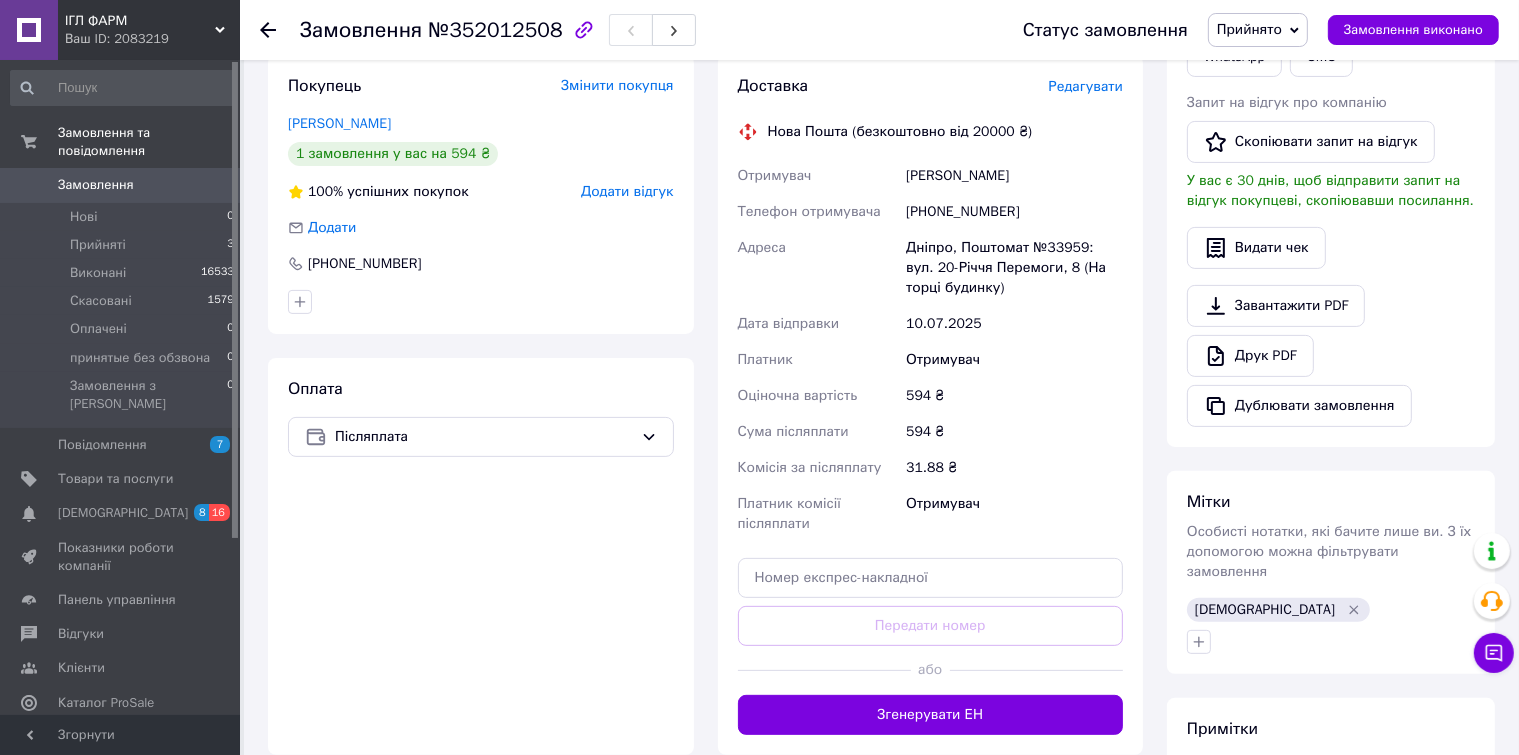 click on "Всього 2 товари 594 ₴ Доставка Необхідно уточнити Знижка Додати Всього до сплати 594 ₴ Комісія за замовлення 65.77 ₴ Дії Написати покупцеві   Чат Viber Telegram WhatsApp SMS Запит на відгук про компанію   Скопіювати запит на відгук У вас є 30 днів, щоб відправити запит на відгук покупцеві, скопіювавши посилання.   Видати чек   Завантажити PDF   Друк PDF   Дублювати замовлення Мітки Особисті нотатки, які бачите лише ви. З їх допомогою можна фільтрувати замовлення скидывает   Примітки Залишилося 300 символів Очистити Зберегти" at bounding box center [1331, 273] 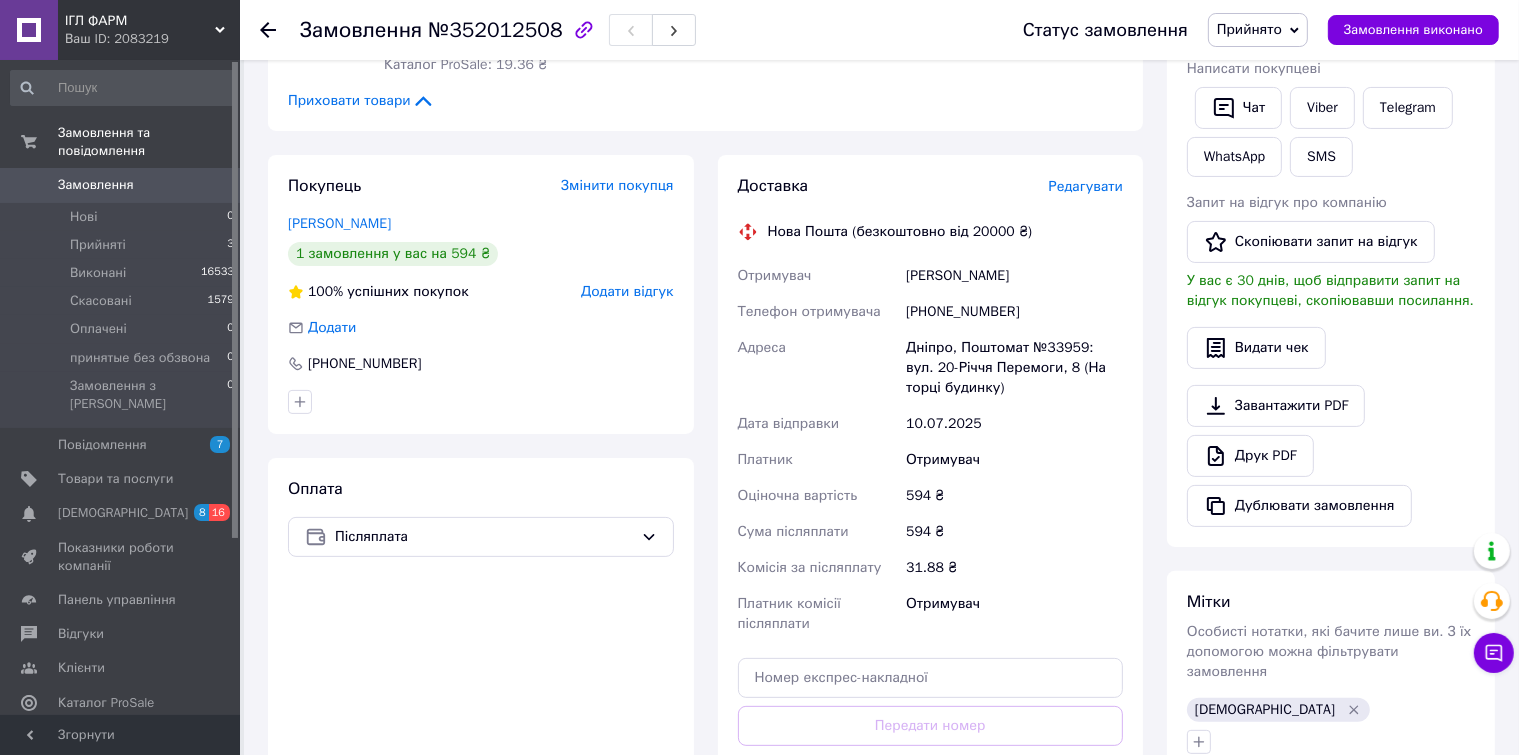 scroll, scrollTop: 0, scrollLeft: 0, axis: both 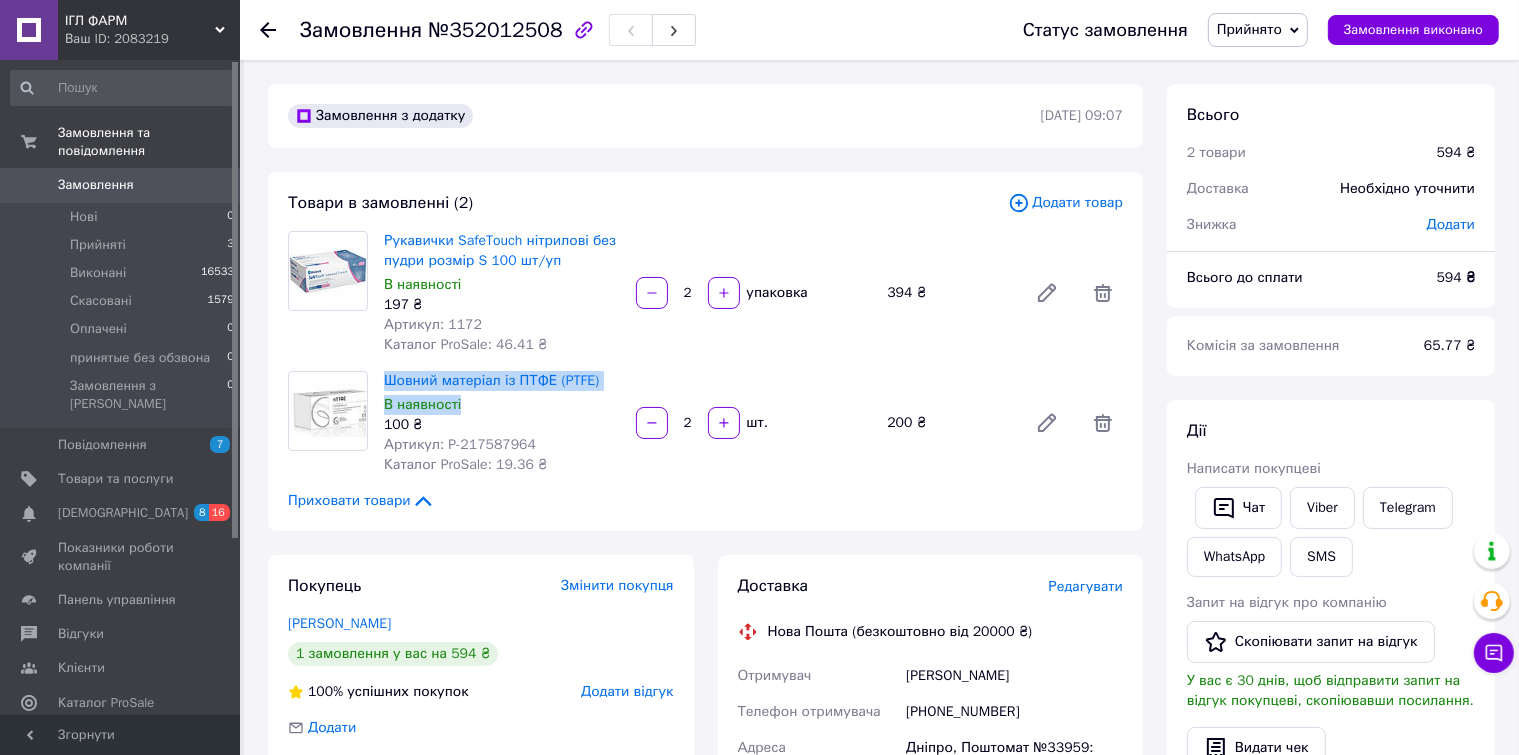 drag, startPoint x: 605, startPoint y: 390, endPoint x: 381, endPoint y: 383, distance: 224.10934 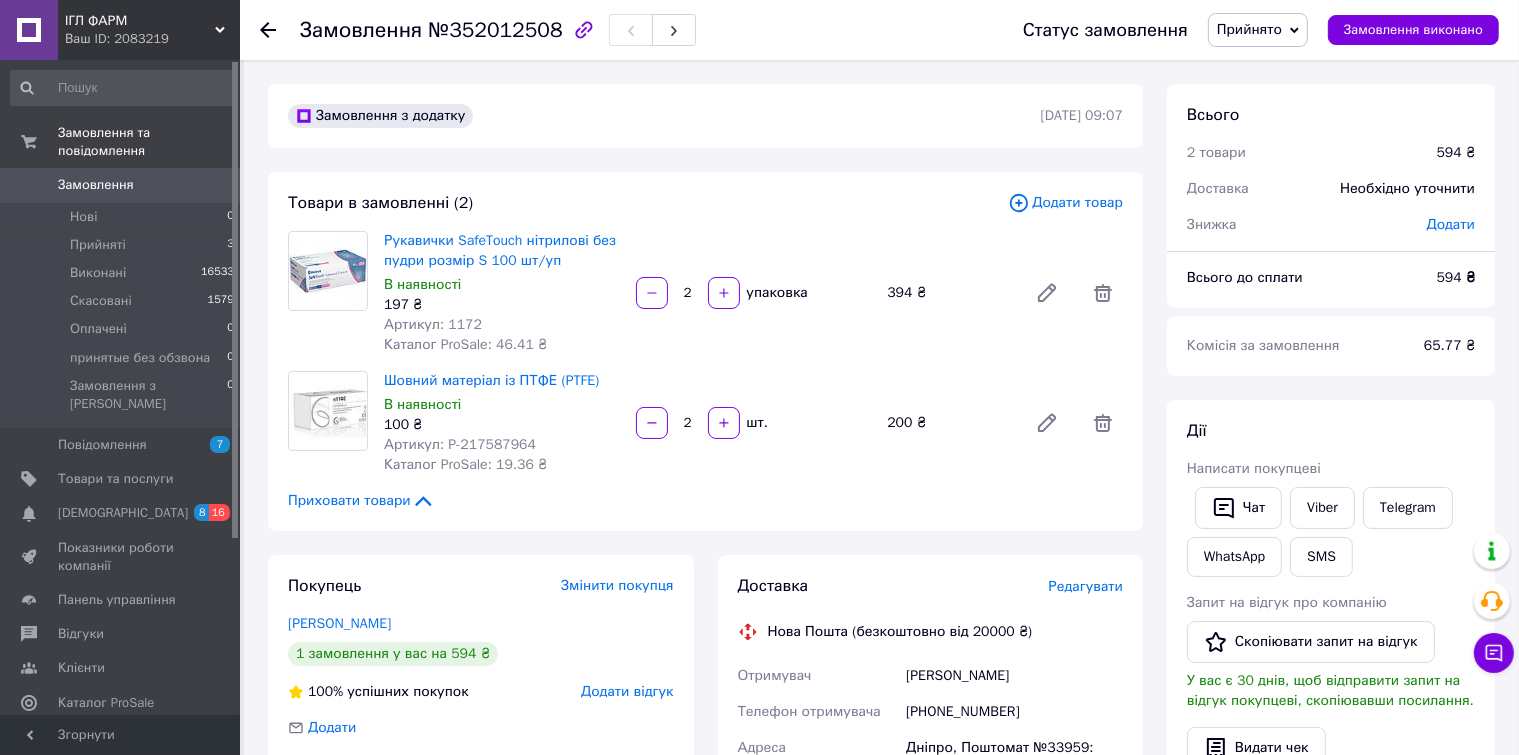 click on "[PERSON_NAME] покупцеві   Чат Viber Telegram WhatsApp SMS Запит на відгук про компанію   Скопіювати запит на відгук У вас є 30 днів, щоб відправити запит на відгук покупцеві, скопіювавши посилання.   Видати чек   Завантажити PDF   Друк PDF   Дублювати замовлення" at bounding box center (1331, 673) 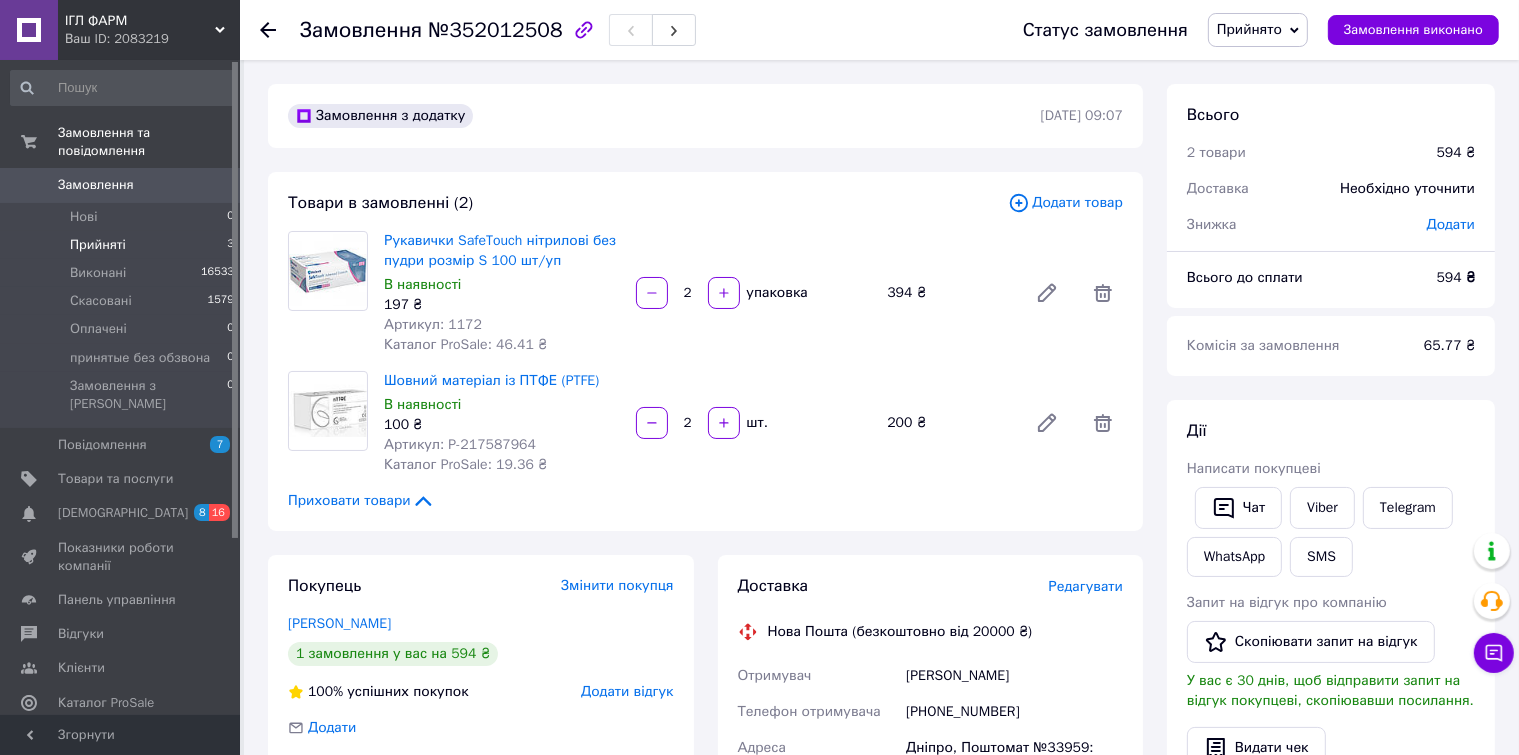 click on "Прийняті 3" at bounding box center [123, 245] 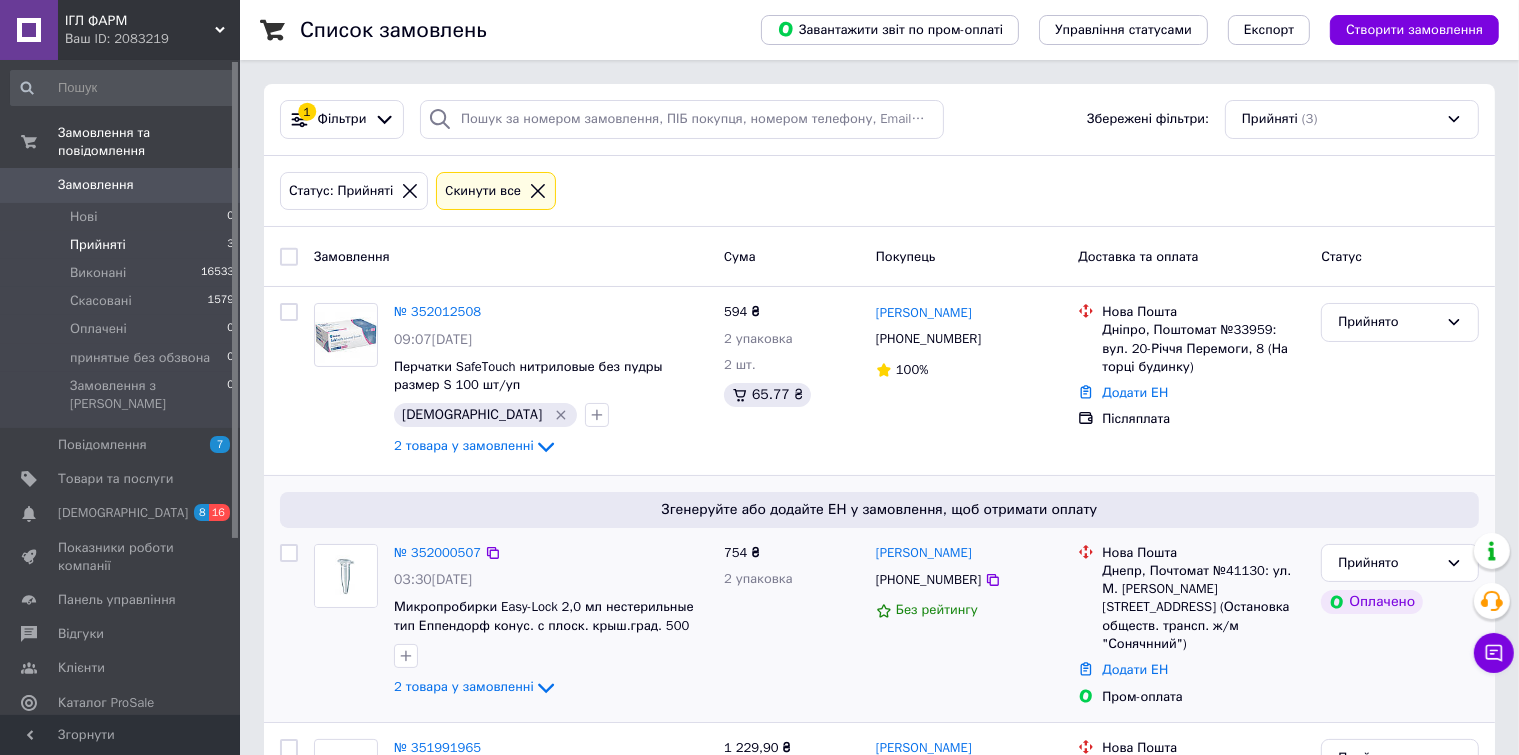 scroll, scrollTop: 171, scrollLeft: 0, axis: vertical 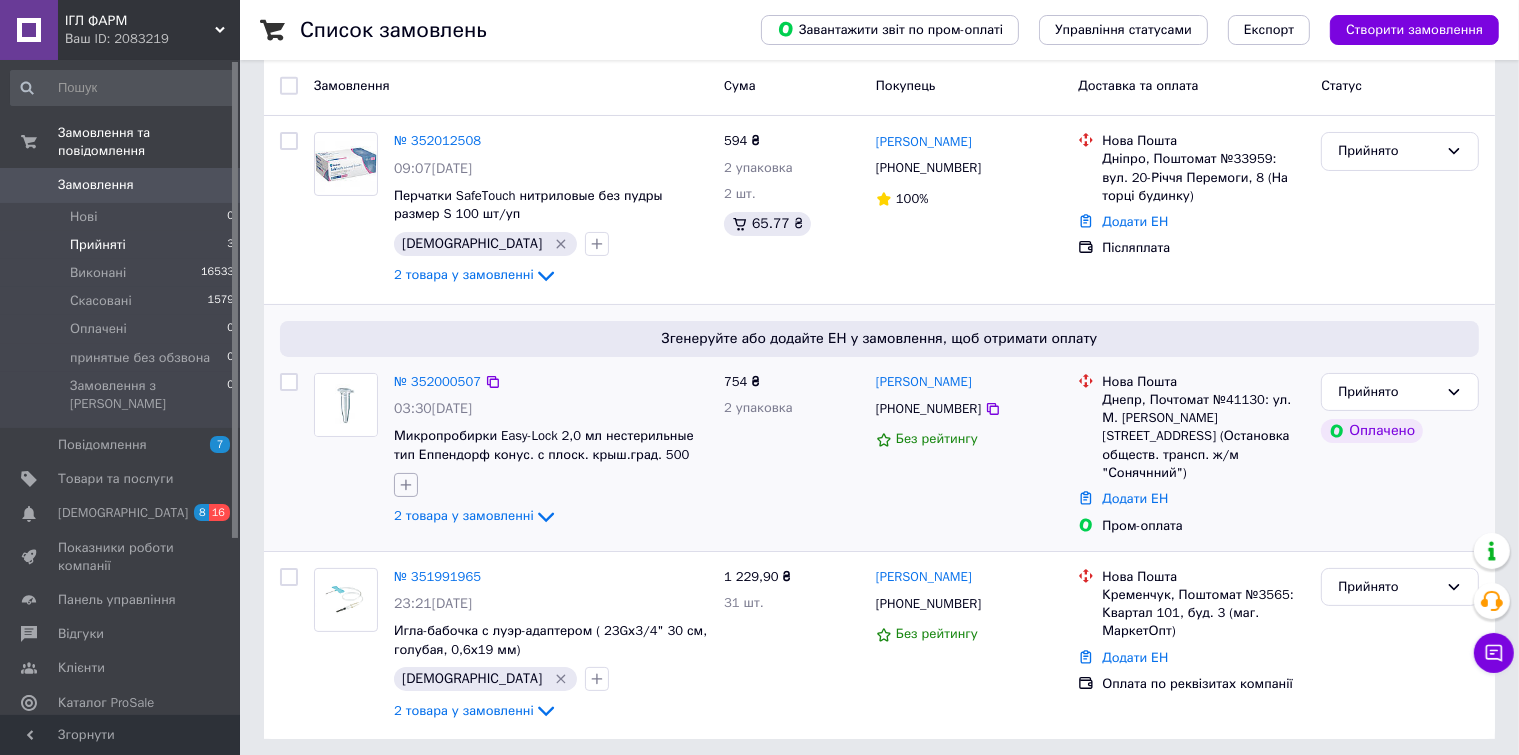 click 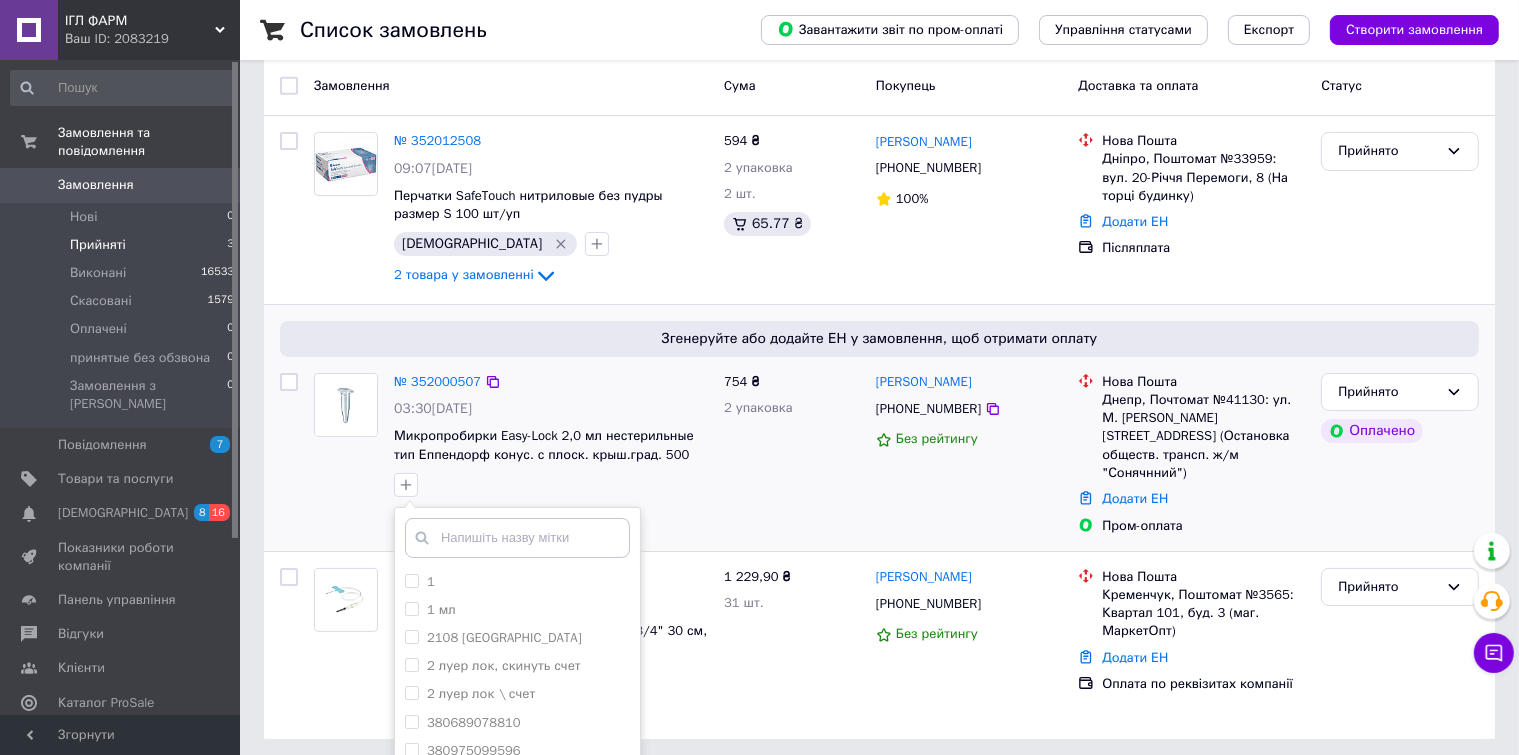 click at bounding box center [517, 538] 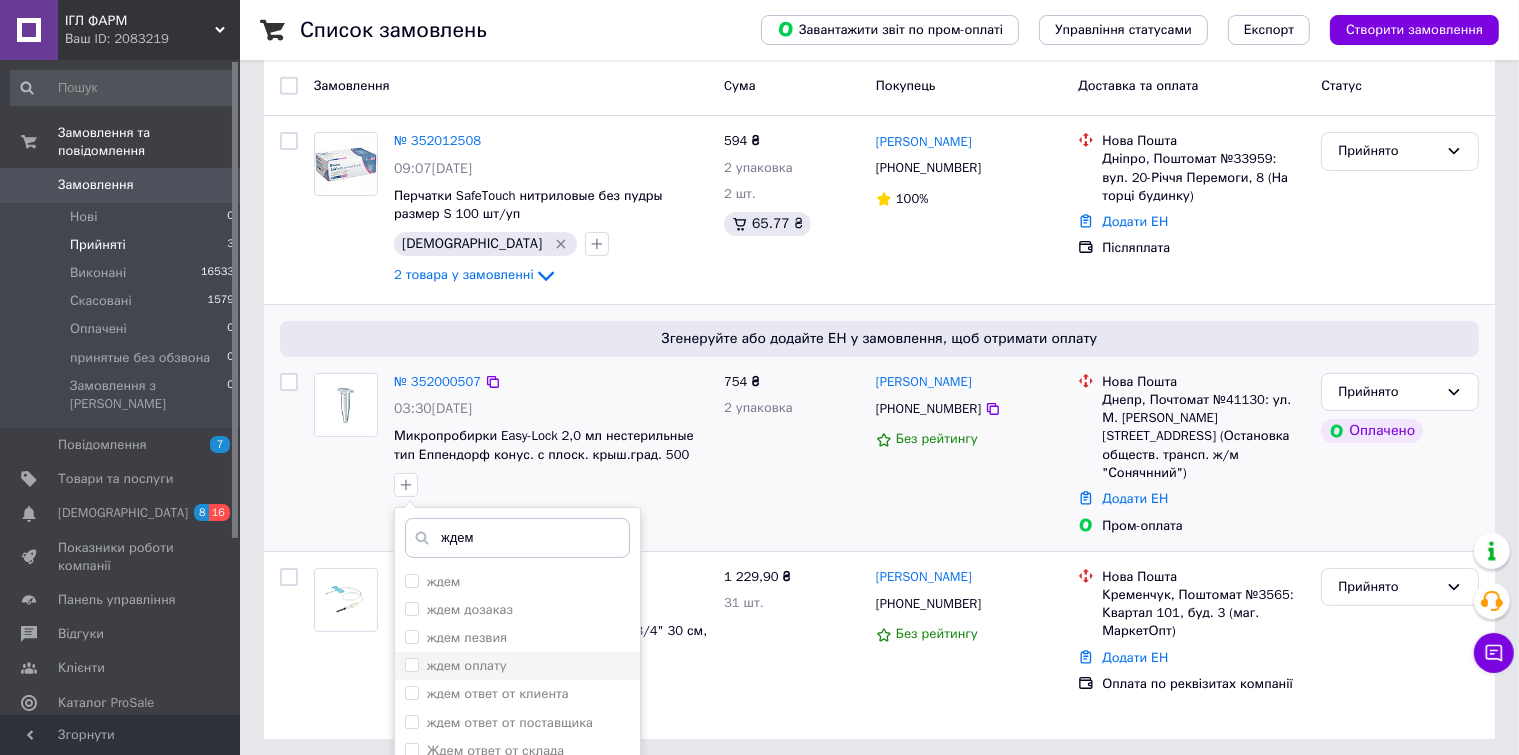 scroll, scrollTop: 95, scrollLeft: 0, axis: vertical 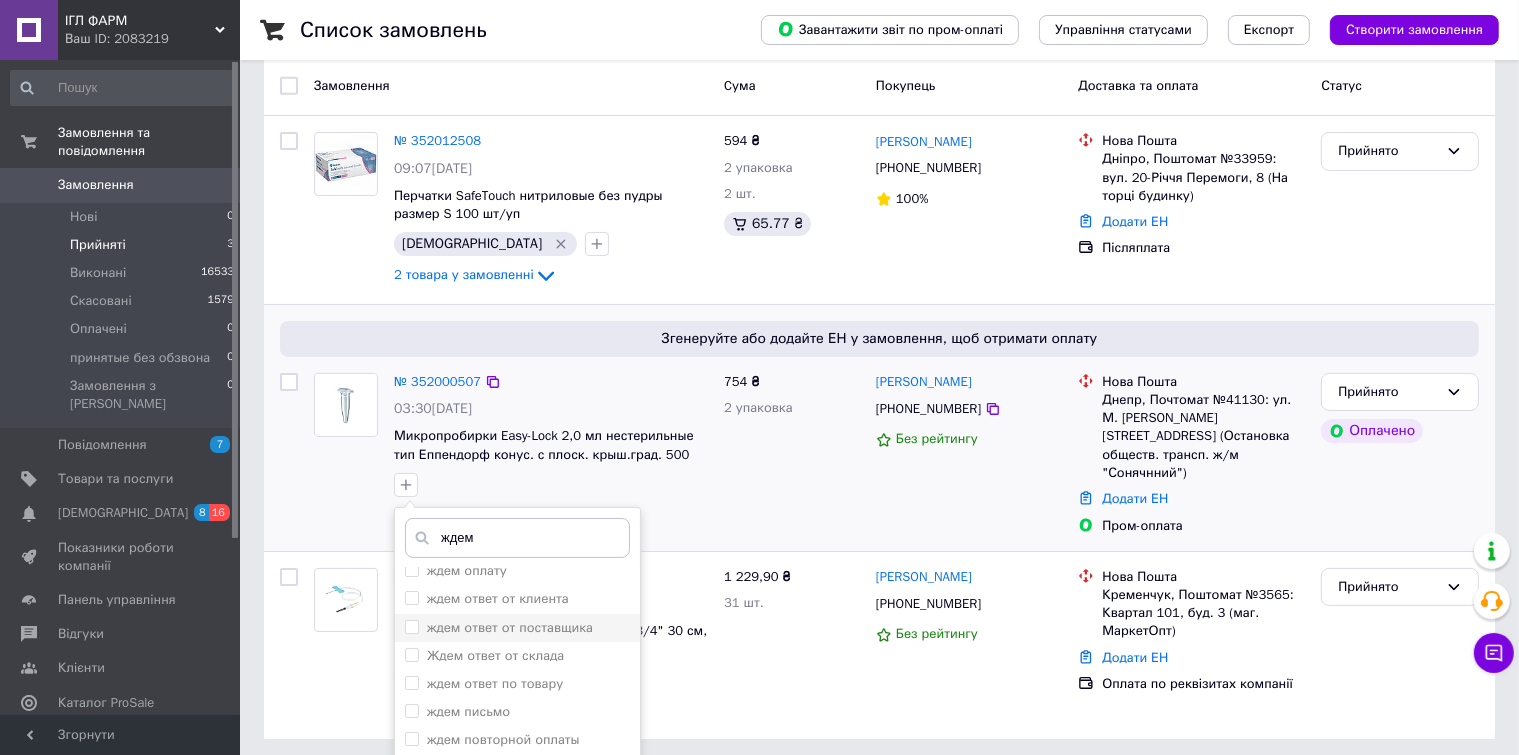 type on "ждем" 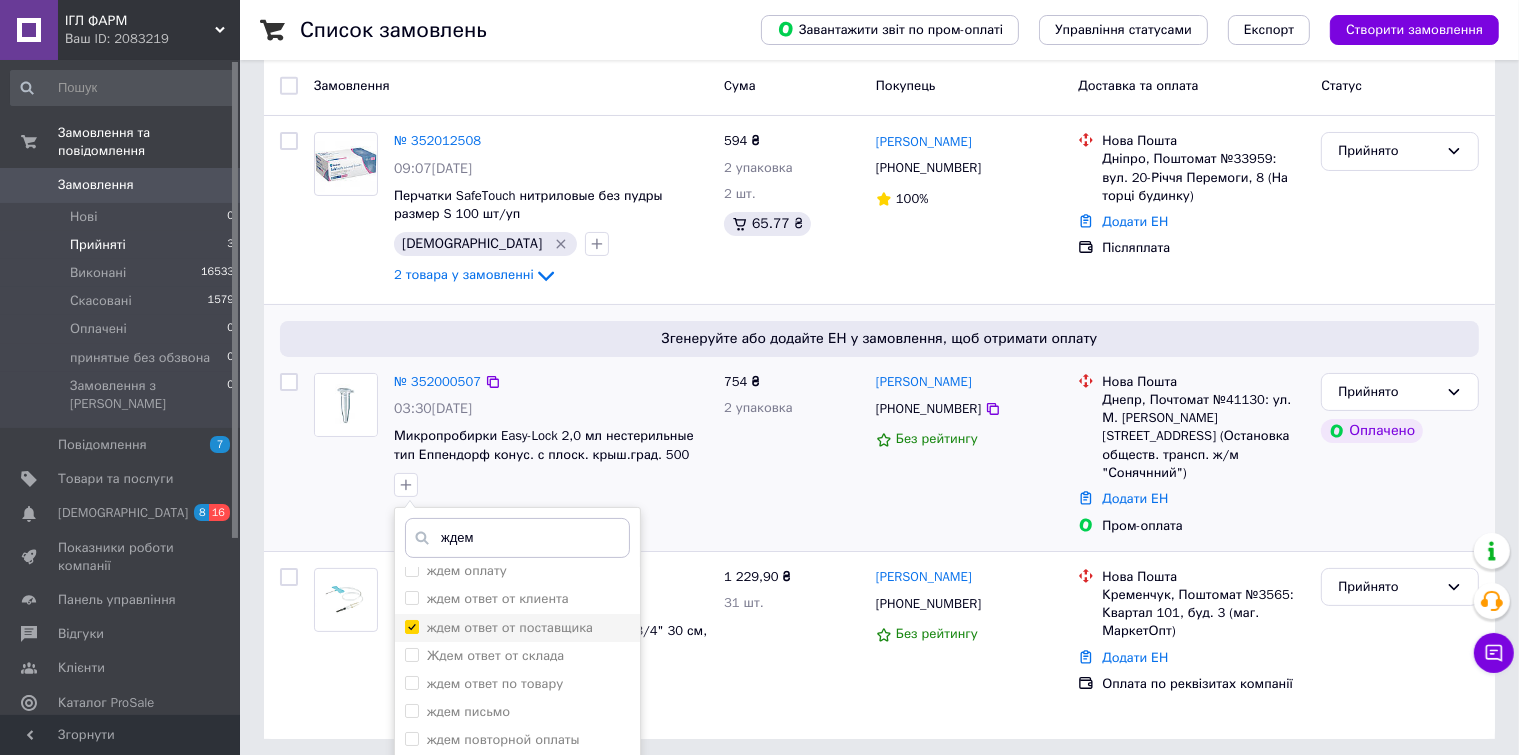 checkbox on "true" 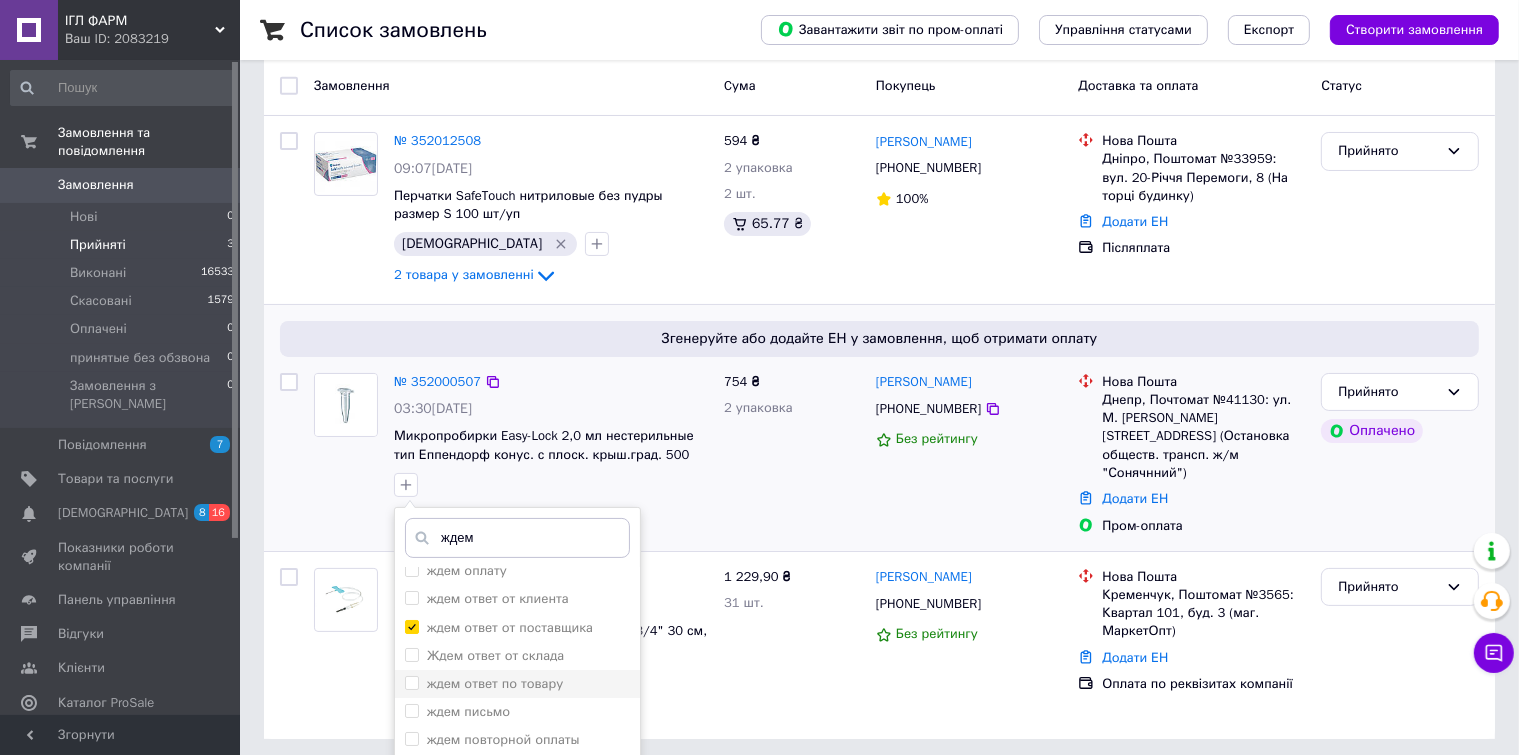 scroll, scrollTop: 347, scrollLeft: 0, axis: vertical 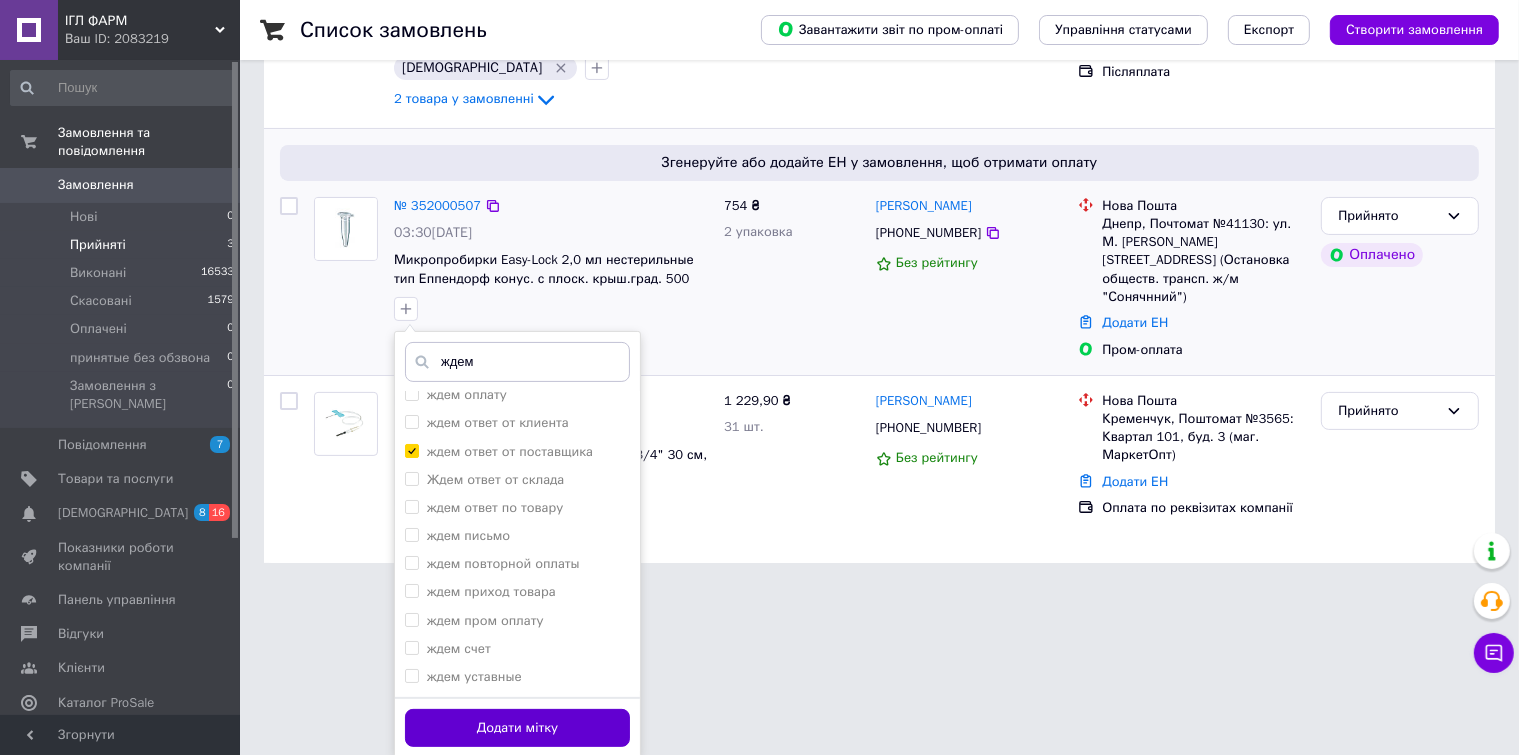 click on "Додати мітку" at bounding box center (517, 728) 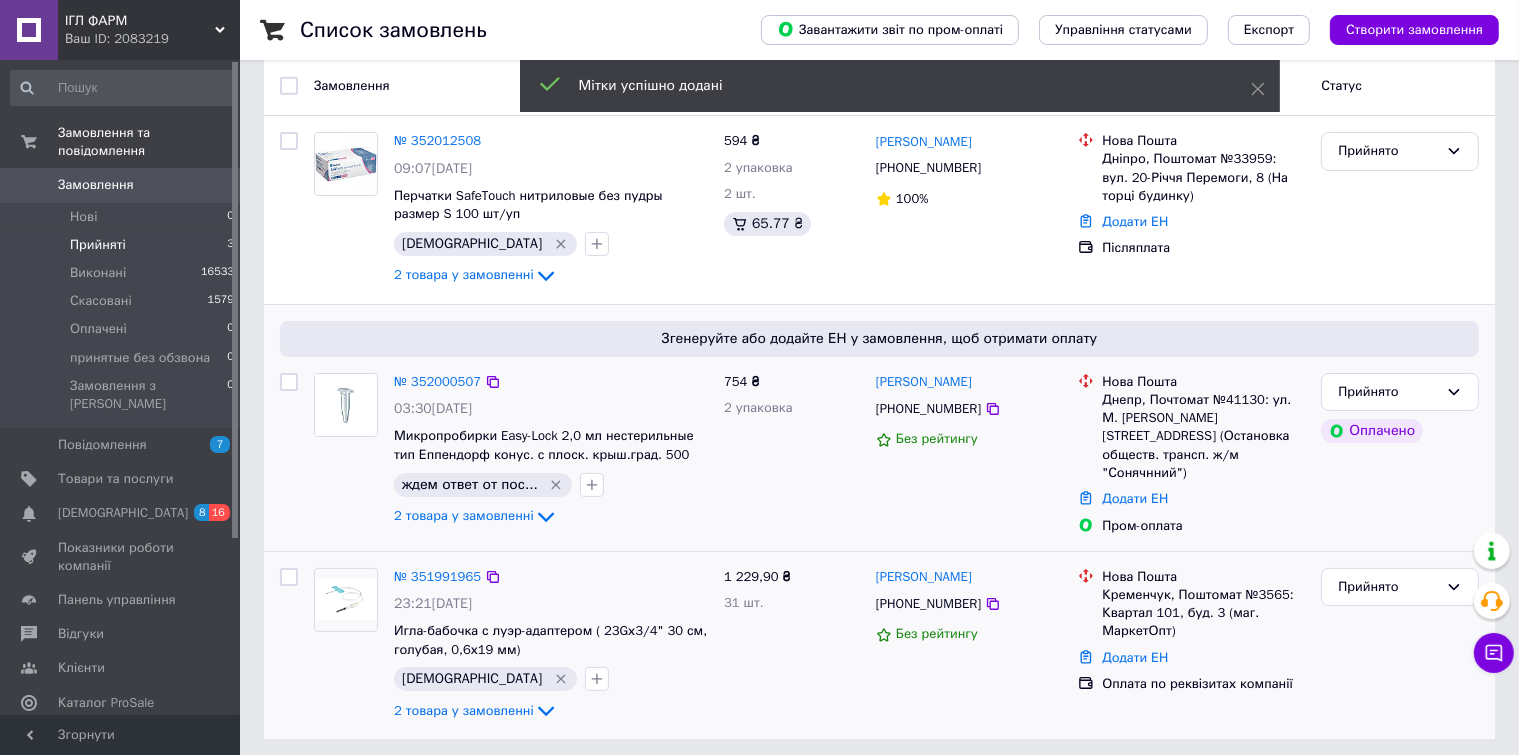 scroll, scrollTop: 0, scrollLeft: 0, axis: both 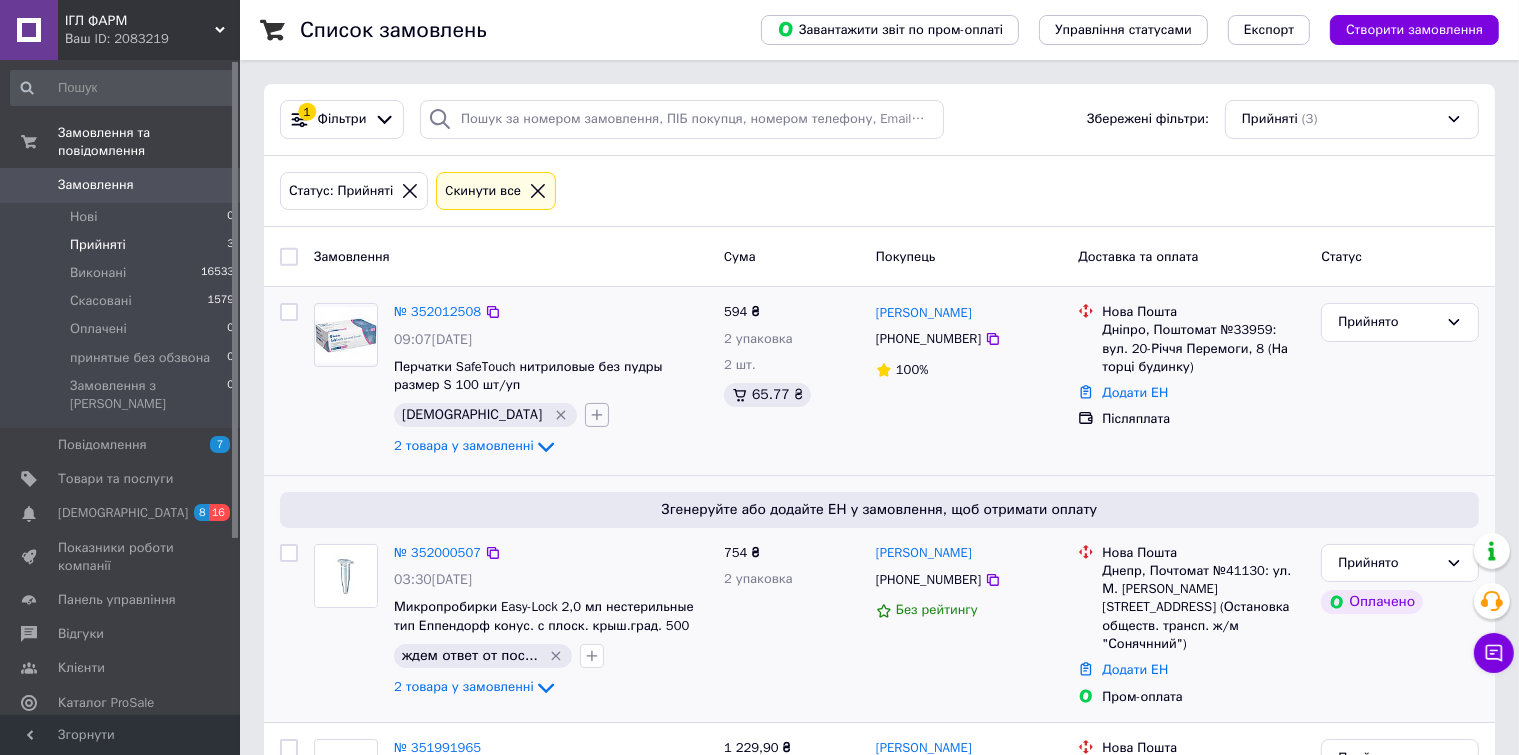 click at bounding box center [597, 415] 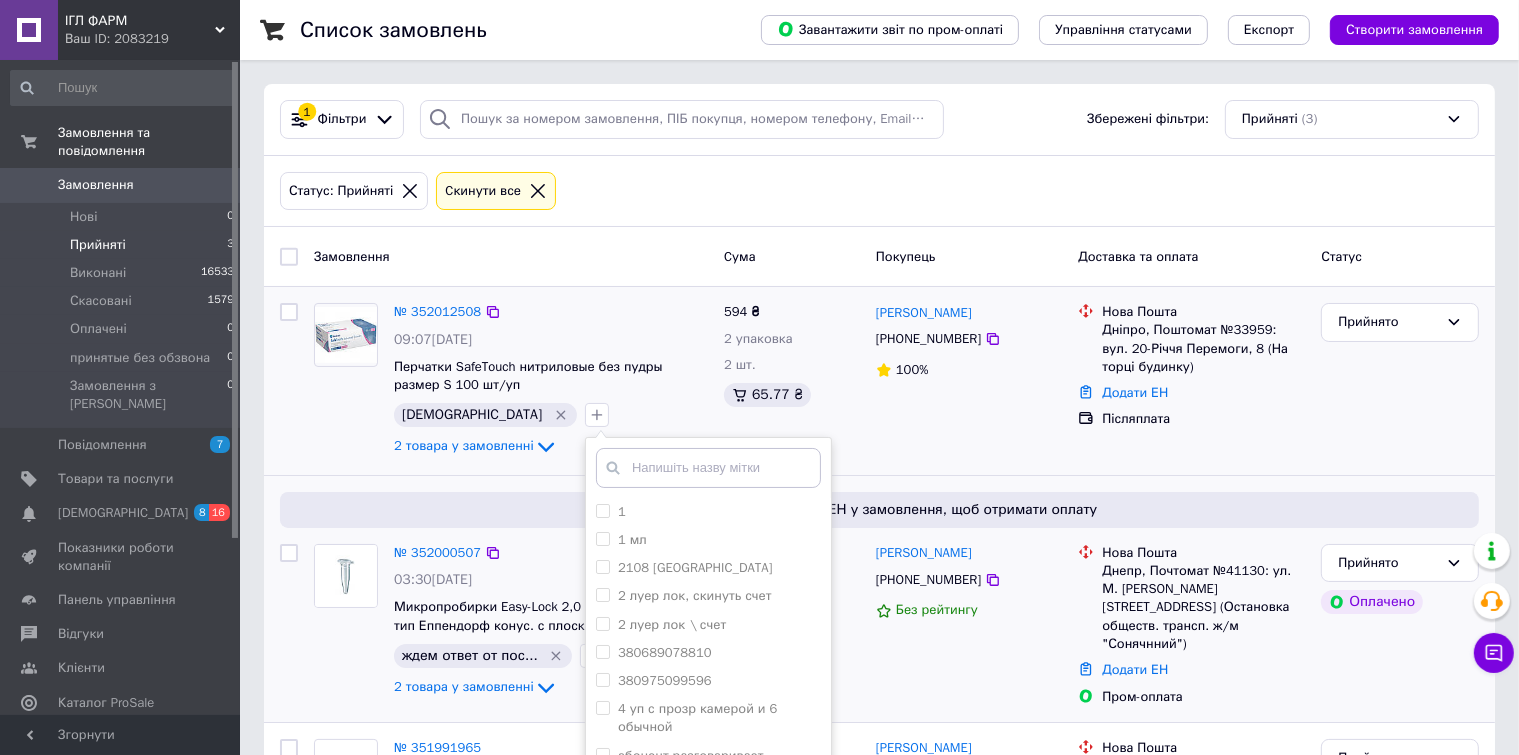 click at bounding box center [708, 468] 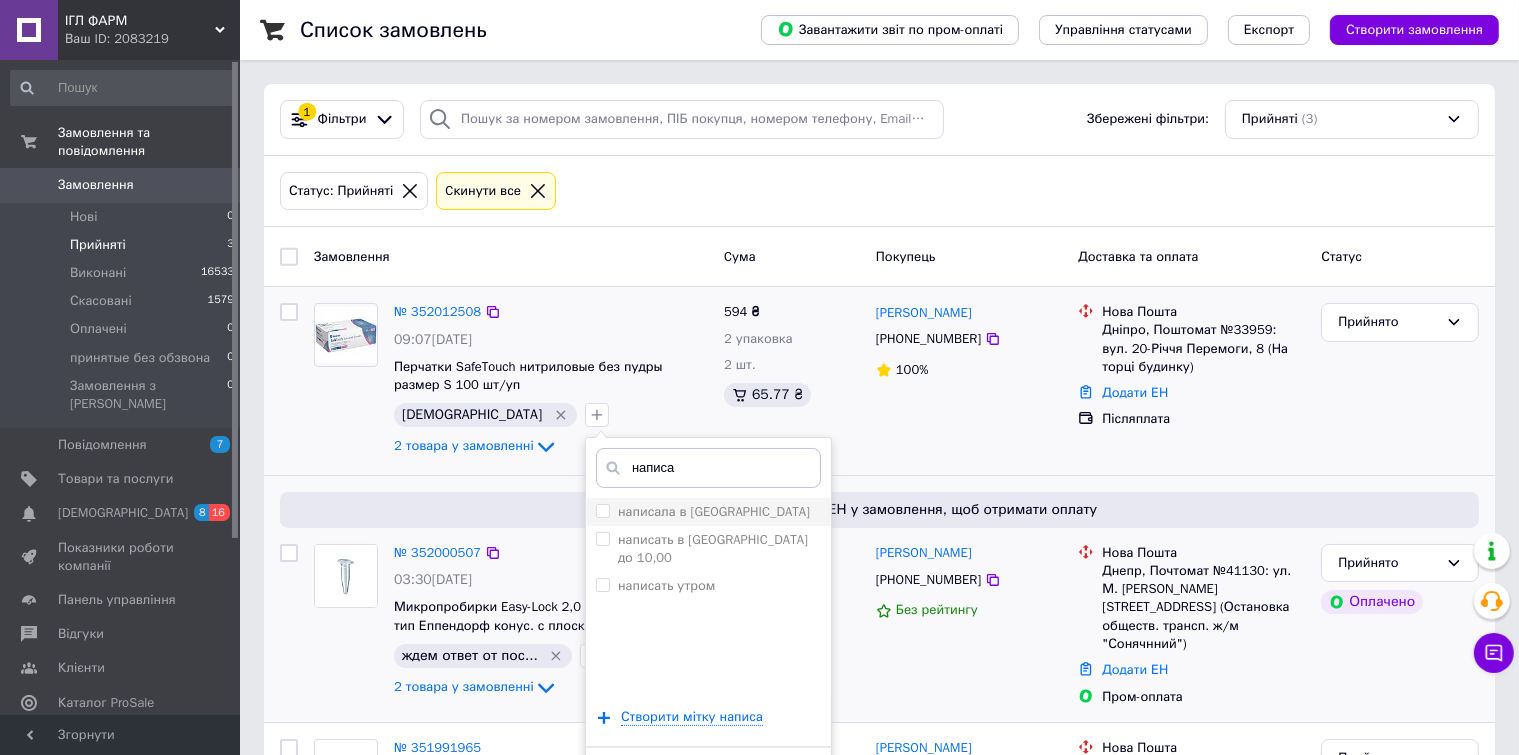 type on "написа" 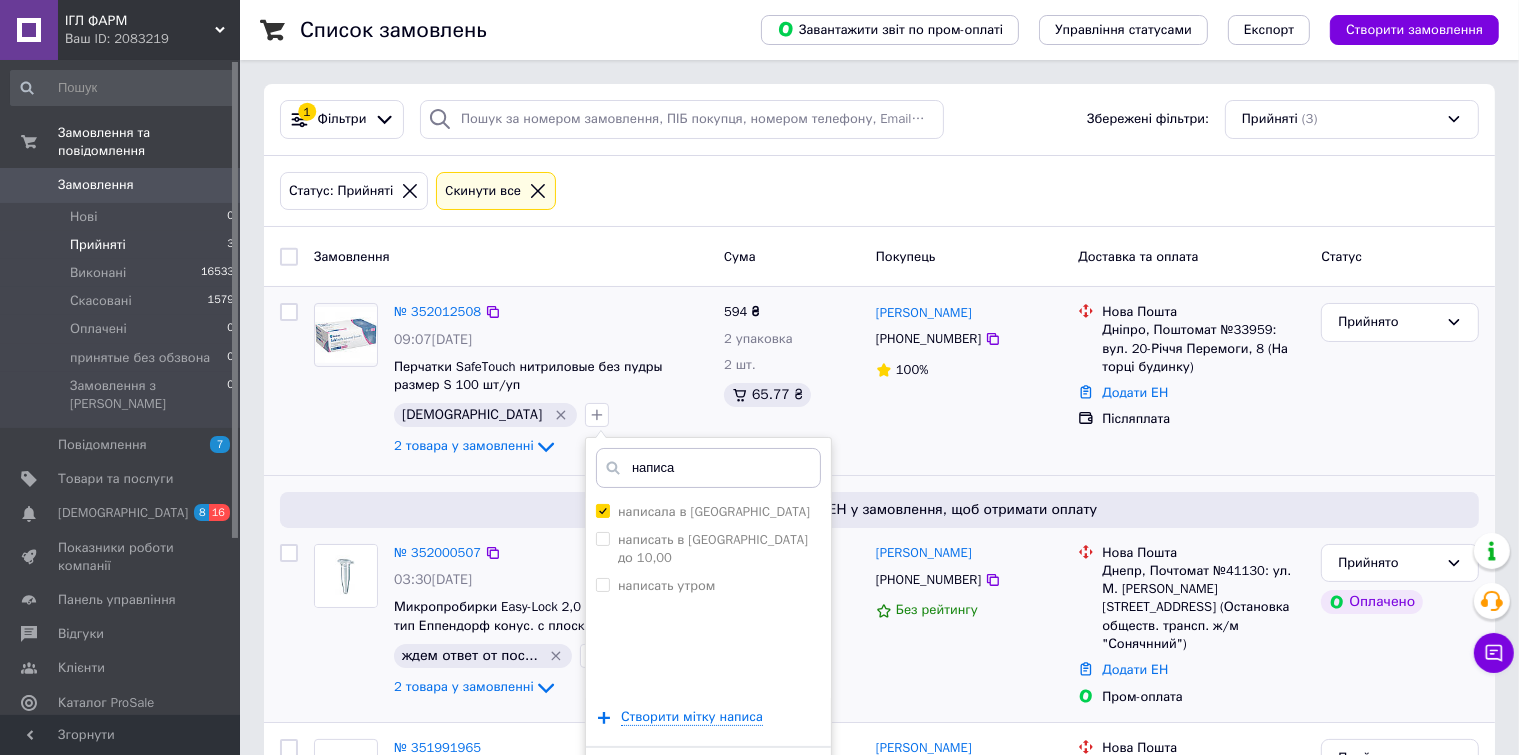 scroll, scrollTop: 171, scrollLeft: 0, axis: vertical 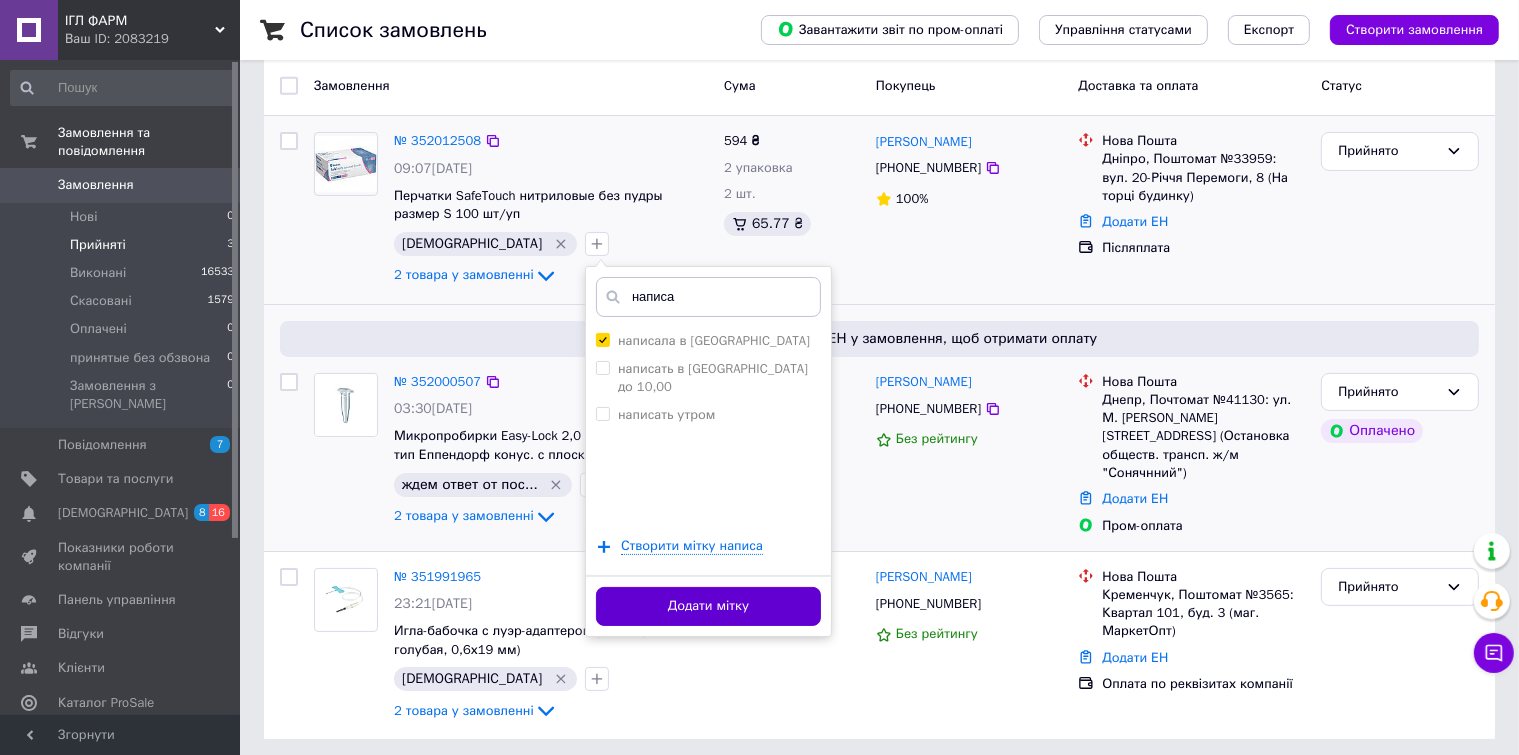 click on "Додати мітку" at bounding box center [708, 606] 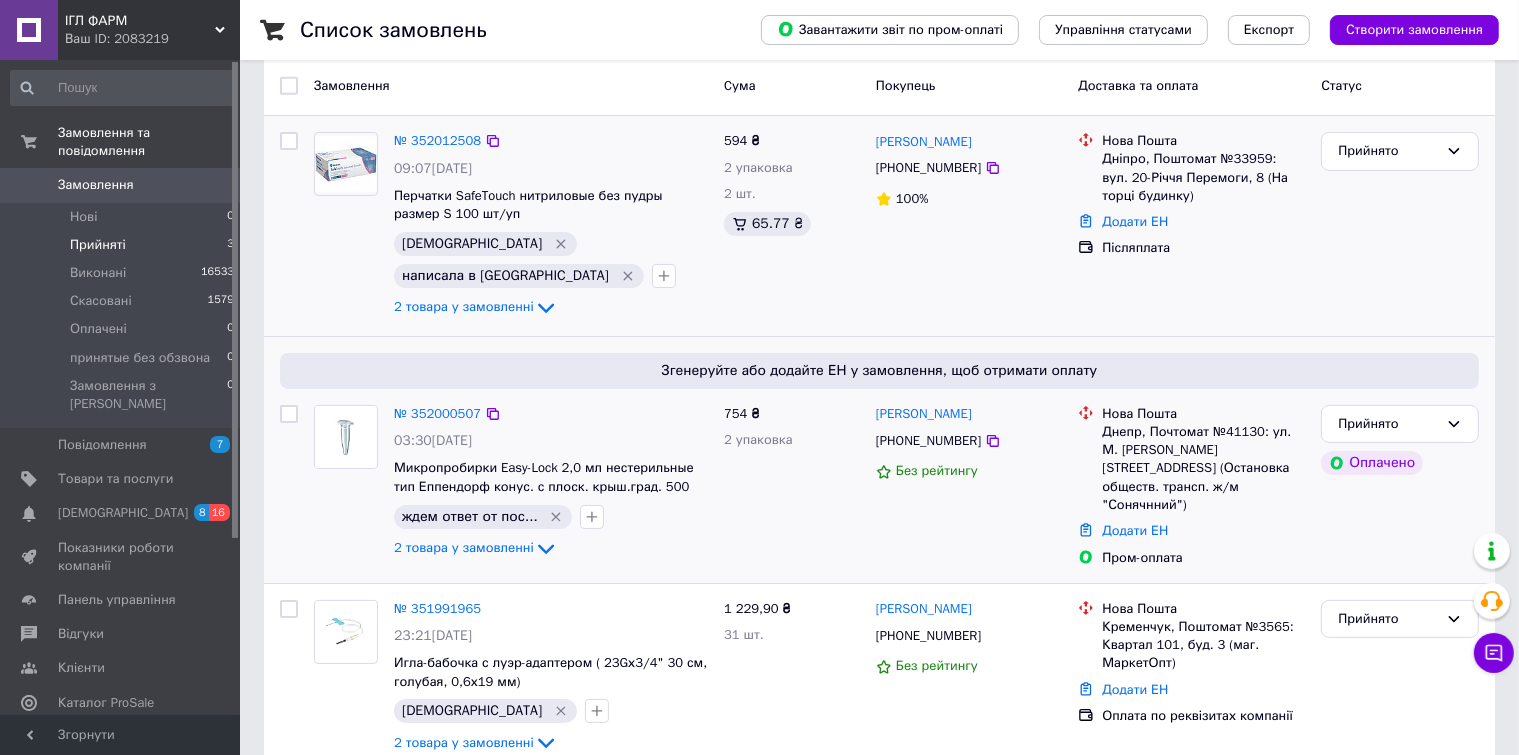 scroll, scrollTop: 0, scrollLeft: 0, axis: both 